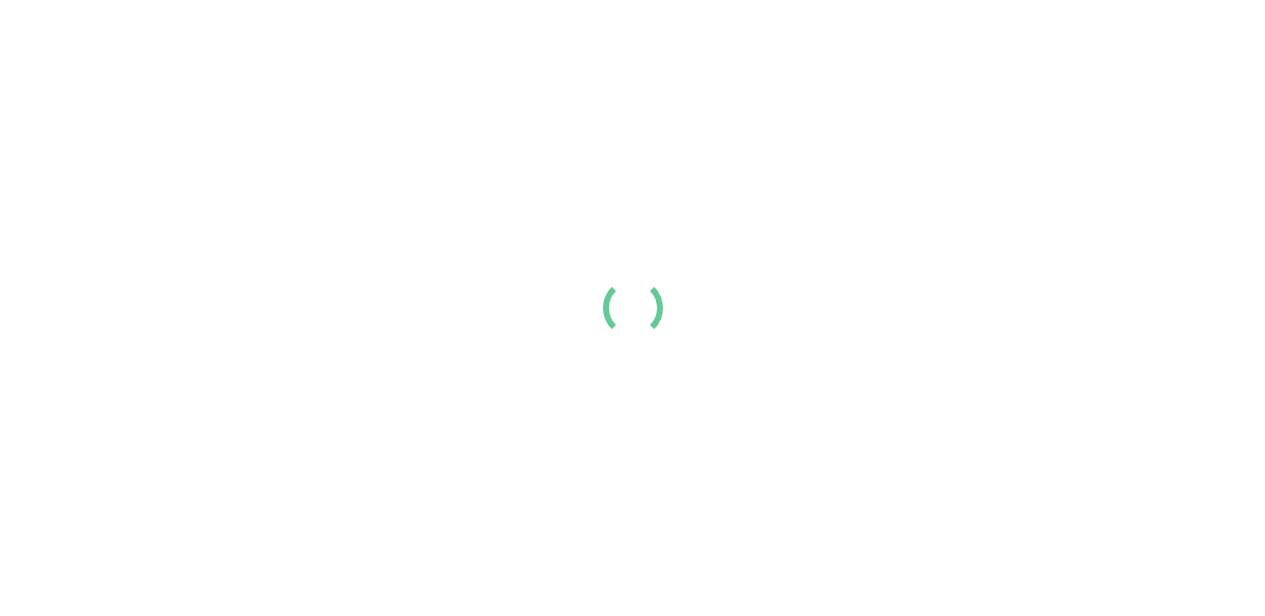 scroll, scrollTop: 0, scrollLeft: 0, axis: both 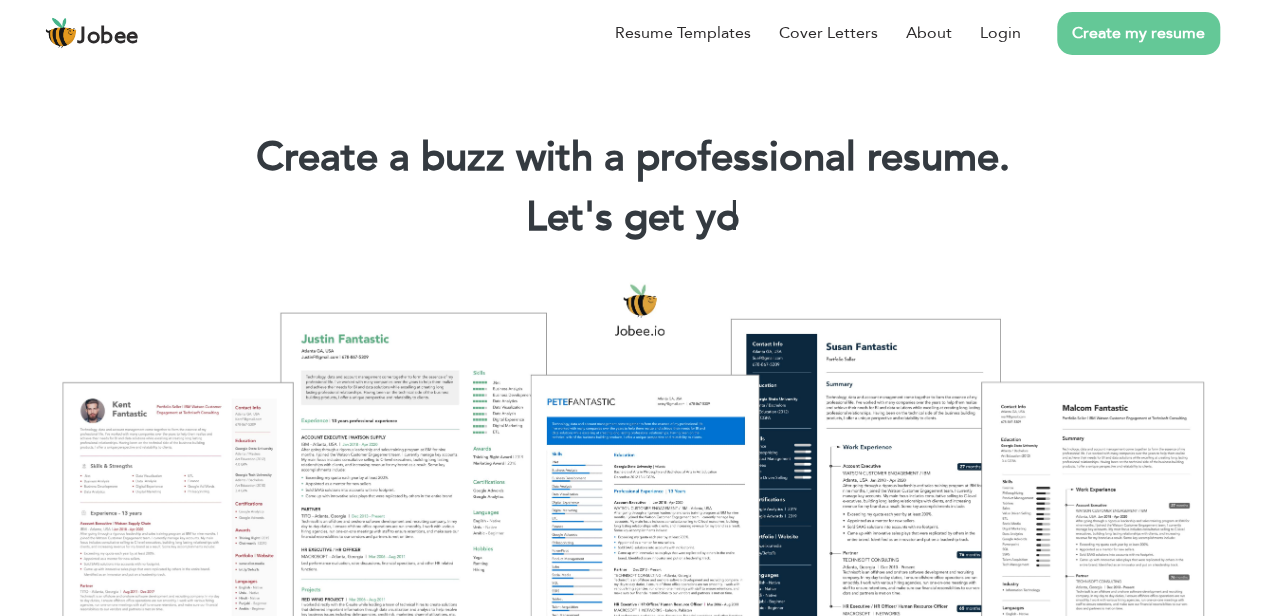 click on "Create my resume" at bounding box center [1138, 33] 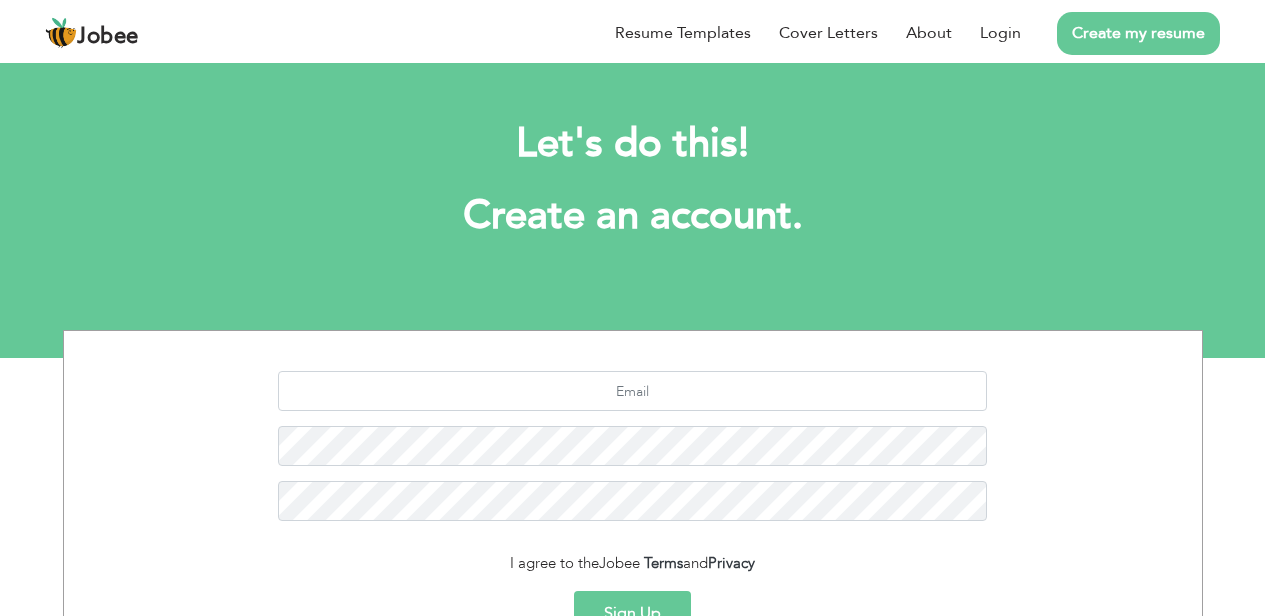 scroll, scrollTop: 0, scrollLeft: 0, axis: both 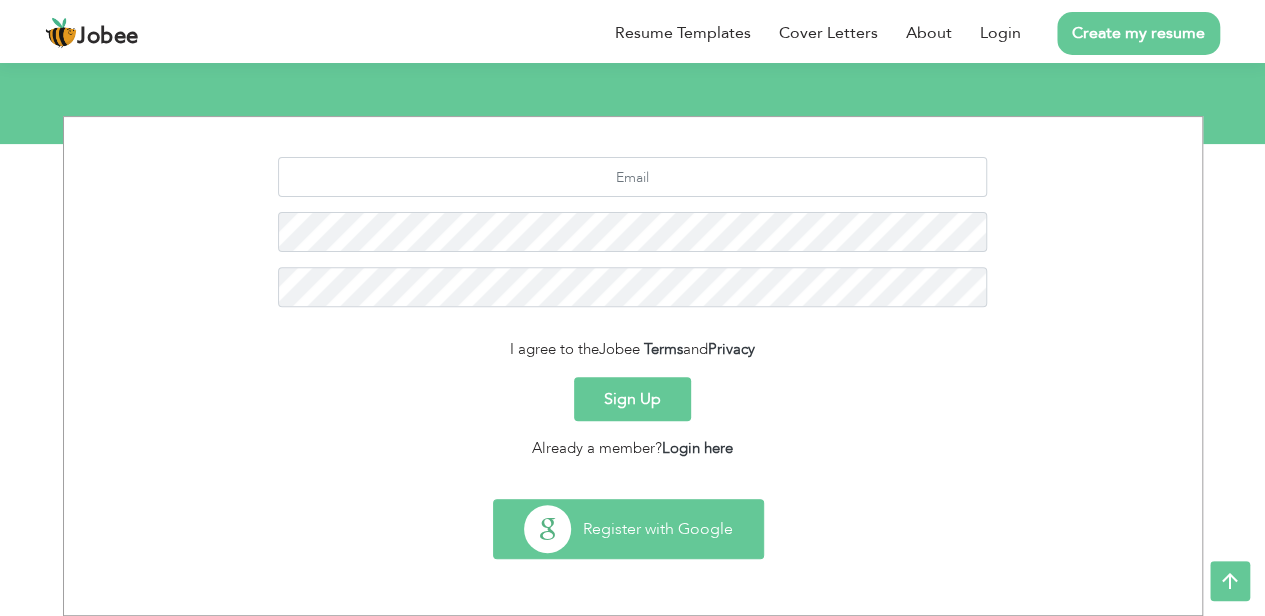 click on "Register with Google" at bounding box center (628, 529) 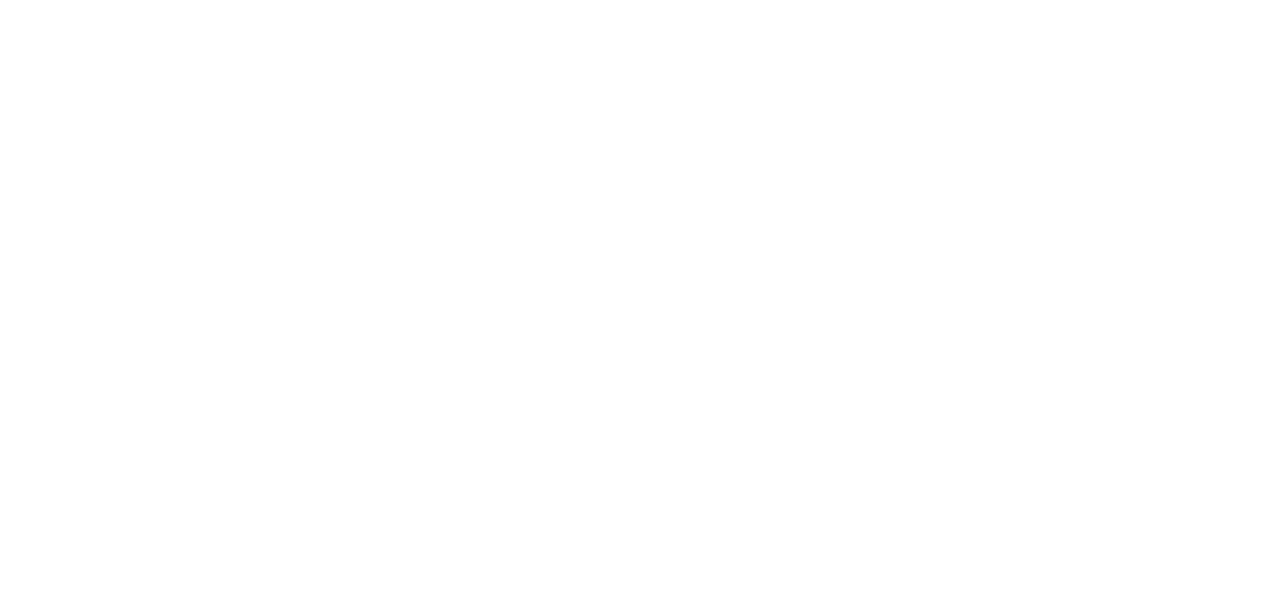 scroll, scrollTop: 0, scrollLeft: 0, axis: both 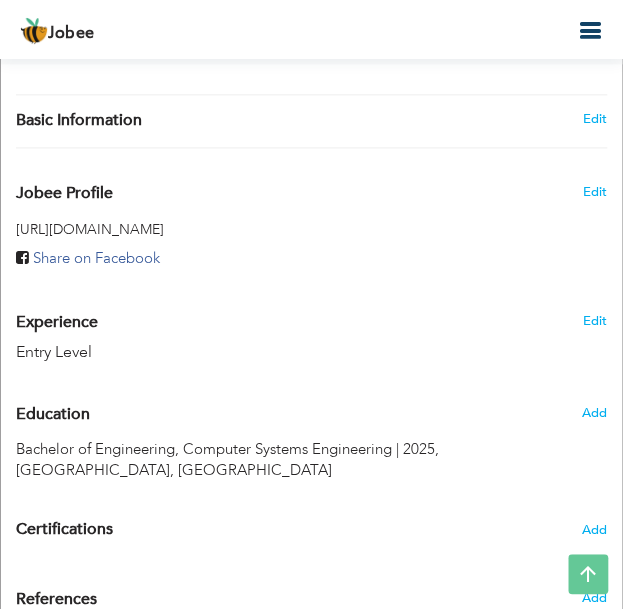 click on "Edit" at bounding box center (571, 315) 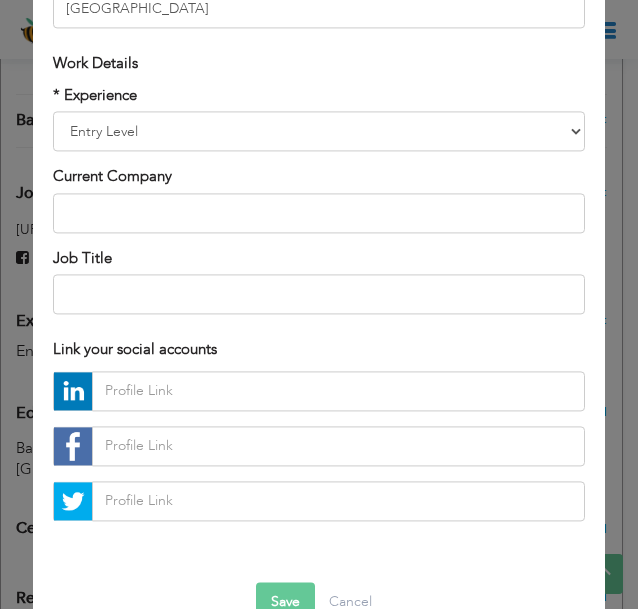 scroll, scrollTop: 625, scrollLeft: 0, axis: vertical 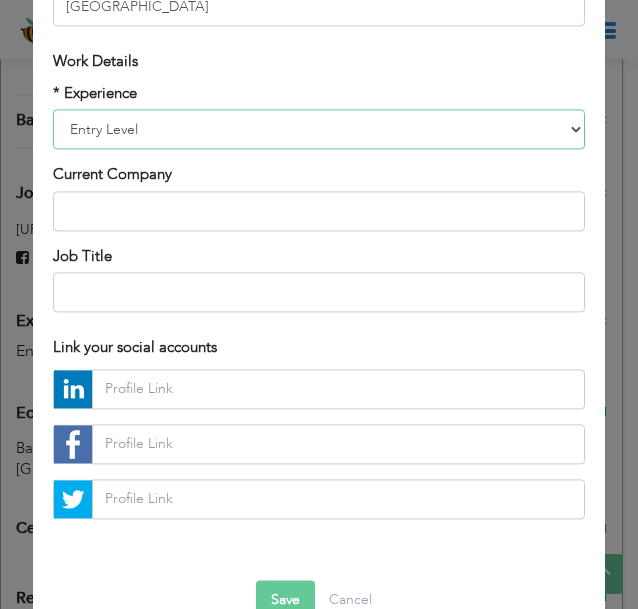 click on "Entry Level Less than 1 Year 1 Year 2 Years 3 Years 4 Years 5 Years 6 Years 7 Years 8 Years 9 Years 10 Years 11 Years 12 Years 13 Years 14 Years 15 Years 16 Years 17 Years 18 Years 19 Years 20 Years 21 Years 22 Years 23 Years 24 Years 25 Years 26 Years 27 Years 28 Years 29 Years 30 Years 31 Years 32 Years 33 Years 34 Years 35 Years More than 35 Years" at bounding box center (319, 130) 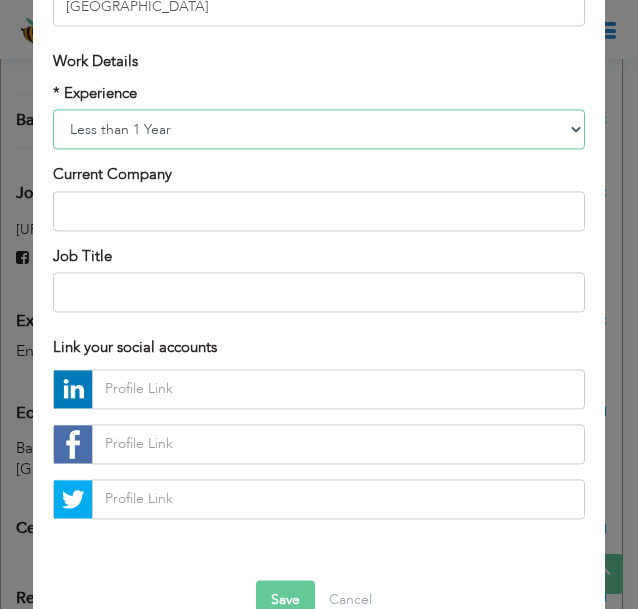 click on "Entry Level Less than 1 Year 1 Year 2 Years 3 Years 4 Years 5 Years 6 Years 7 Years 8 Years 9 Years 10 Years 11 Years 12 Years 13 Years 14 Years 15 Years 16 Years 17 Years 18 Years 19 Years 20 Years 21 Years 22 Years 23 Years 24 Years 25 Years 26 Years 27 Years 28 Years 29 Years 30 Years 31 Years 32 Years 33 Years 34 Years 35 Years More than 35 Years" at bounding box center [319, 130] 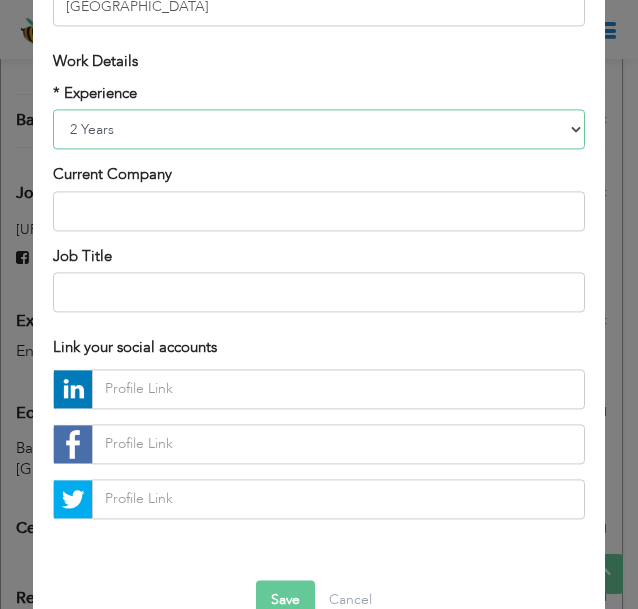 click on "Entry Level Less than 1 Year 1 Year 2 Years 3 Years 4 Years 5 Years 6 Years 7 Years 8 Years 9 Years 10 Years 11 Years 12 Years 13 Years 14 Years 15 Years 16 Years 17 Years 18 Years 19 Years 20 Years 21 Years 22 Years 23 Years 24 Years 25 Years 26 Years 27 Years 28 Years 29 Years 30 Years 31 Years 32 Years 33 Years 34 Years 35 Years More than 35 Years" at bounding box center (319, 130) 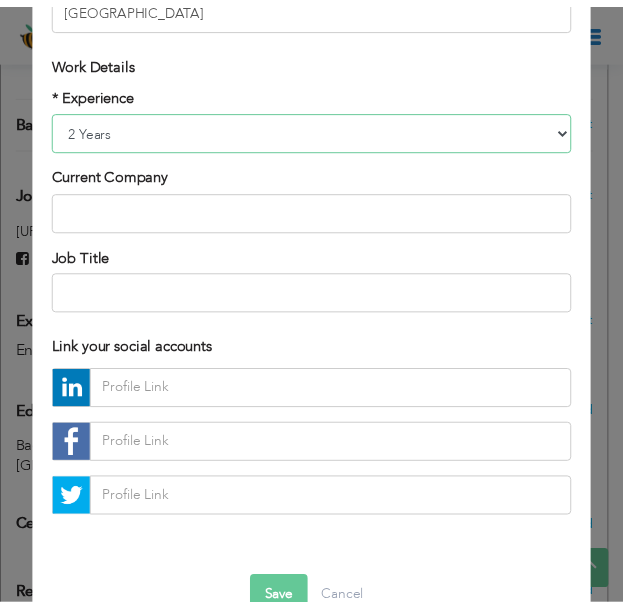 scroll, scrollTop: 670, scrollLeft: 0, axis: vertical 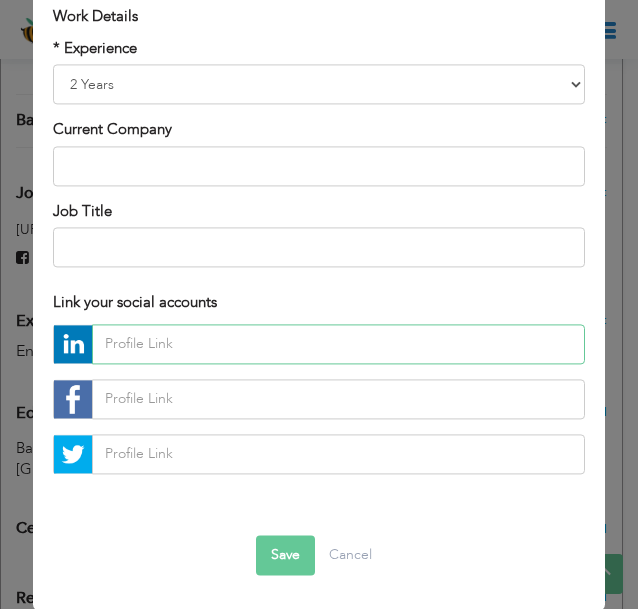 click at bounding box center [338, 344] 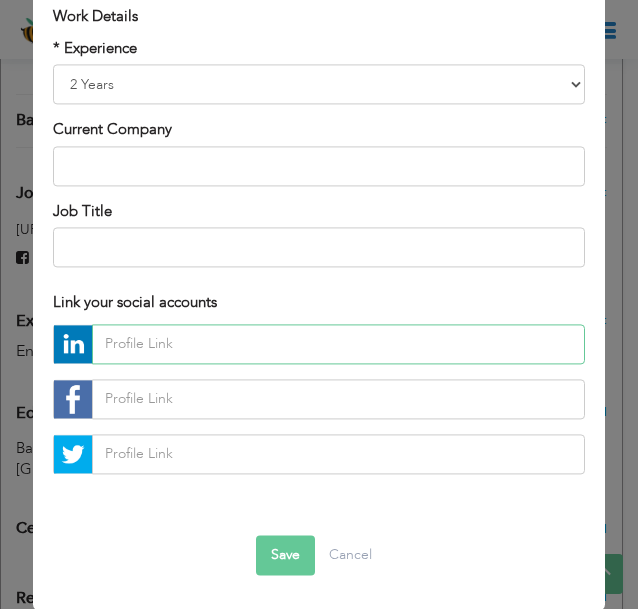 click at bounding box center [338, 344] 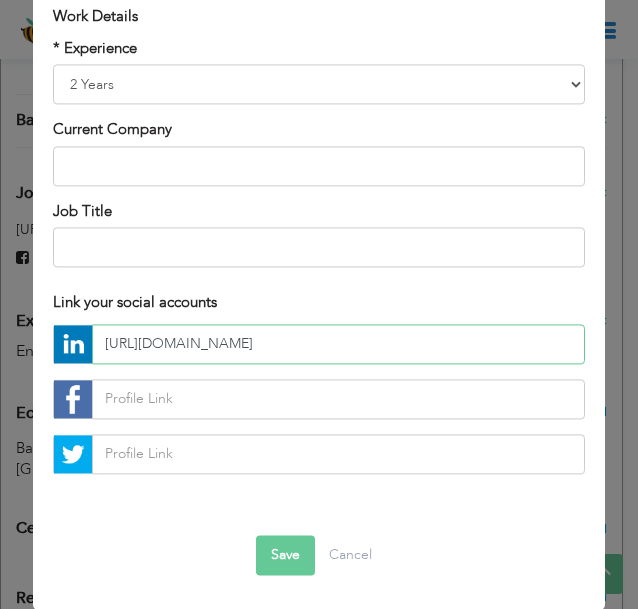 type on "https://www.linkedin.com/in/hammadak03/" 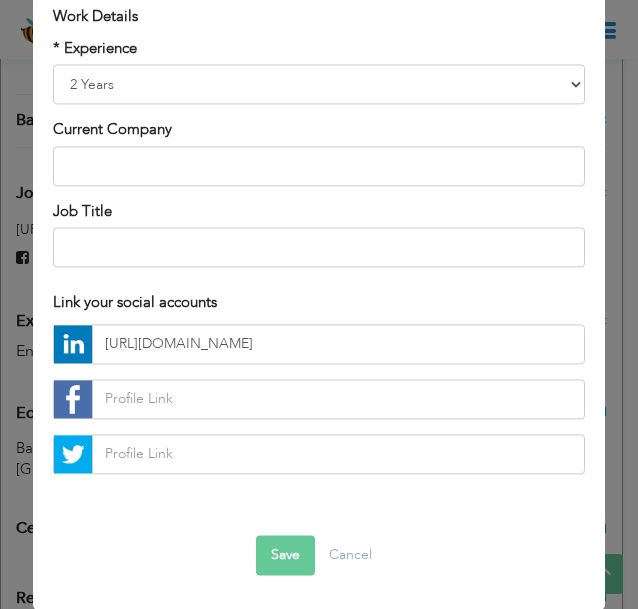 click on "Save" at bounding box center [285, 555] 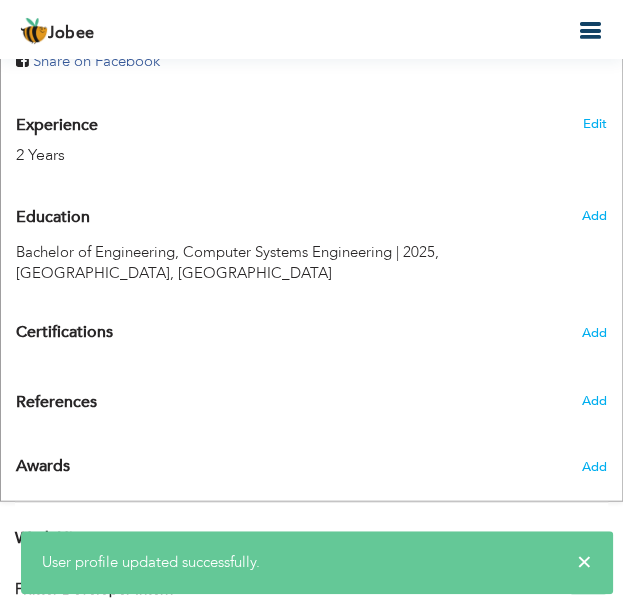 scroll, scrollTop: 816, scrollLeft: 0, axis: vertical 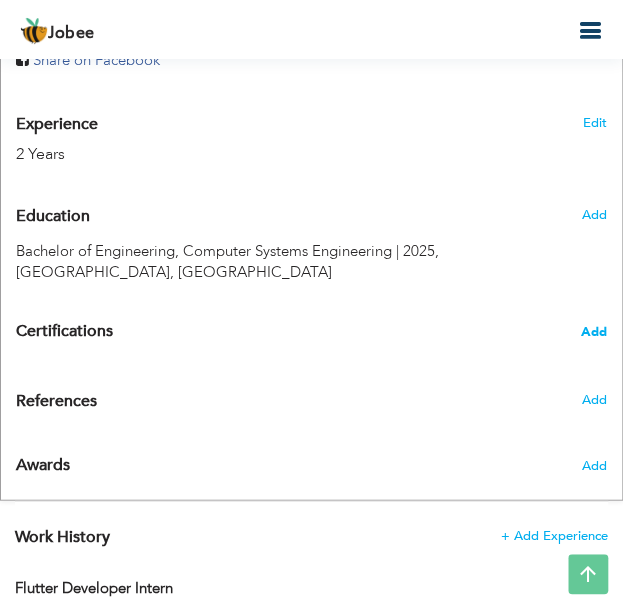 click on "Add" at bounding box center (594, 331) 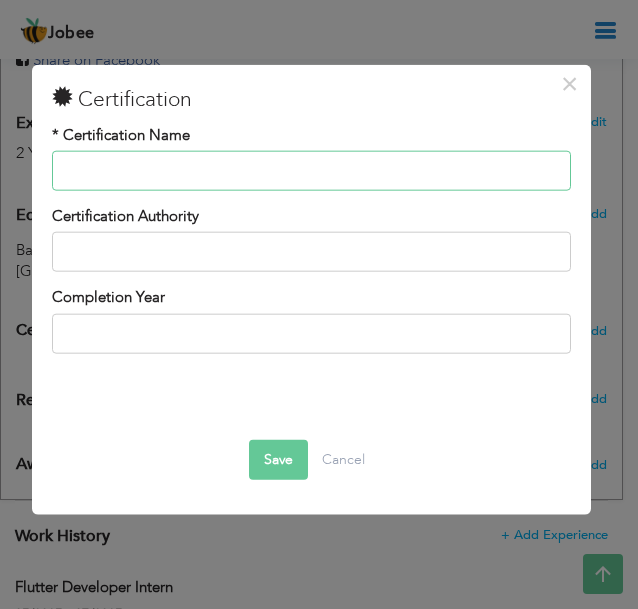 click at bounding box center (311, 171) 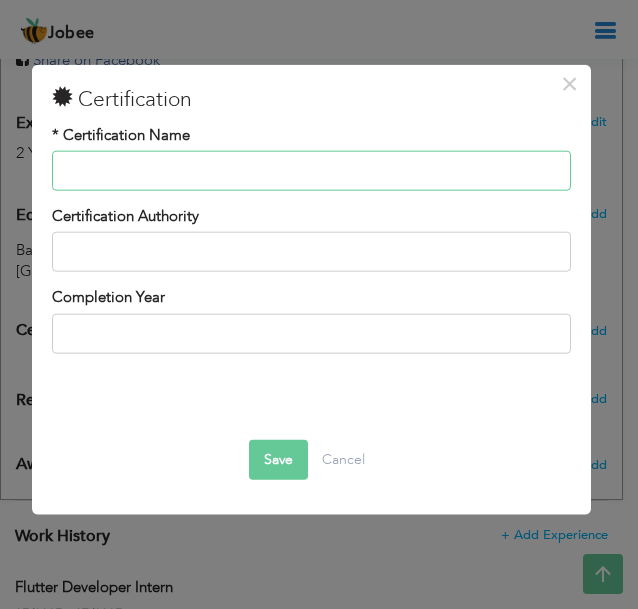 click at bounding box center (311, 171) 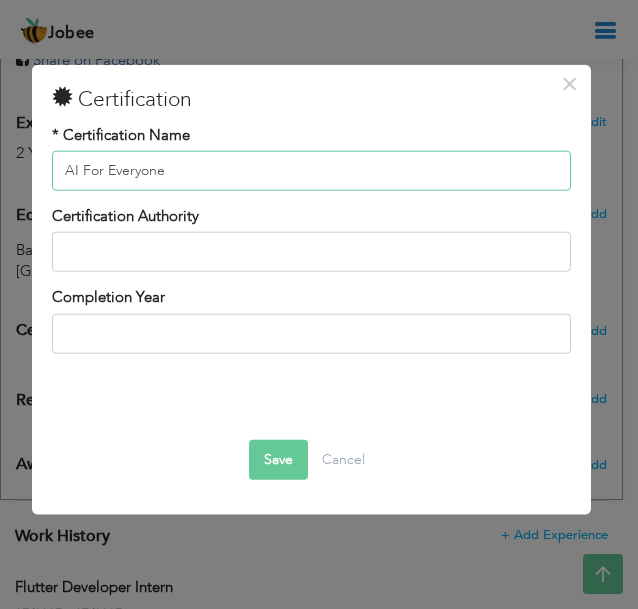 type on "AI For Everyone" 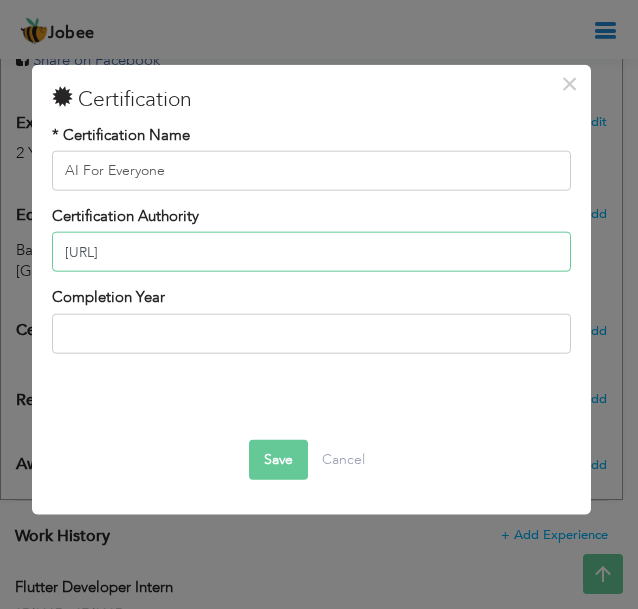 type on "[URL]" 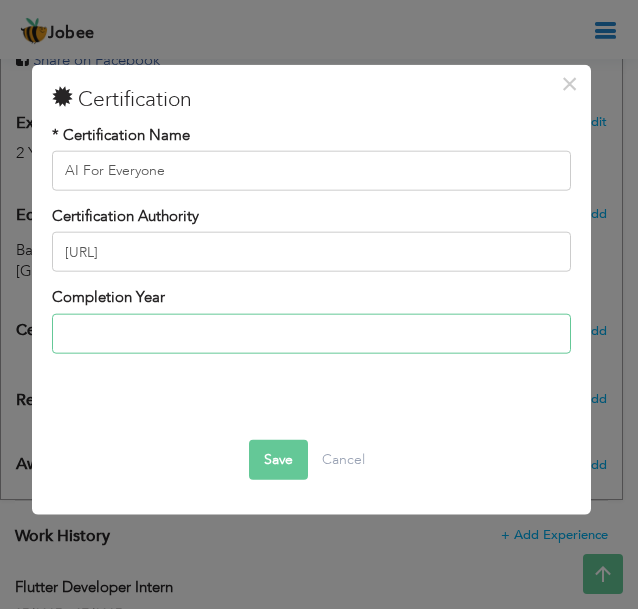type on "2025" 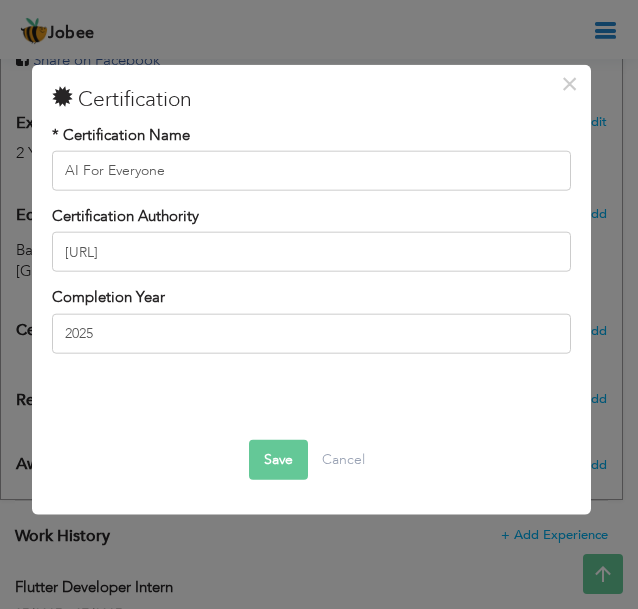 click on "Save" at bounding box center (278, 460) 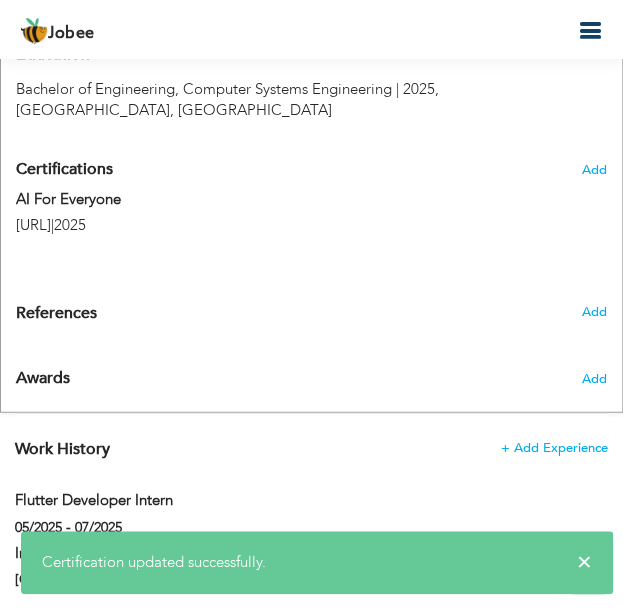 scroll, scrollTop: 968, scrollLeft: 0, axis: vertical 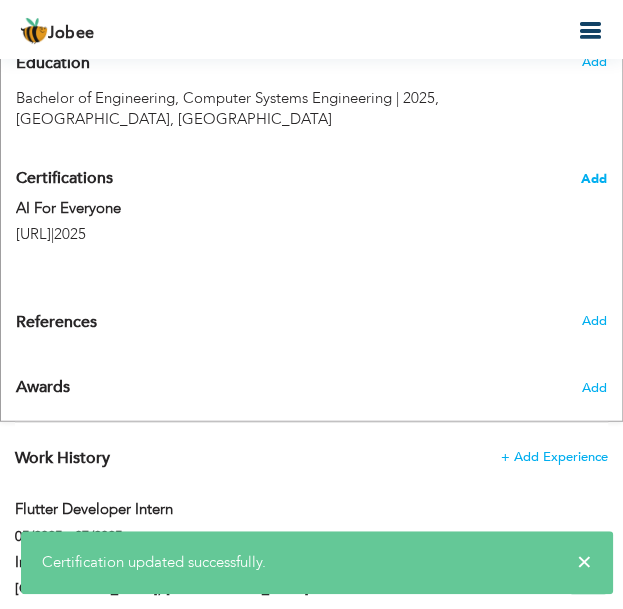 click on "Add" at bounding box center [594, 179] 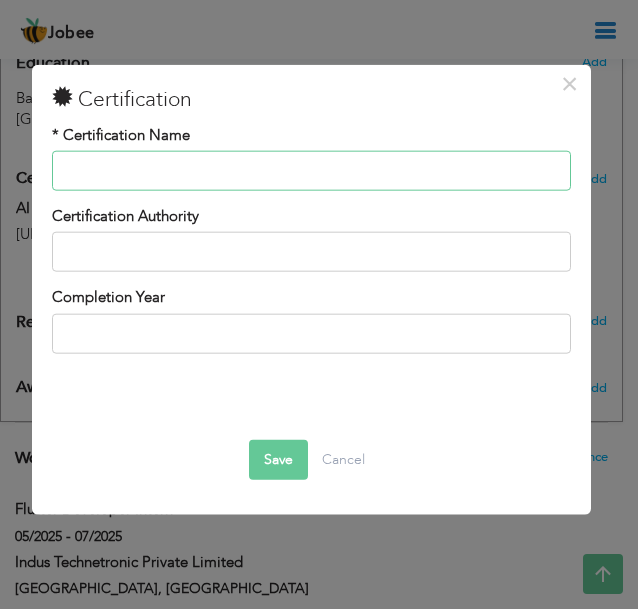 click at bounding box center (311, 171) 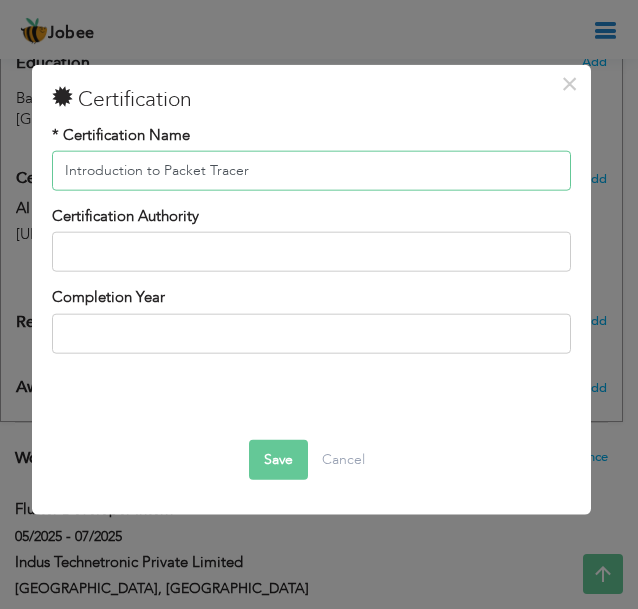 type on "Introduction to Packet Tracer" 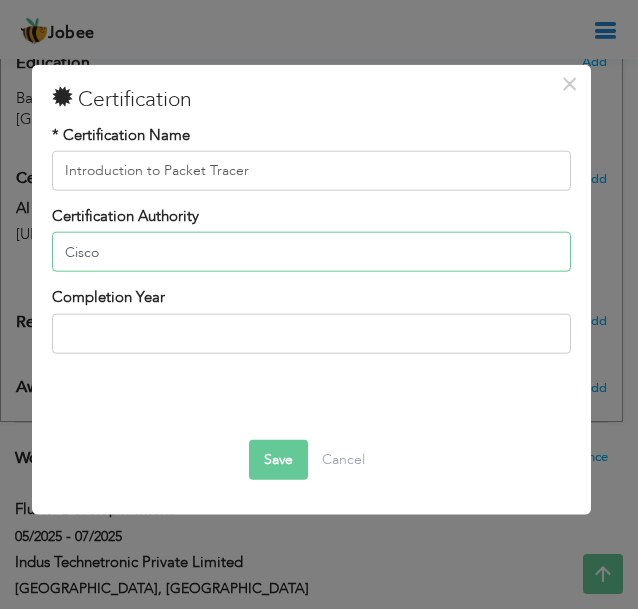 type on "Cisco" 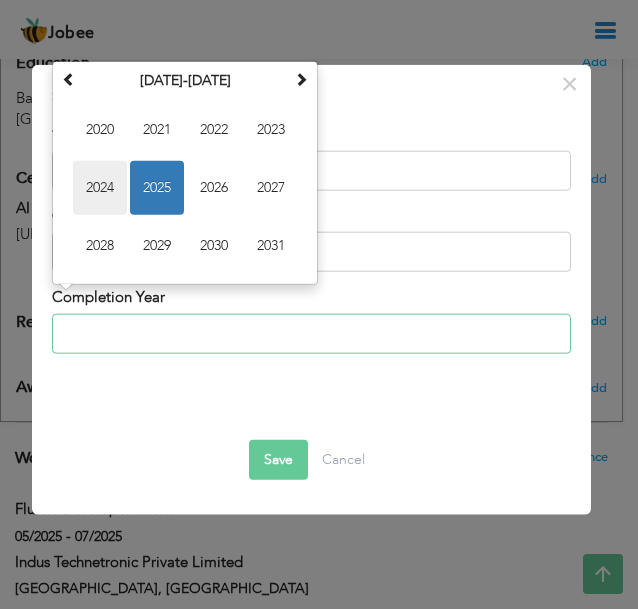 click on "2024" at bounding box center (100, 188) 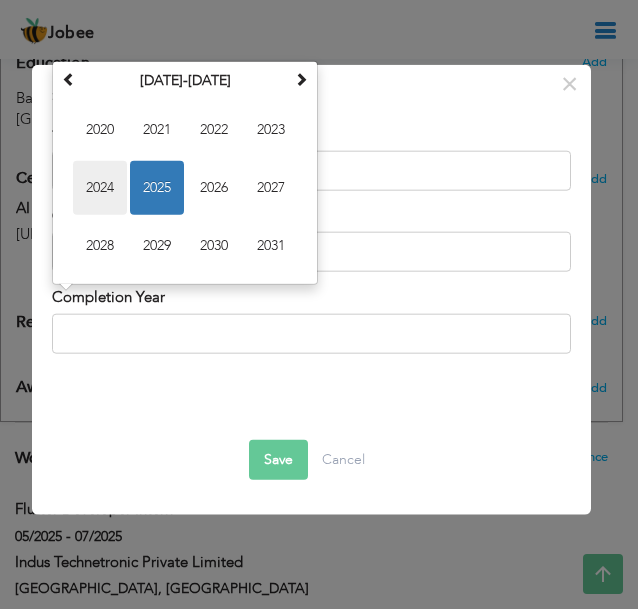 type on "2024" 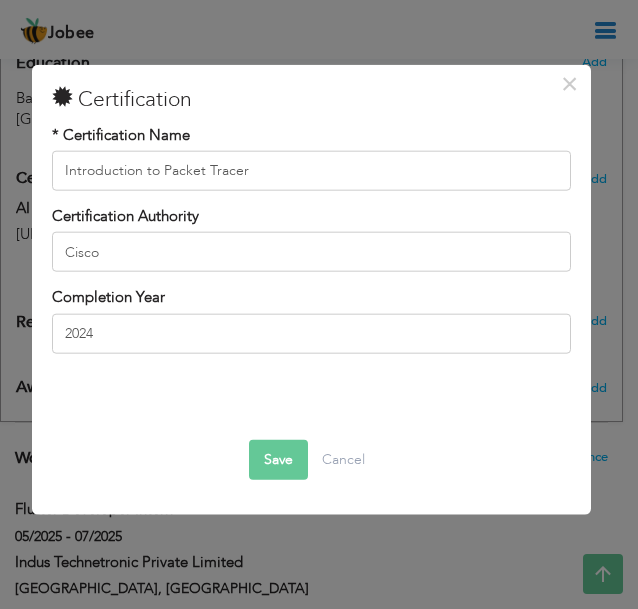 click on "Save" at bounding box center [278, 460] 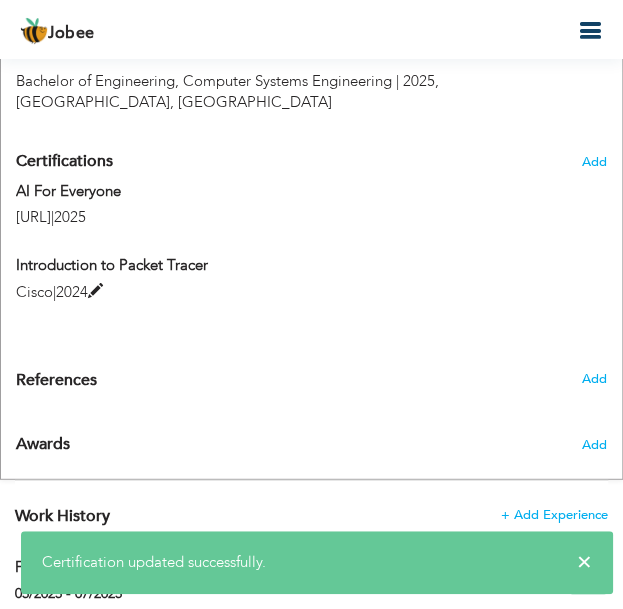 scroll, scrollTop: 978, scrollLeft: 0, axis: vertical 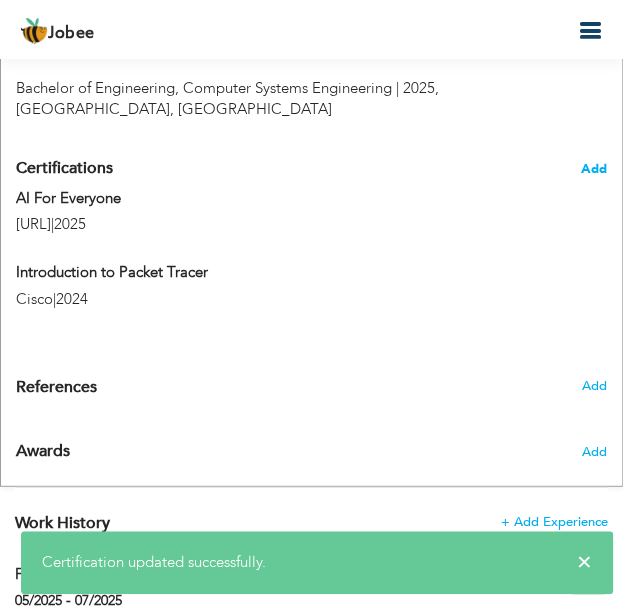 click on "Add" at bounding box center [594, 169] 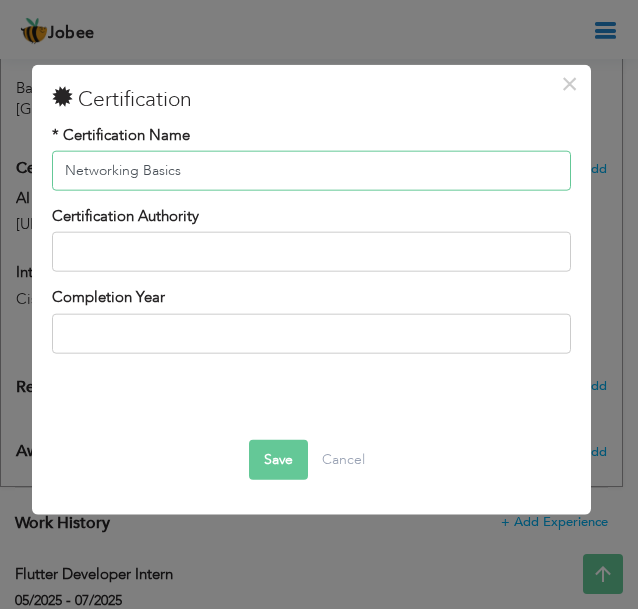 type on "Networking Basics" 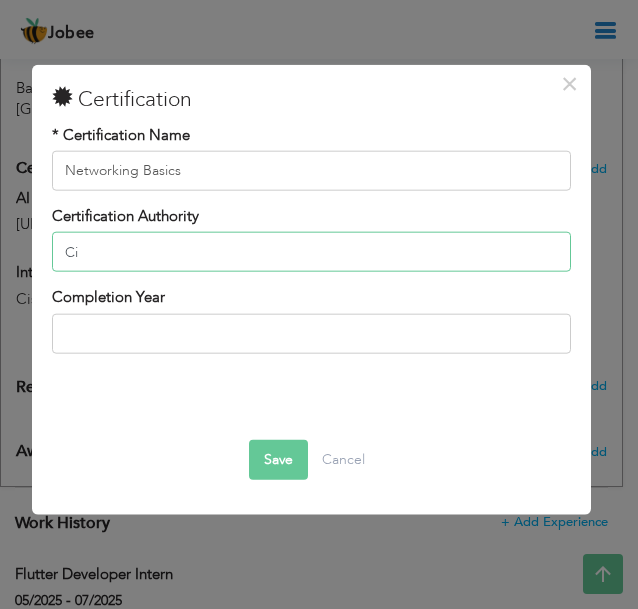 type on "Cisco" 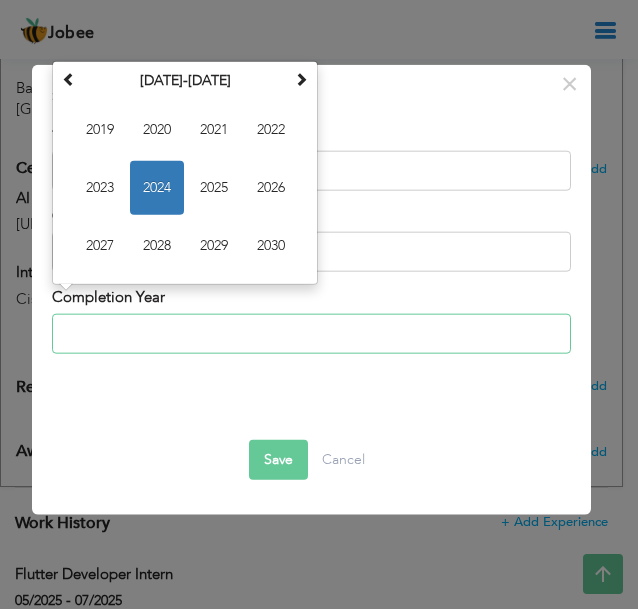 click on "2024" at bounding box center [157, 188] 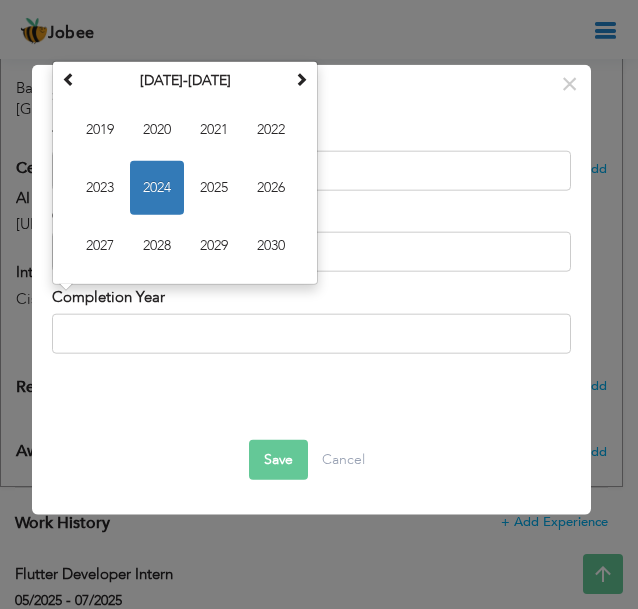 type on "2024" 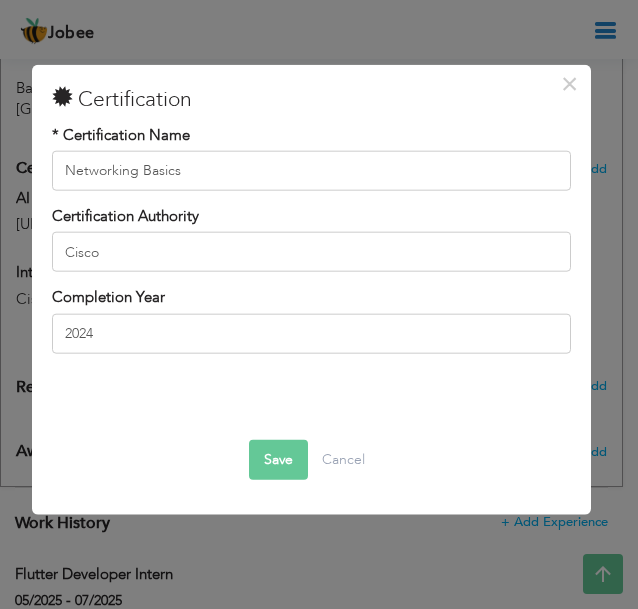click on "Save" at bounding box center [278, 460] 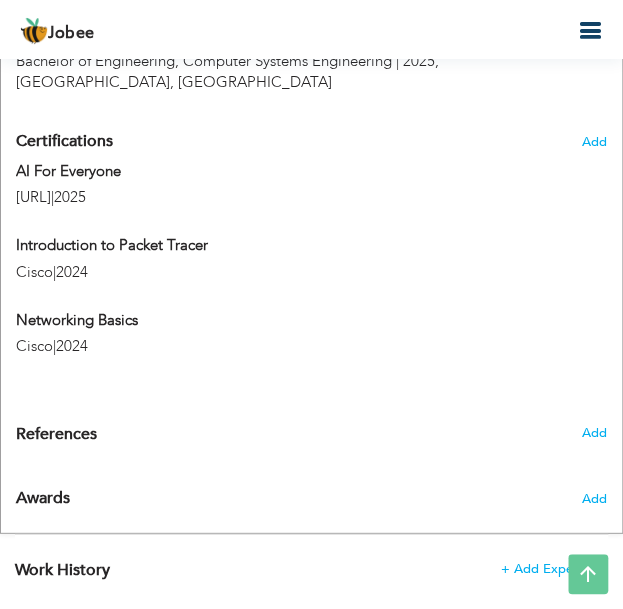 scroll, scrollTop: 1006, scrollLeft: 0, axis: vertical 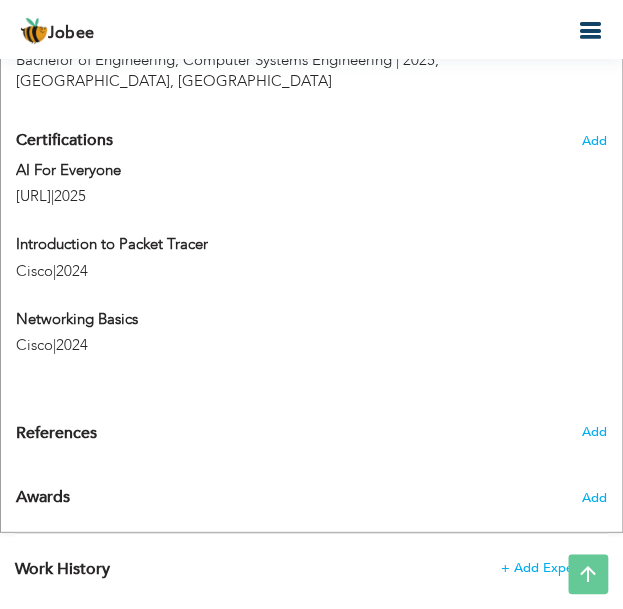 click at bounding box center [311, 297] 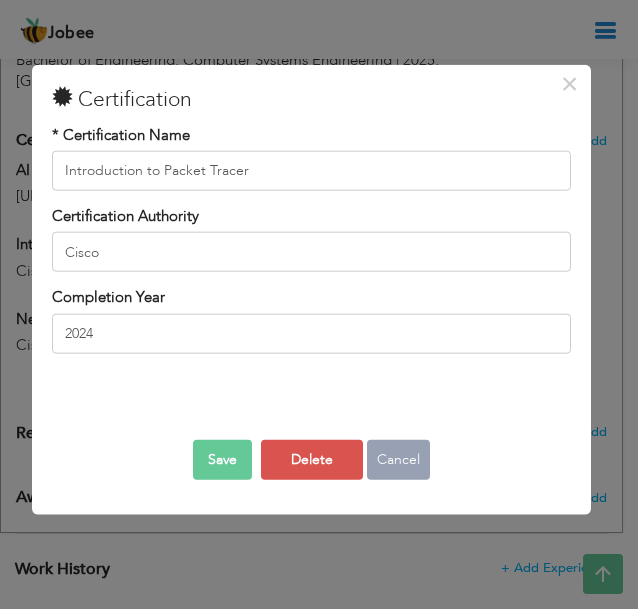 click on "Cancel" at bounding box center (398, 460) 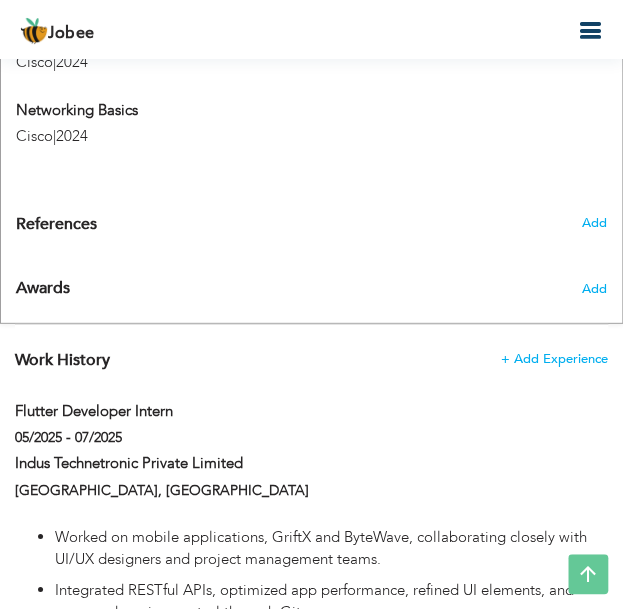 scroll, scrollTop: 1218, scrollLeft: 0, axis: vertical 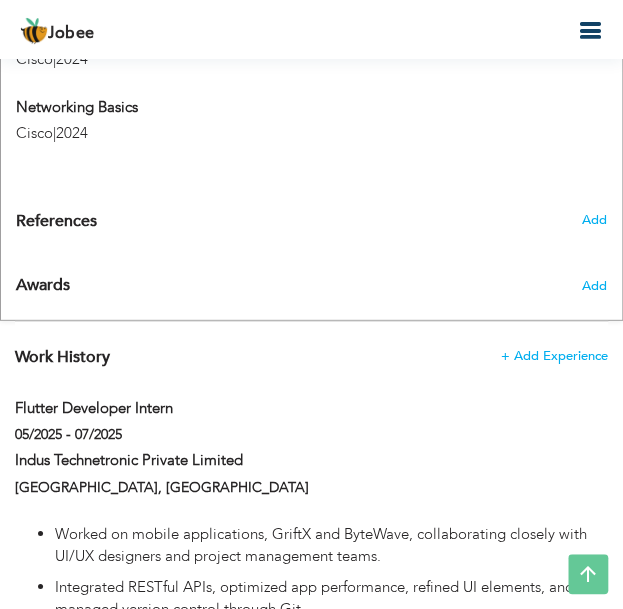 click on "Work History
+ Add Experience
Flutter Developer Intern
05/2025 - 07/2025
Flutter Developer Intern
05/2025 - 07/2025" at bounding box center [311, 895] 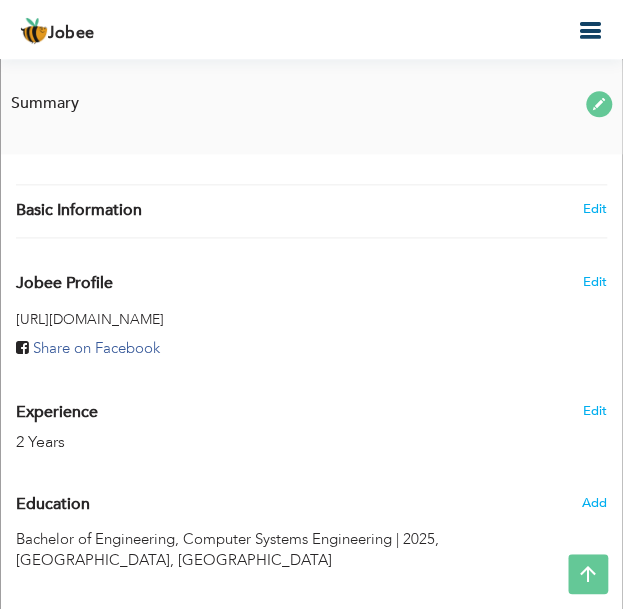 scroll, scrollTop: 530, scrollLeft: 0, axis: vertical 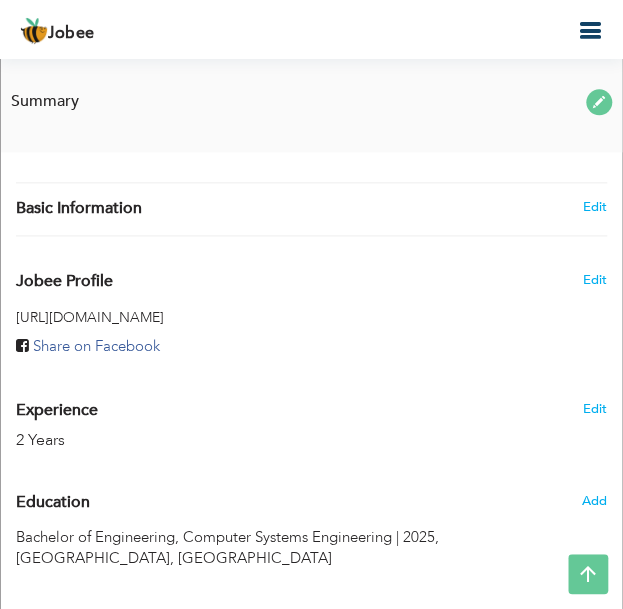 click on "Summary" at bounding box center [311, 105] 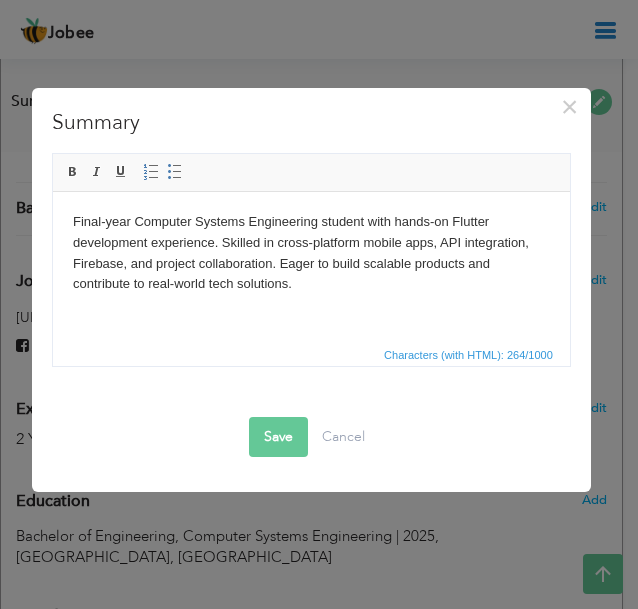 click on "Final-year Computer Systems Engineering student with hands-on Flutter development experience. Skilled in cross-platform mobile apps, API integration, Firebase, and project collaboration. Eager to build scalable products and contribute to real-world tech solutions." at bounding box center [311, 252] 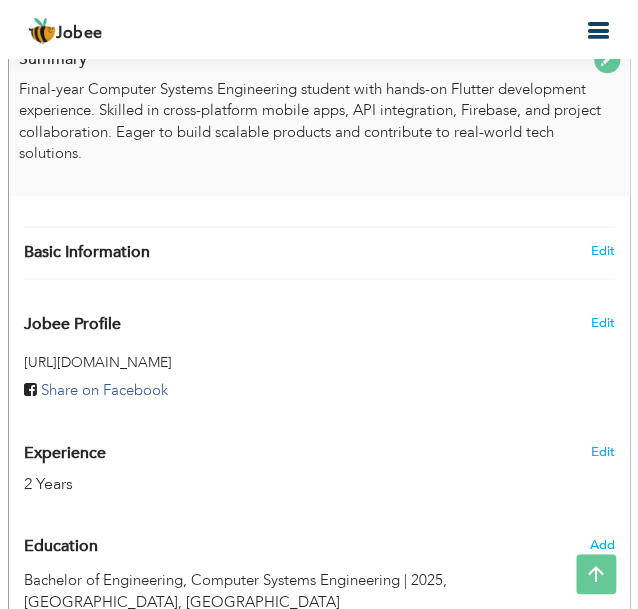 scroll, scrollTop: 582, scrollLeft: 0, axis: vertical 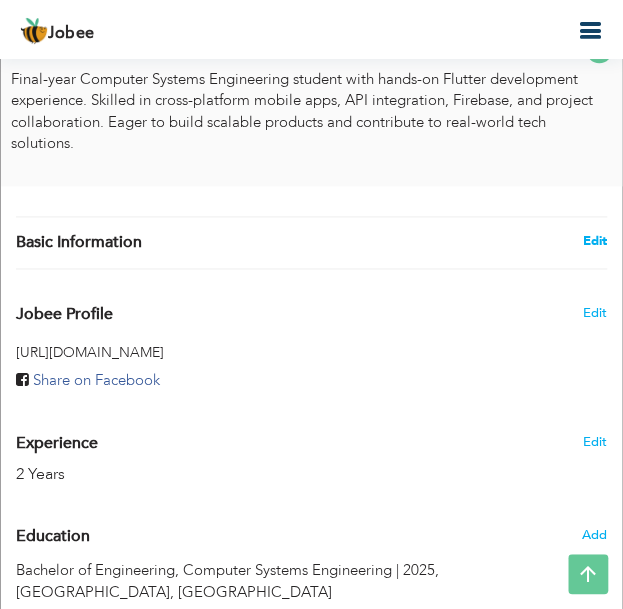 click on "Edit" at bounding box center [595, 241] 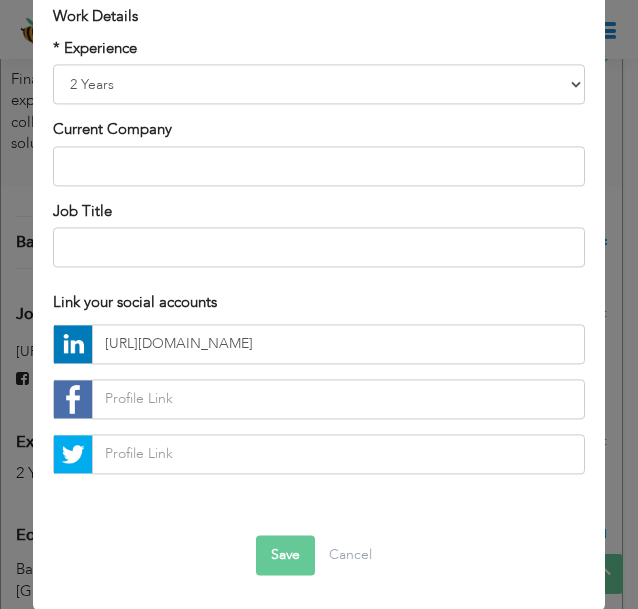 scroll, scrollTop: 0, scrollLeft: 0, axis: both 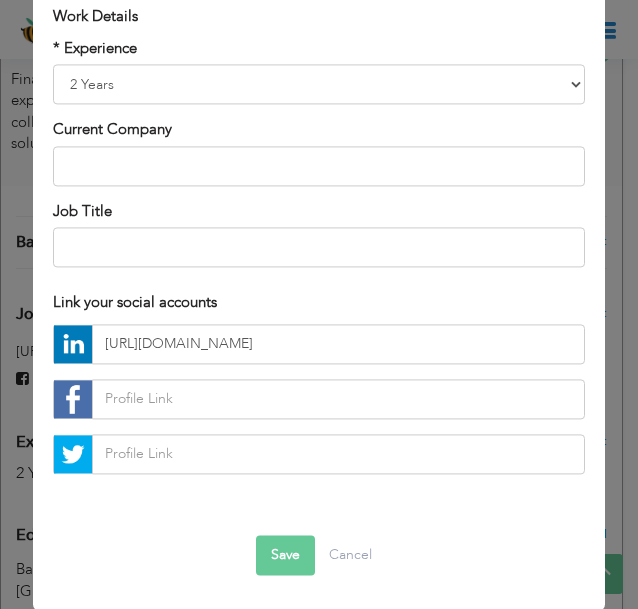 click on "Save" at bounding box center (285, 555) 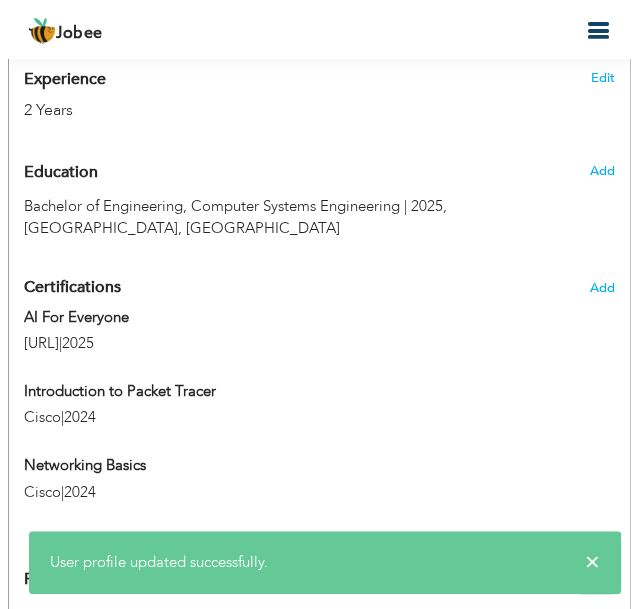 scroll, scrollTop: 958, scrollLeft: 0, axis: vertical 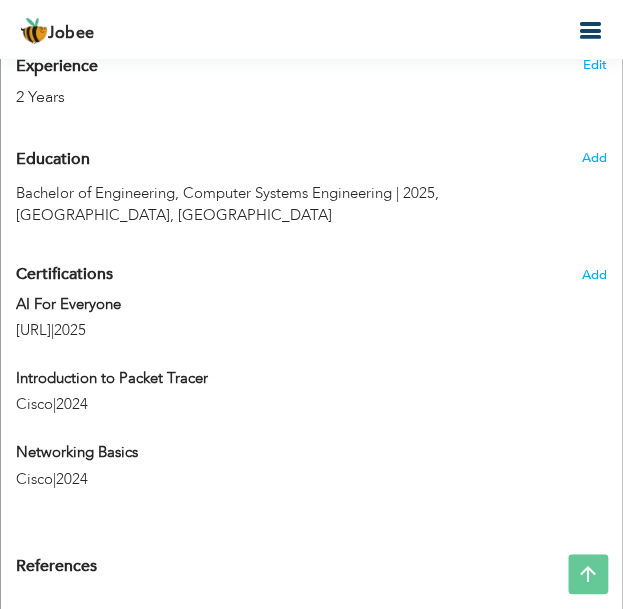click on "Add" at bounding box center (594, 158) 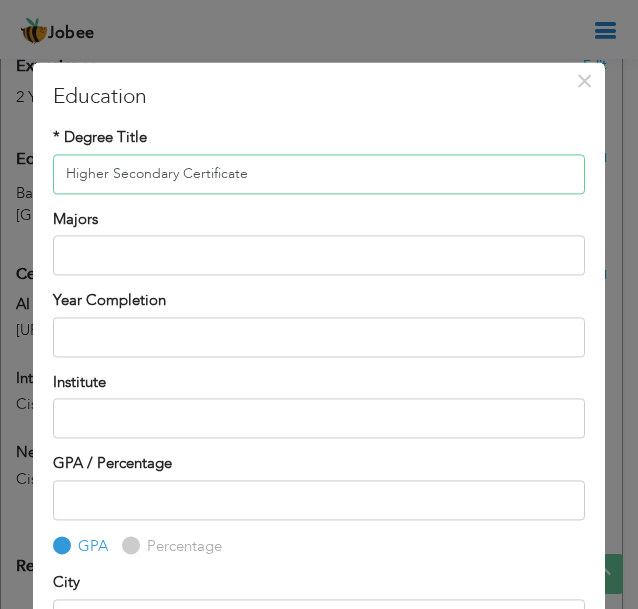 type on "Higher Secondary Certificate" 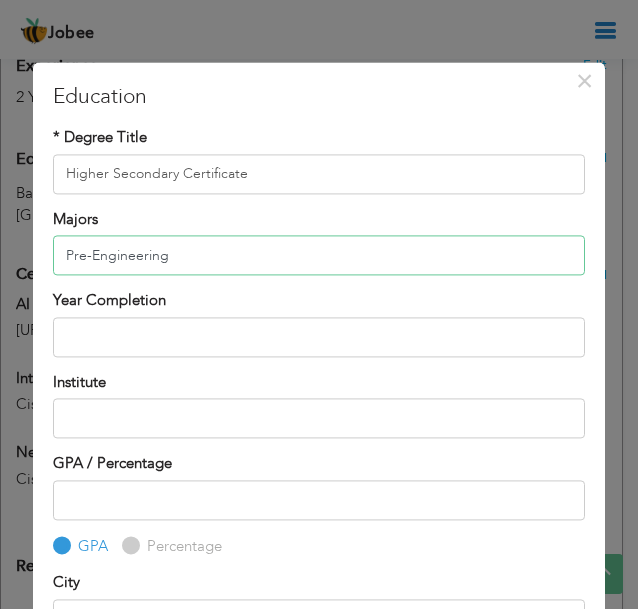 type on "Pre-Engineering" 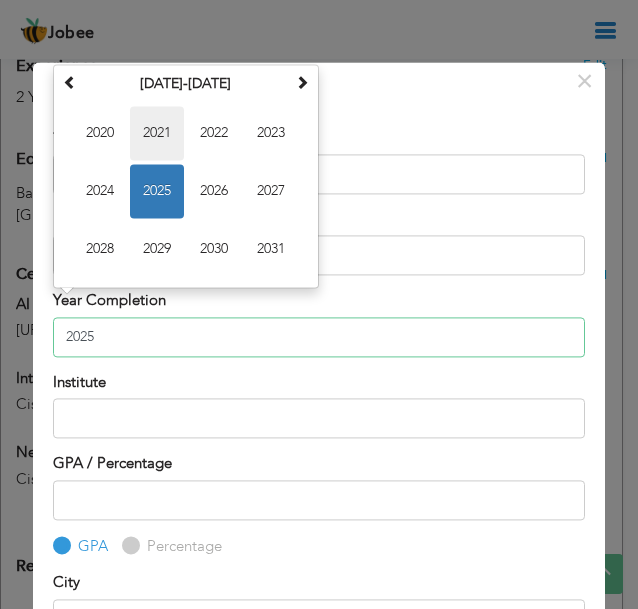 click on "2021" at bounding box center (157, 134) 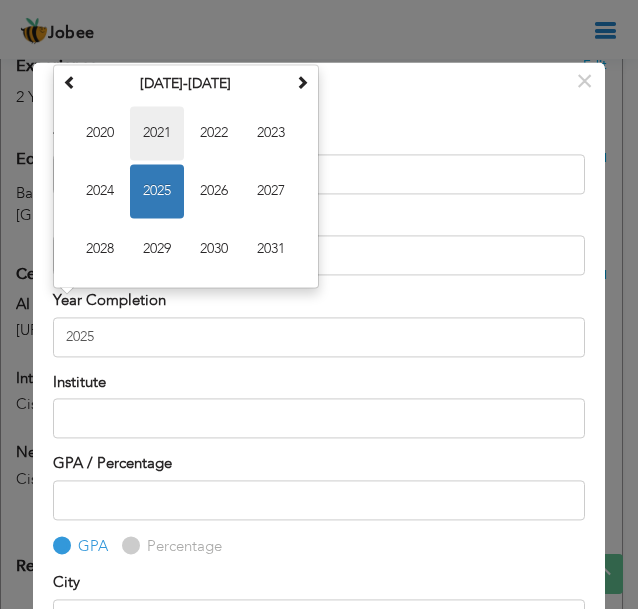 type on "2021" 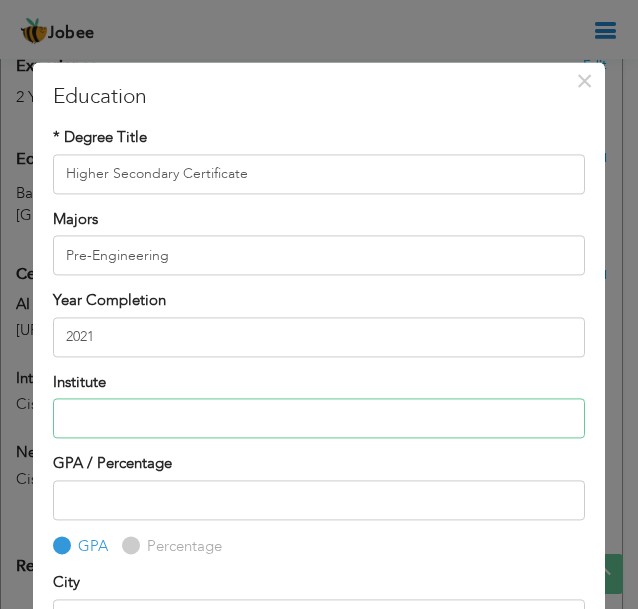 click at bounding box center [319, 419] 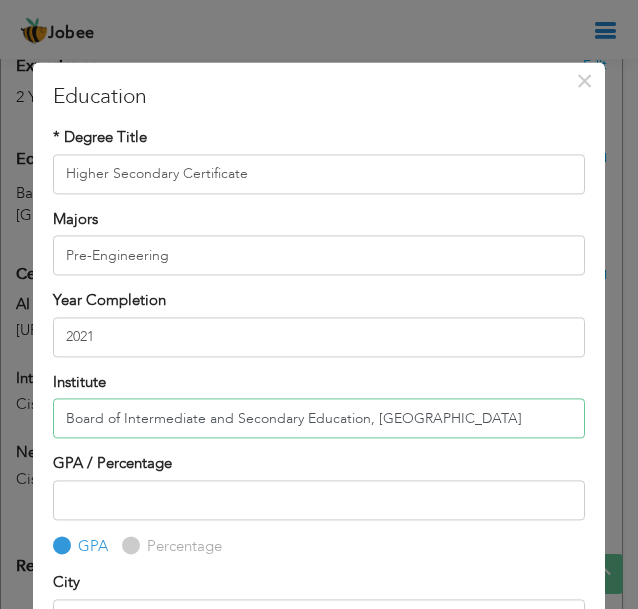 type on "Board of Intermediate and Secondary Education, [GEOGRAPHIC_DATA]" 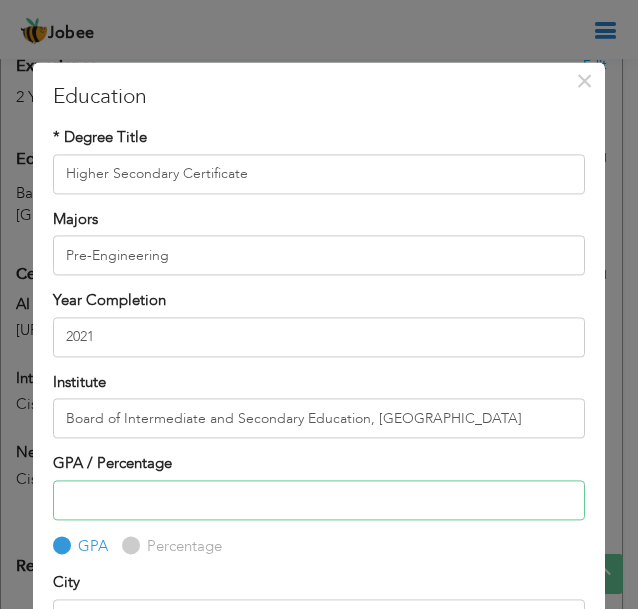 click at bounding box center (319, 500) 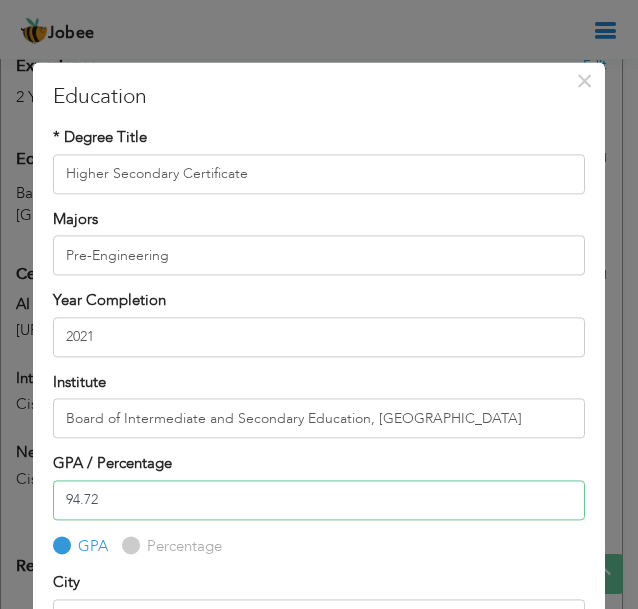 type on "94.72" 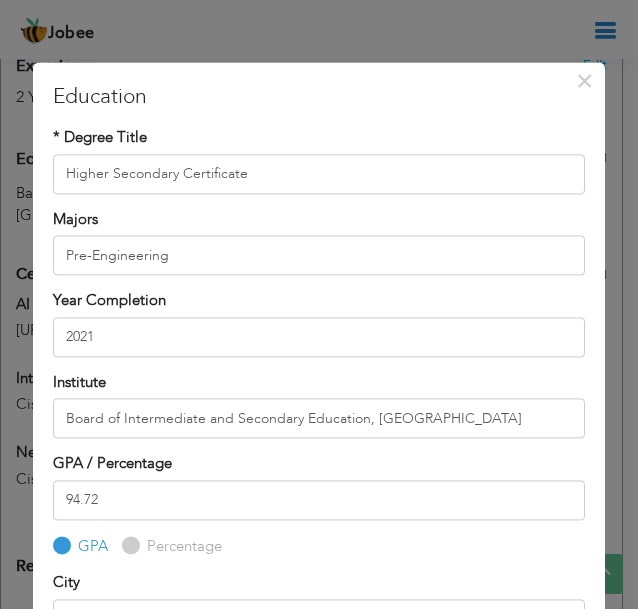click on "Percentage" at bounding box center (182, 546) 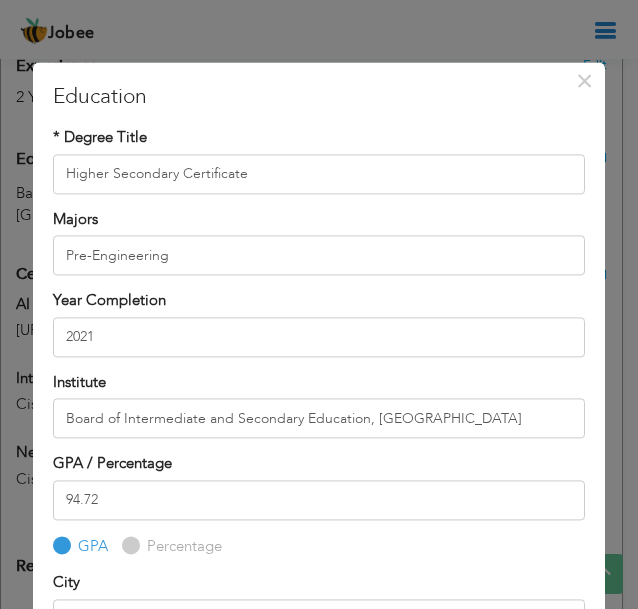click on "Percentage" at bounding box center [128, 545] 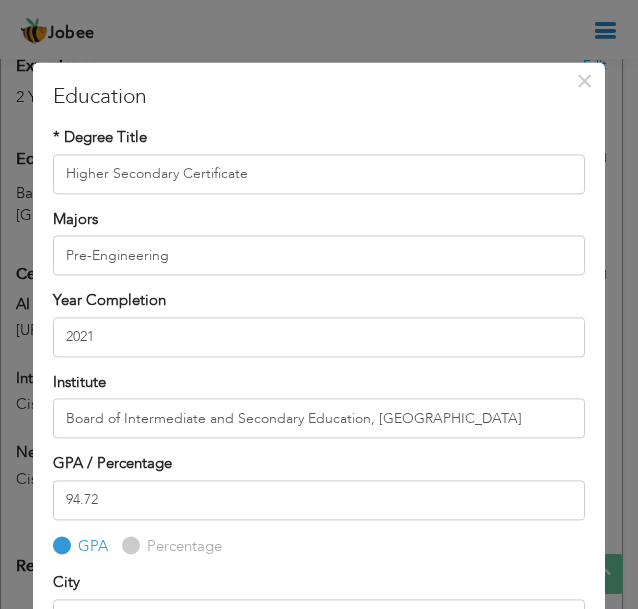 radio on "true" 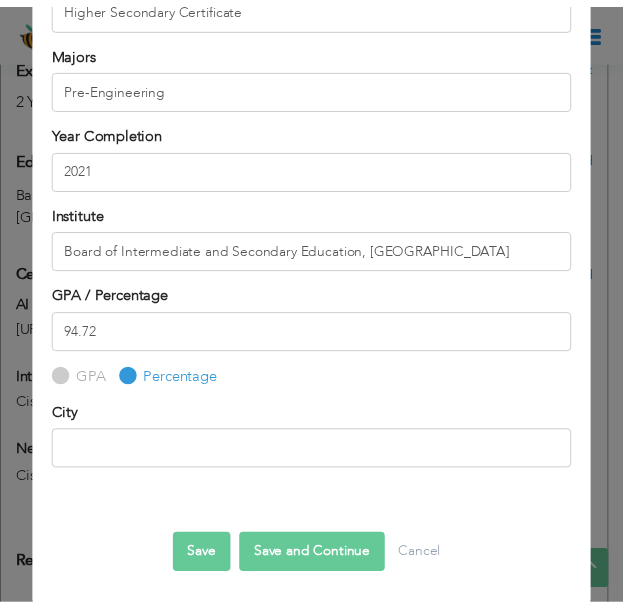 scroll, scrollTop: 171, scrollLeft: 0, axis: vertical 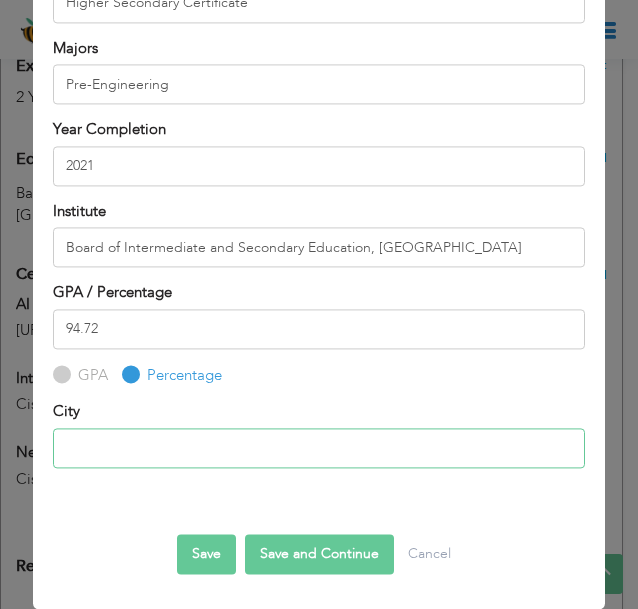 click at bounding box center [319, 448] 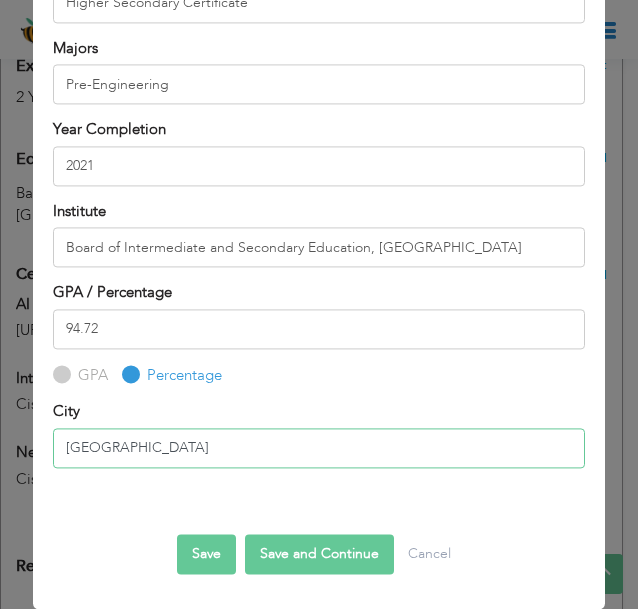 type on "حیدرآباد" 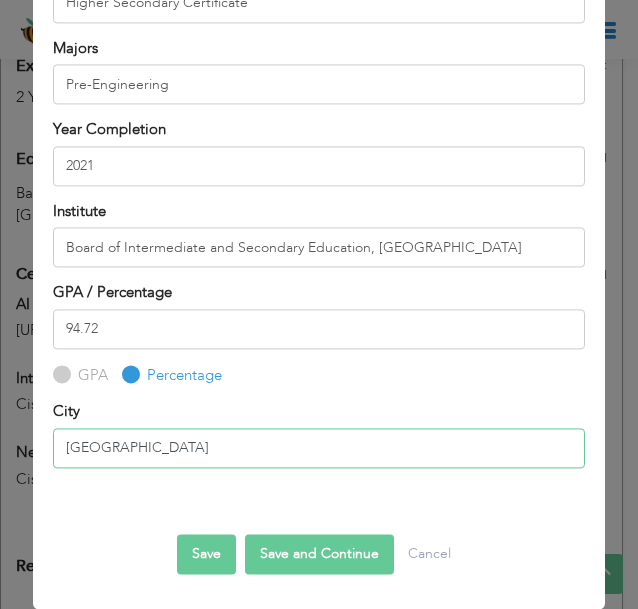 drag, startPoint x: 146, startPoint y: 443, endPoint x: 4, endPoint y: 432, distance: 142.42542 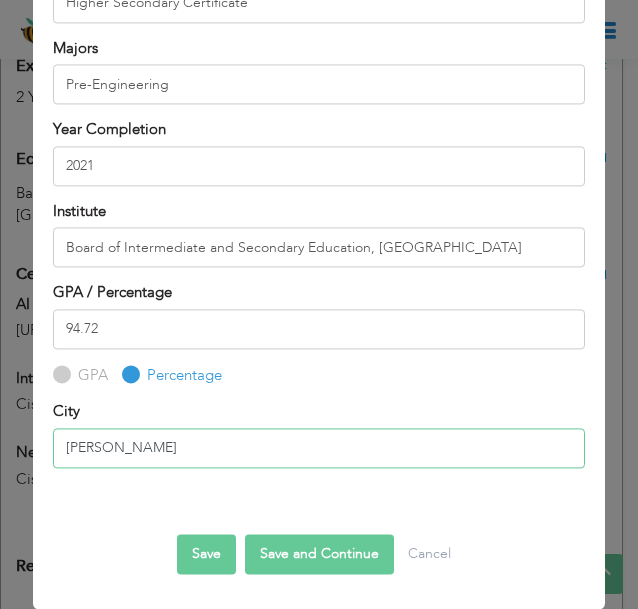 type on "[GEOGRAPHIC_DATA]" 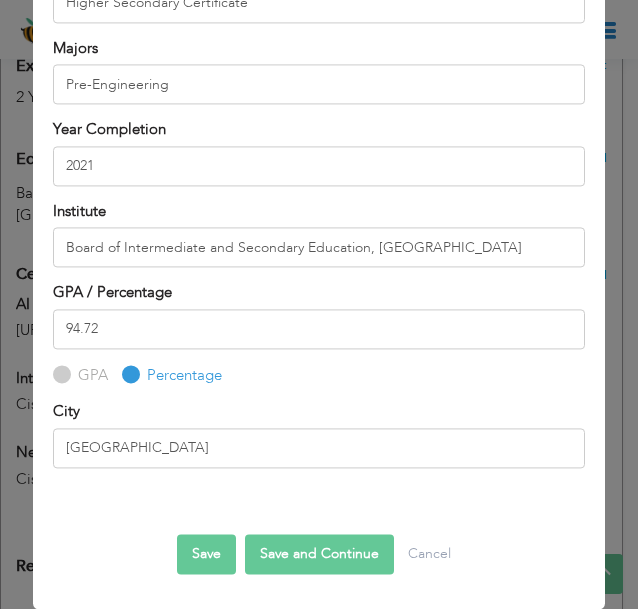 type 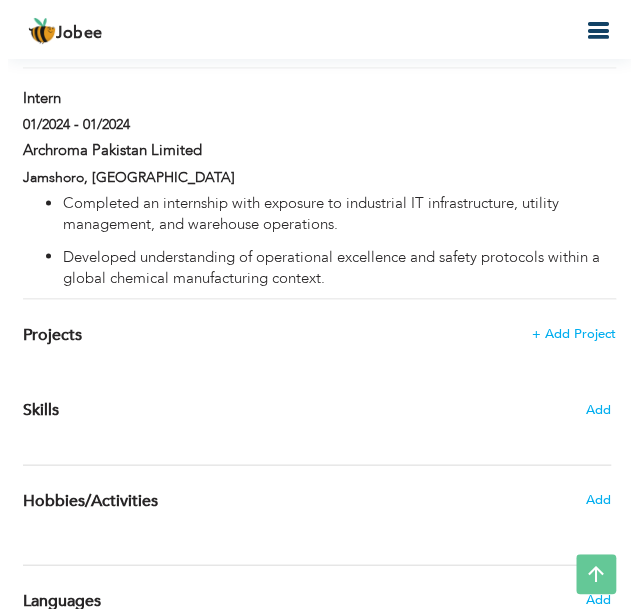 scroll, scrollTop: 2734, scrollLeft: 0, axis: vertical 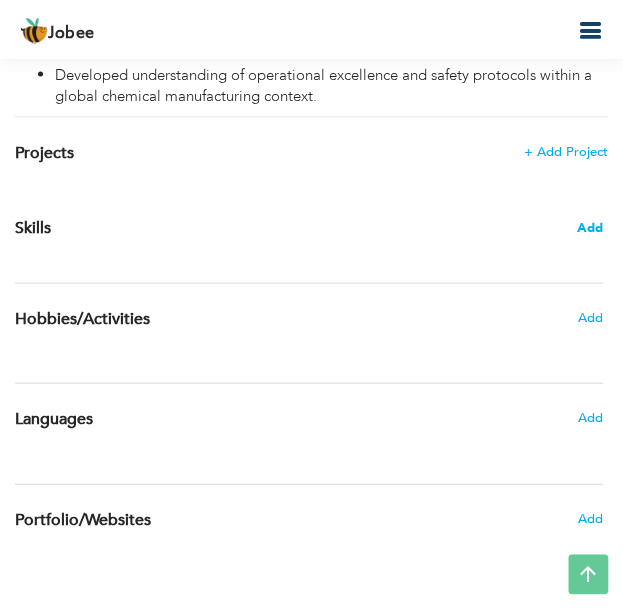 click on "Add" at bounding box center (590, 227) 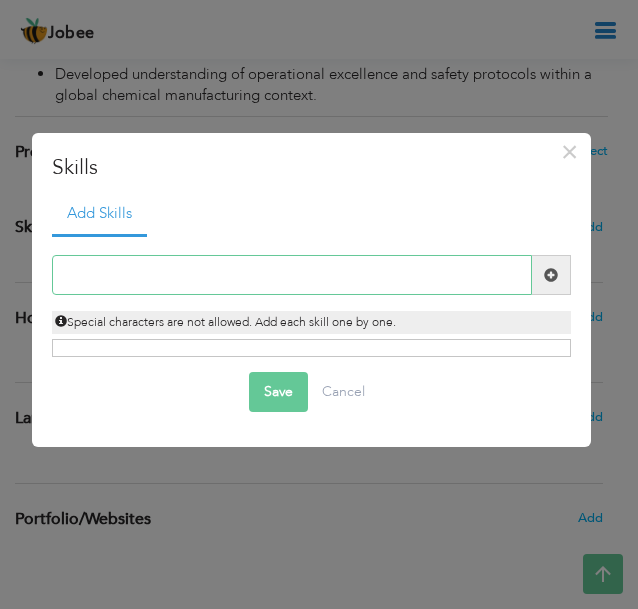 click at bounding box center [292, 275] 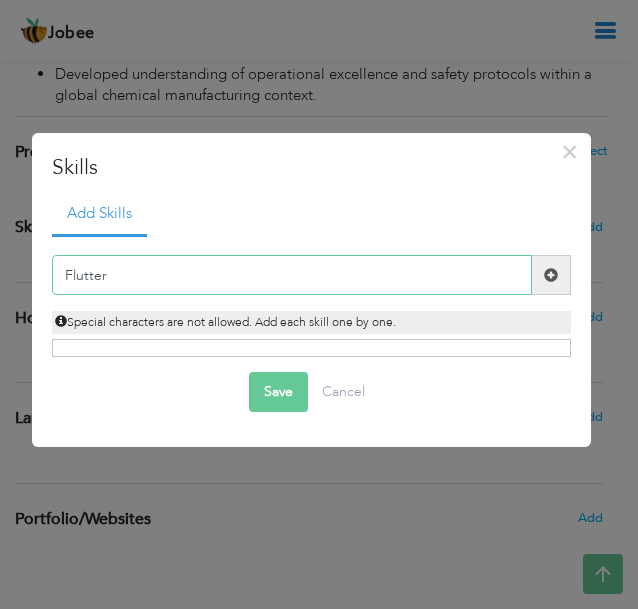 type on "Flutter" 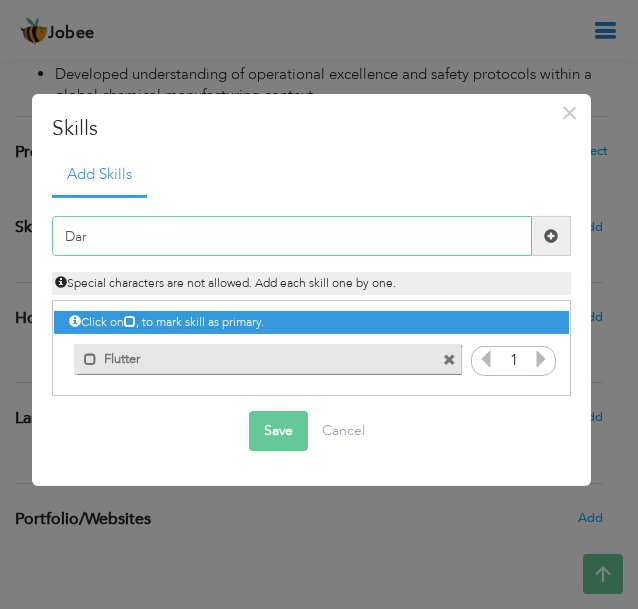 type on "Dart" 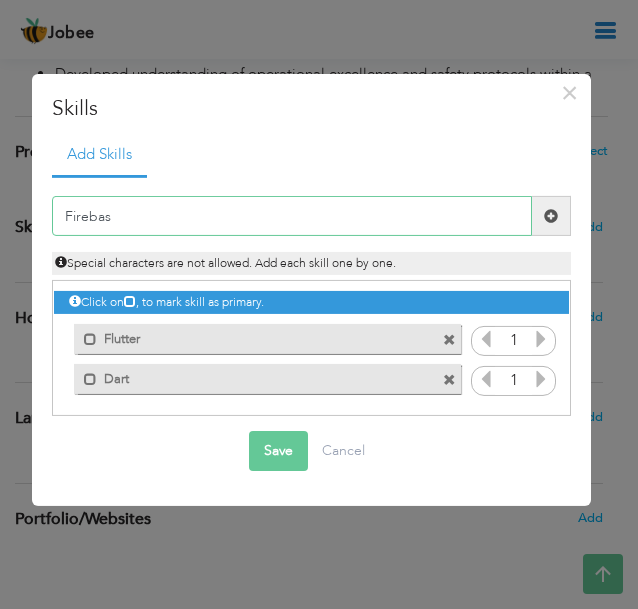 type on "Firebase" 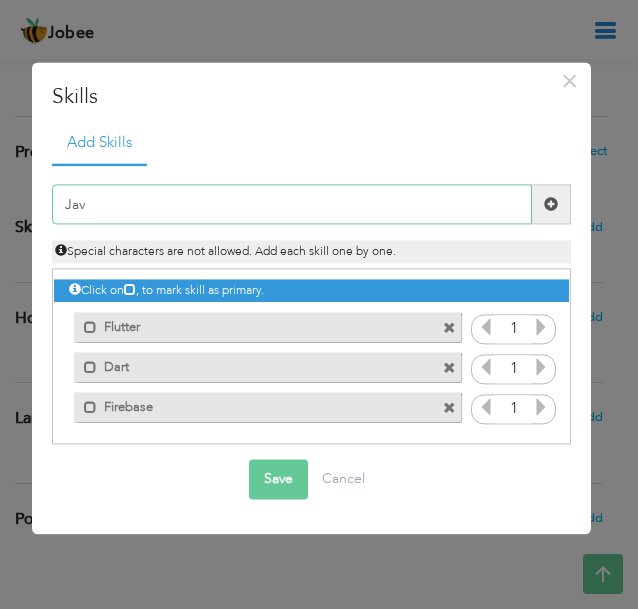 type on "Java" 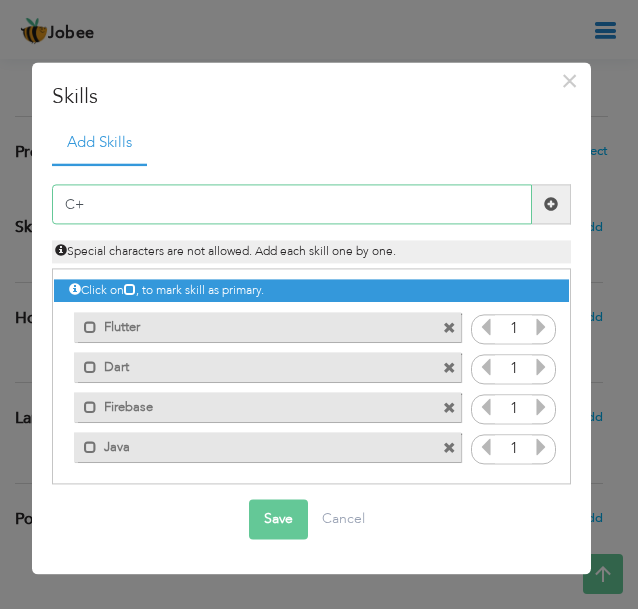 type on "C++" 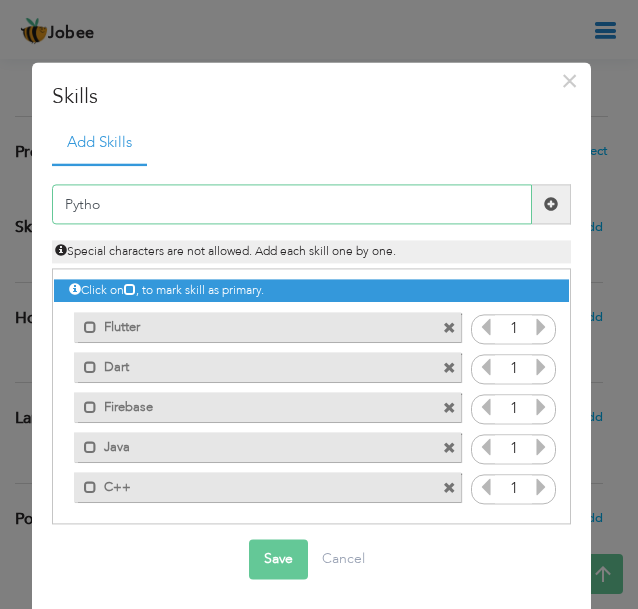 type on "Python" 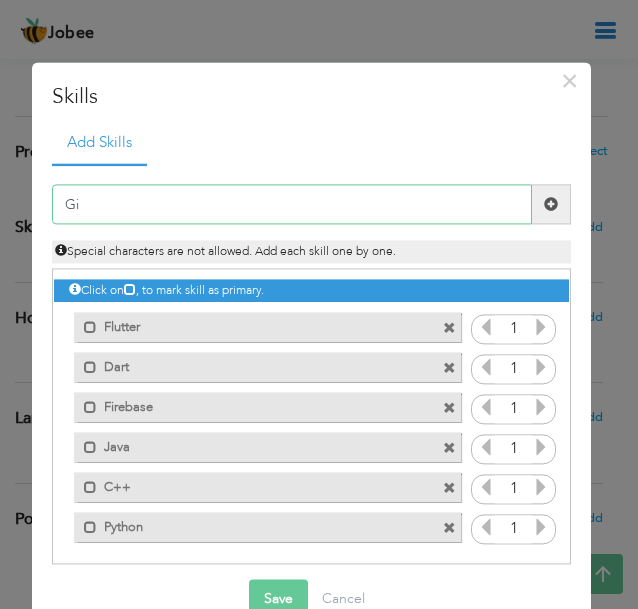 type on "Git" 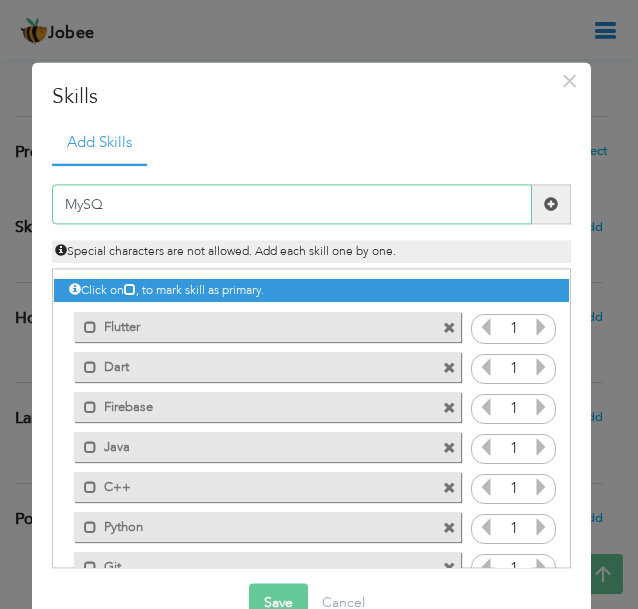 type on "MySQL" 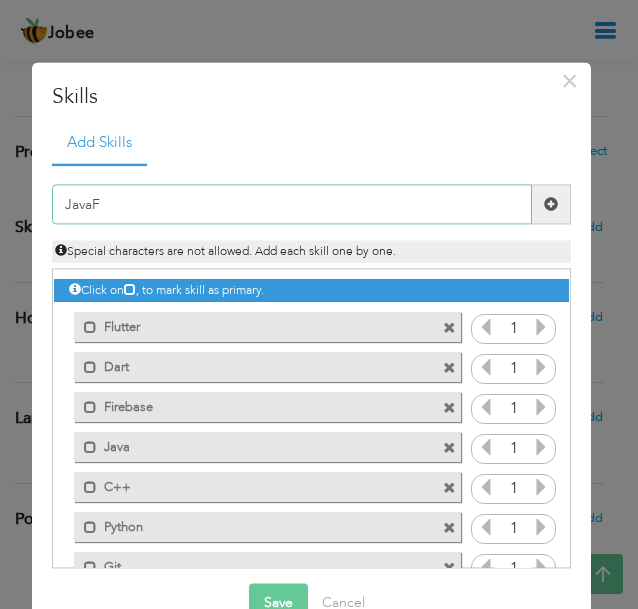 type on "JavaFX" 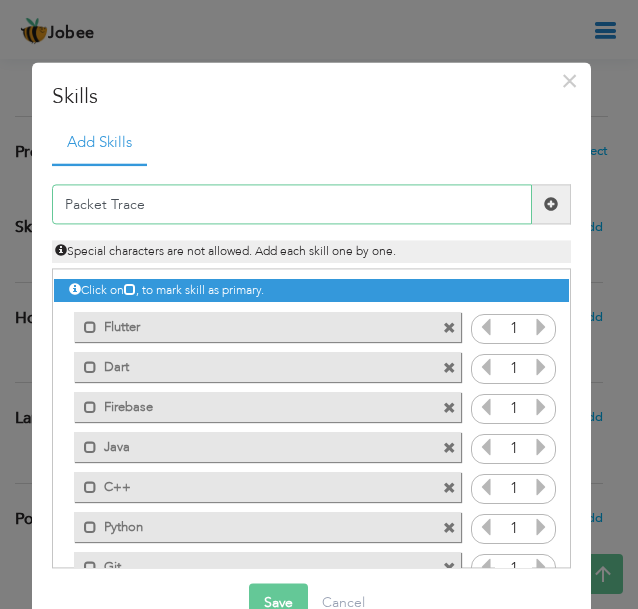 type on "Packet Tracer" 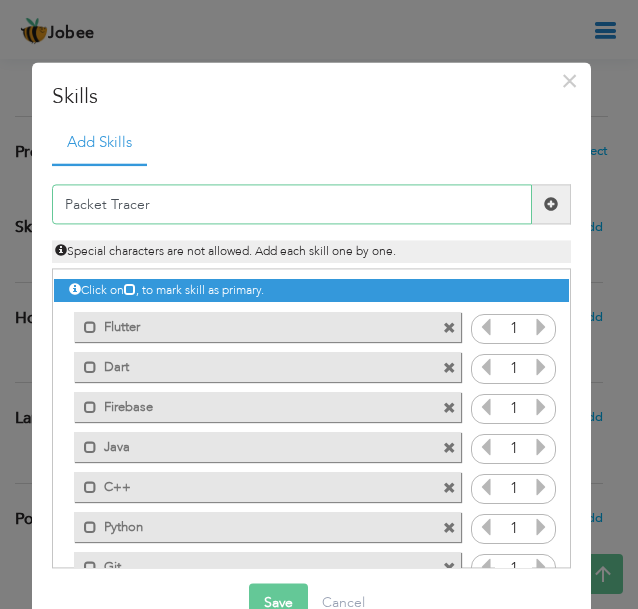 type 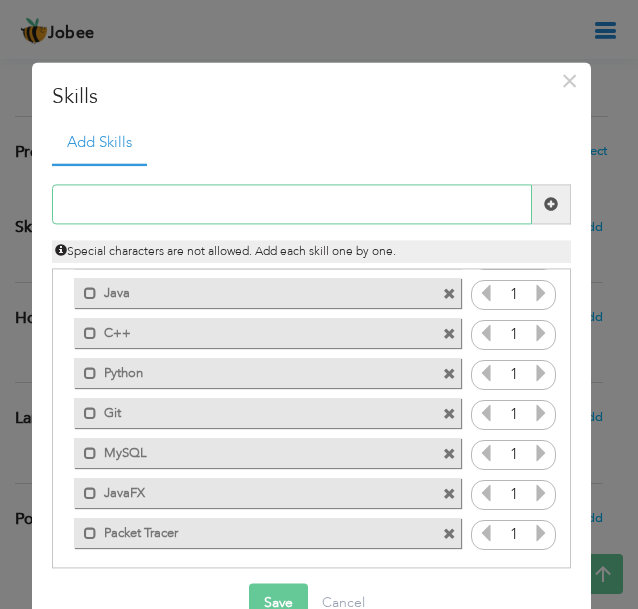 scroll, scrollTop: 0, scrollLeft: 0, axis: both 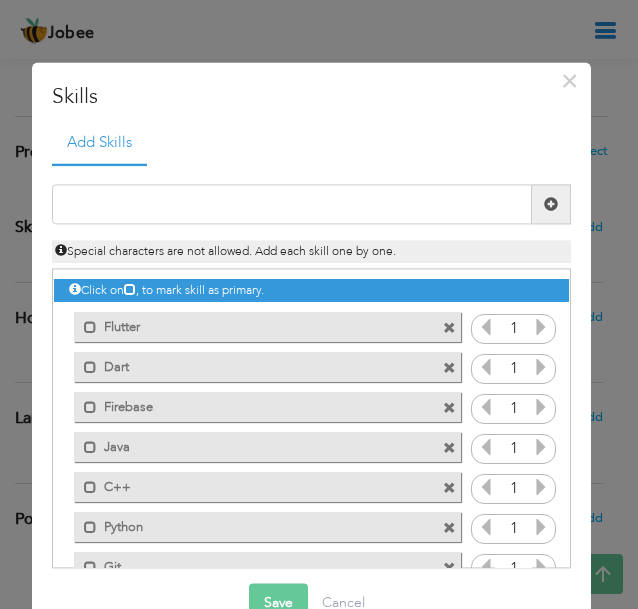 click at bounding box center [541, 327] 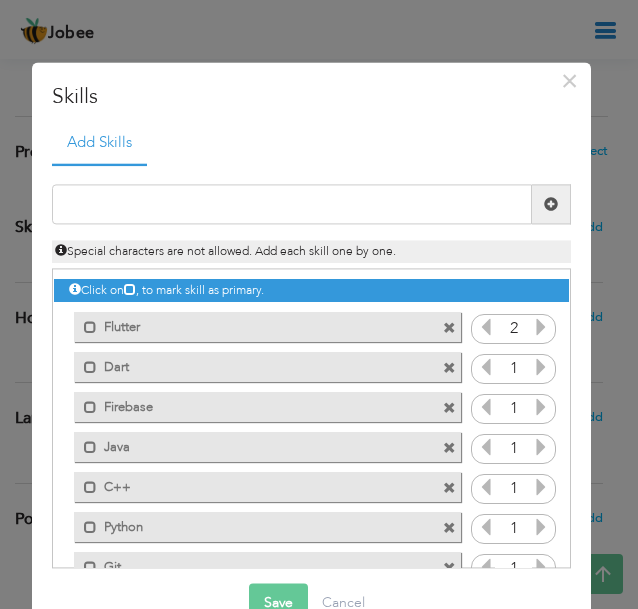 click at bounding box center [541, 327] 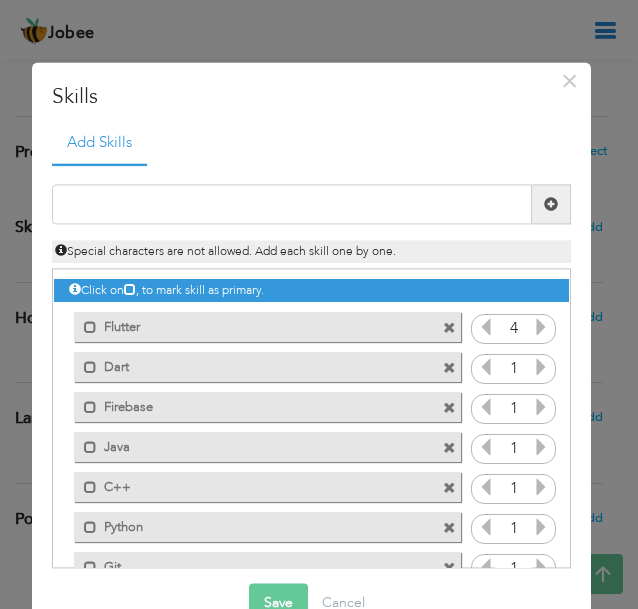 click at bounding box center [541, 327] 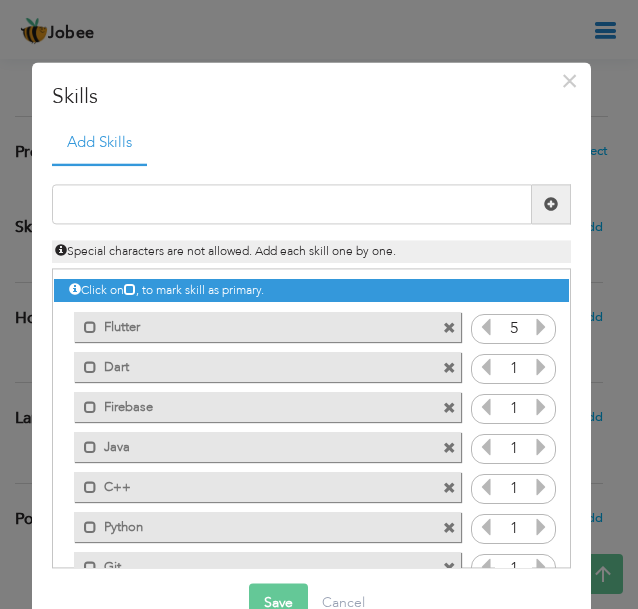 click at bounding box center (541, 327) 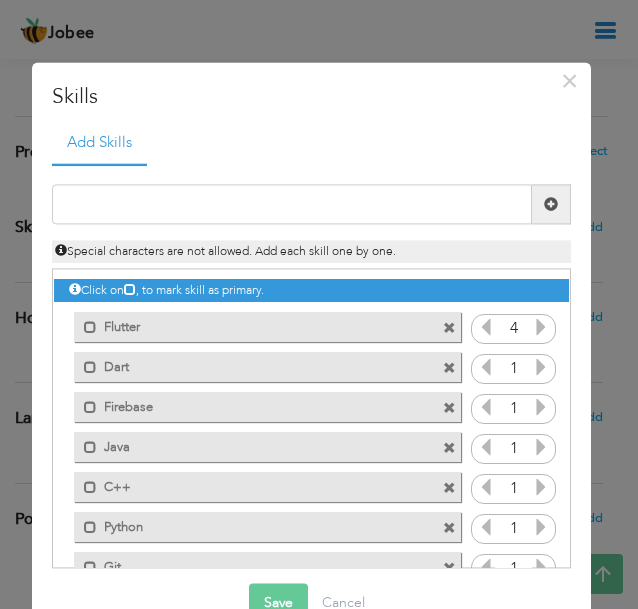 click at bounding box center [541, 327] 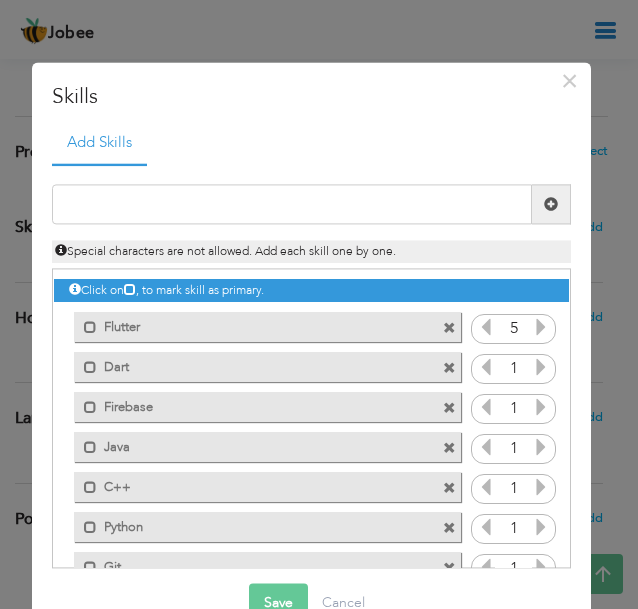 click at bounding box center [541, 367] 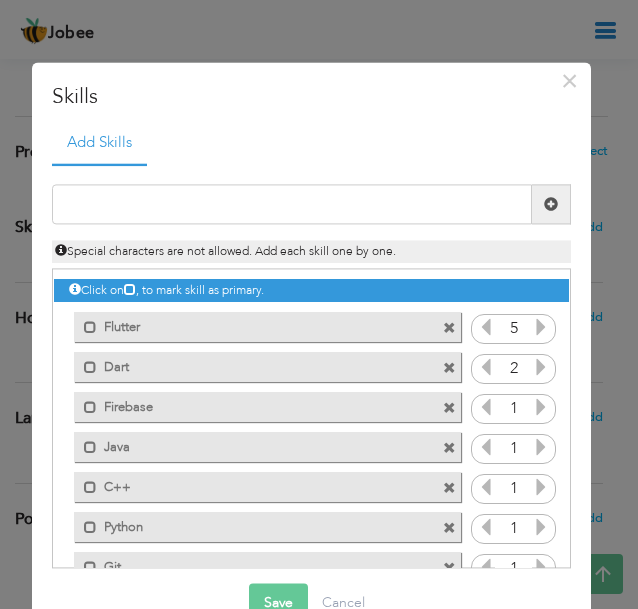 click at bounding box center (541, 367) 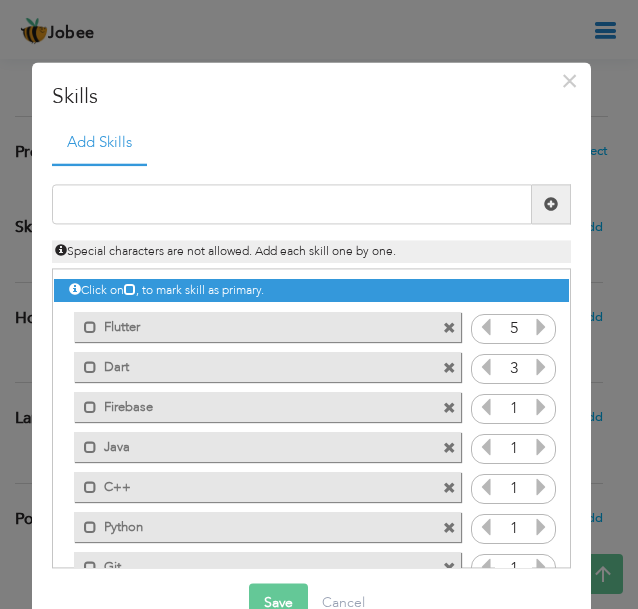click at bounding box center [541, 367] 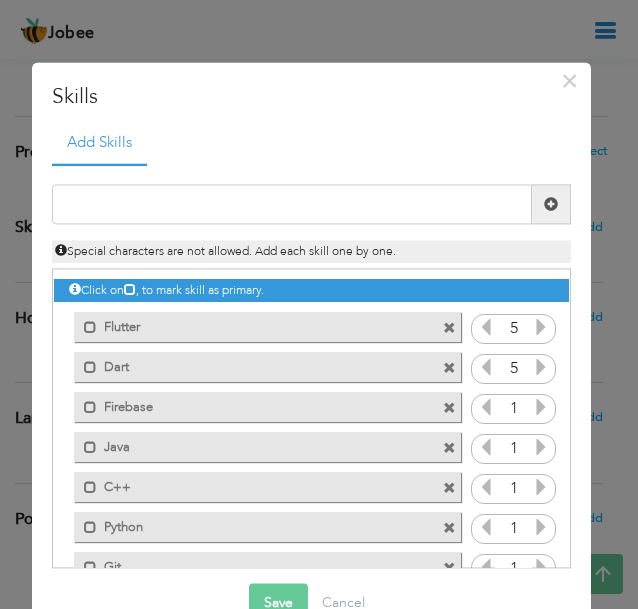 click at bounding box center [541, 367] 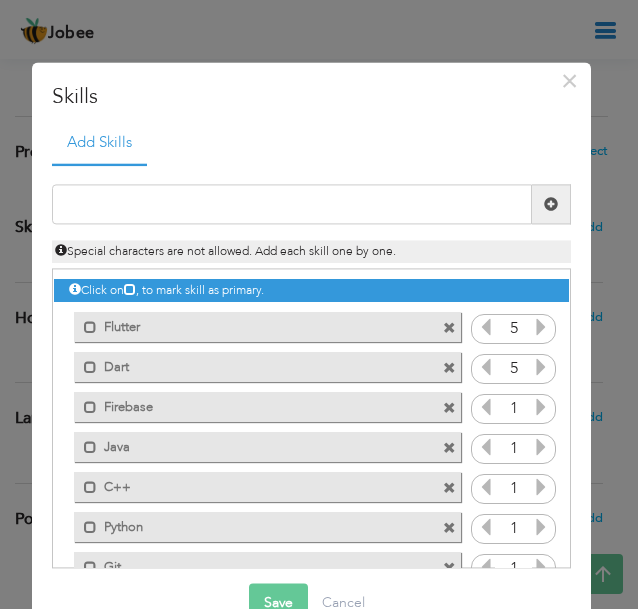 click at bounding box center [541, 407] 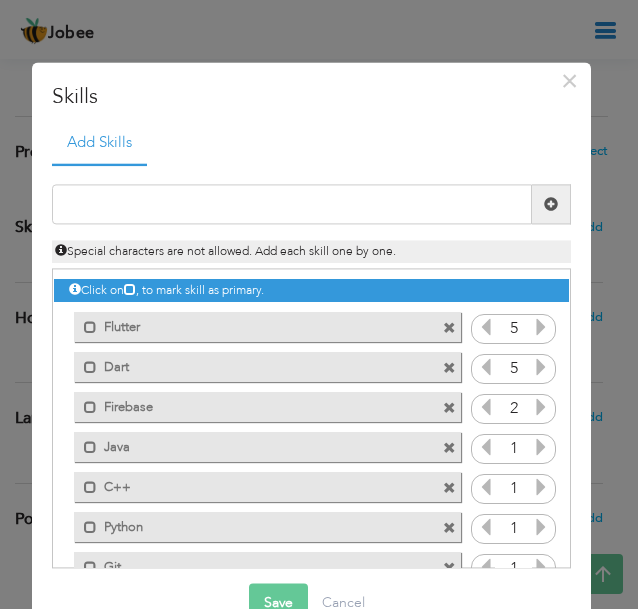 click at bounding box center (541, 407) 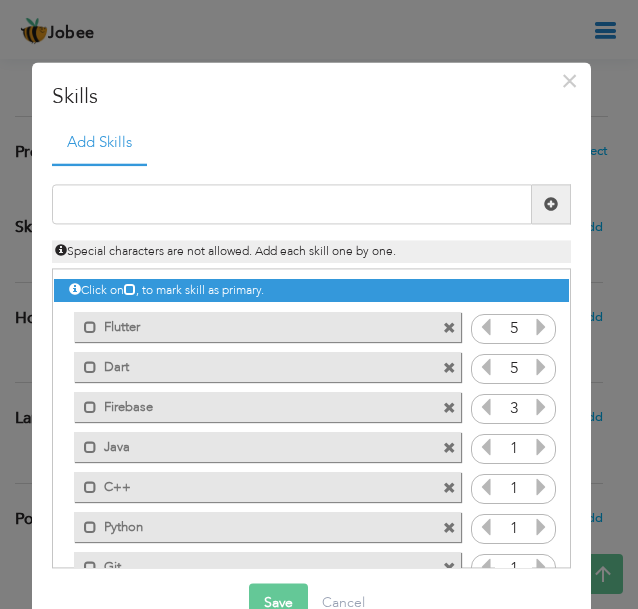 click at bounding box center (541, 447) 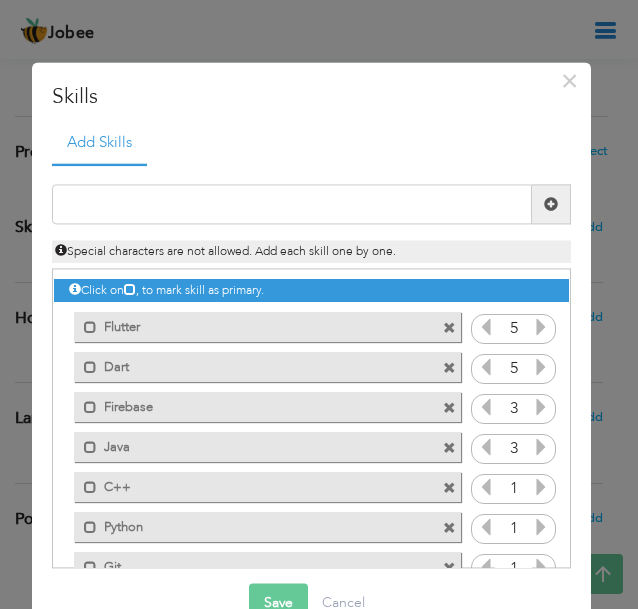 click at bounding box center [541, 447] 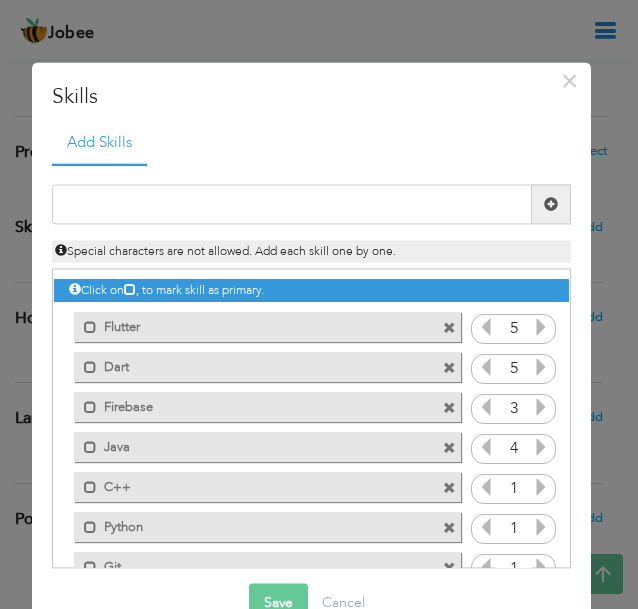click at bounding box center [486, 447] 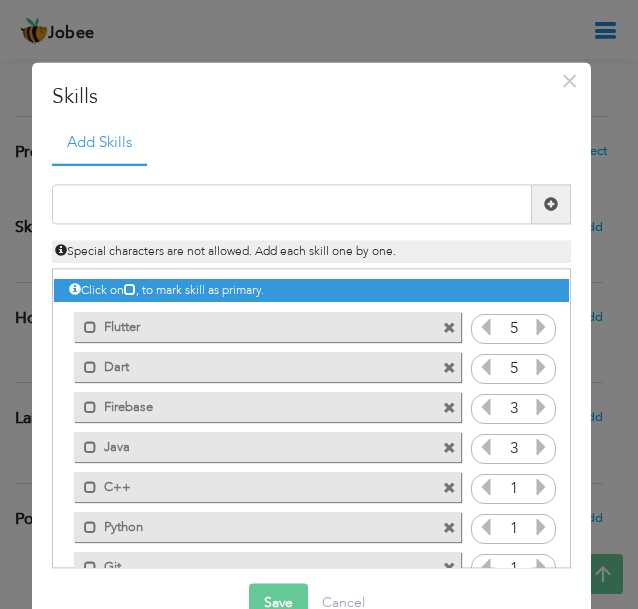click at bounding box center (486, 407) 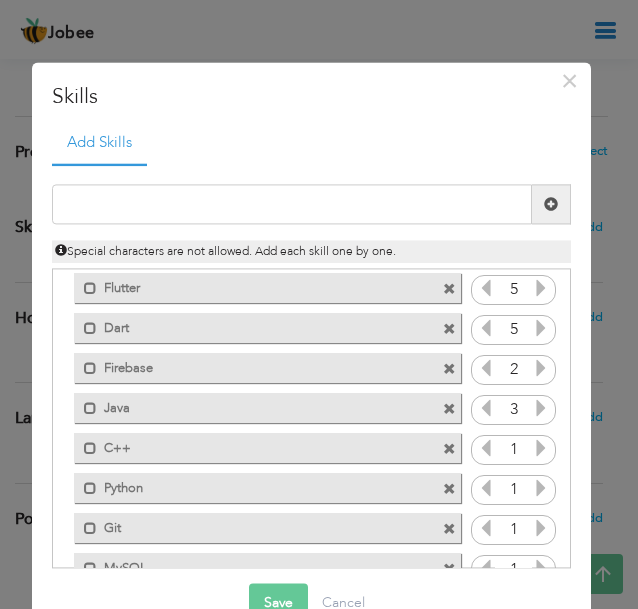 scroll, scrollTop: 70, scrollLeft: 0, axis: vertical 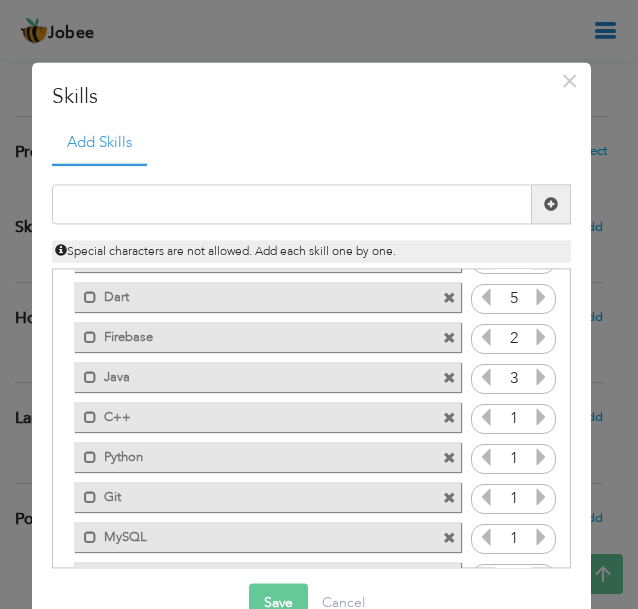click at bounding box center (541, 497) 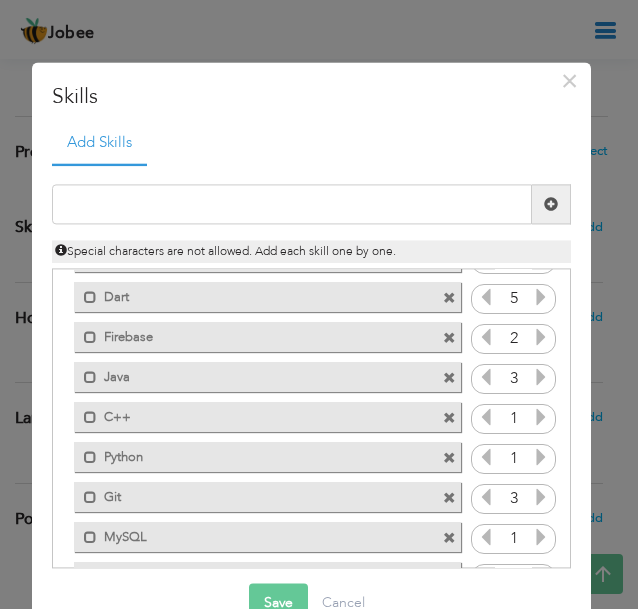 click at bounding box center (541, 497) 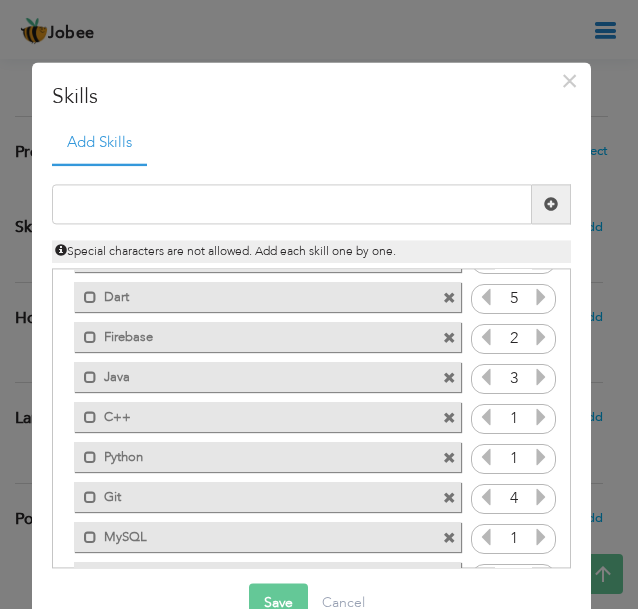 click at bounding box center (486, 497) 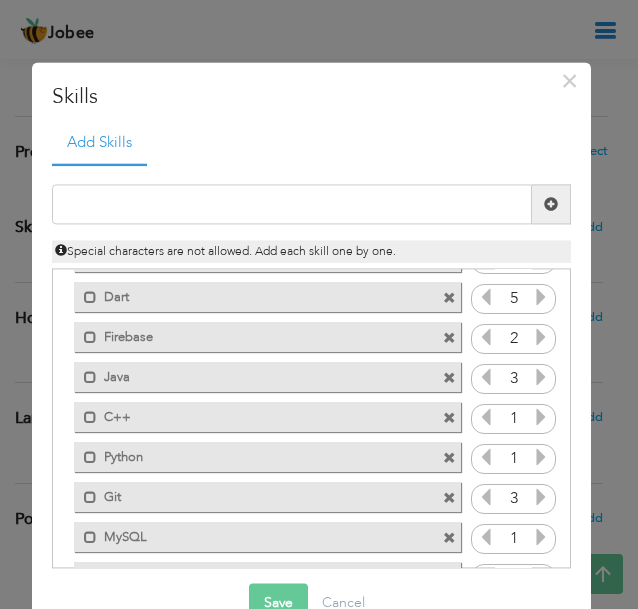 click at bounding box center (541, 497) 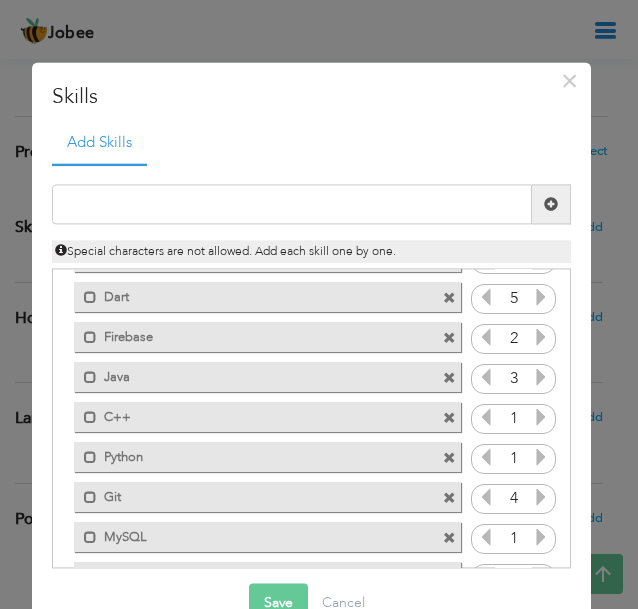 click at bounding box center (541, 537) 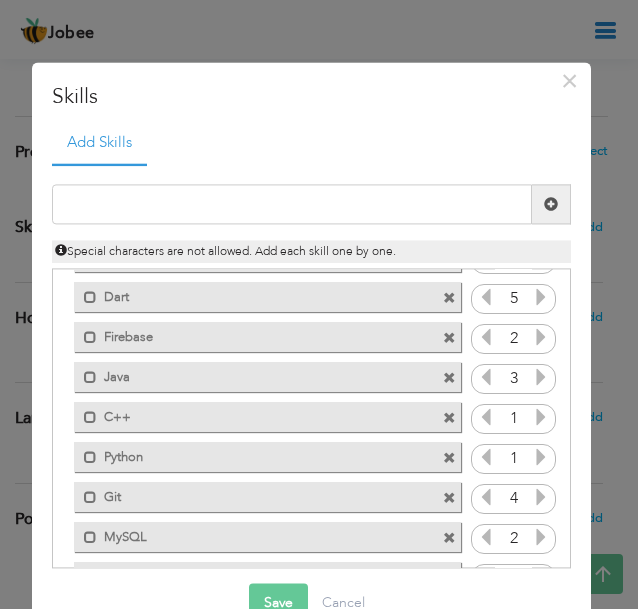 click at bounding box center (541, 537) 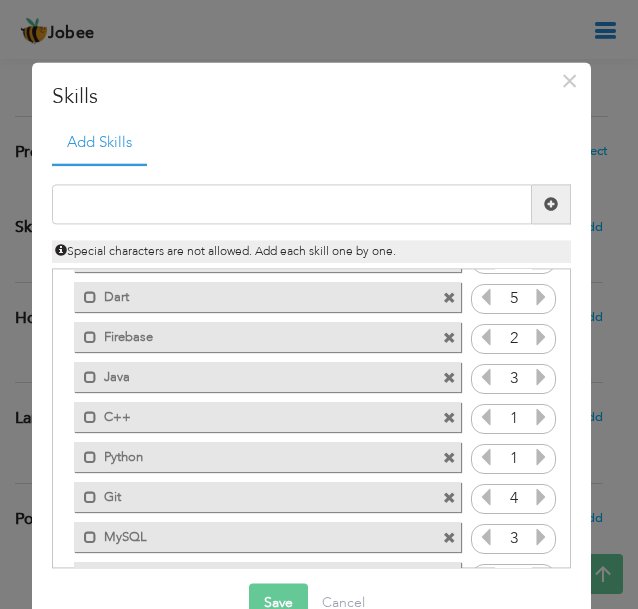 click at bounding box center [541, 537] 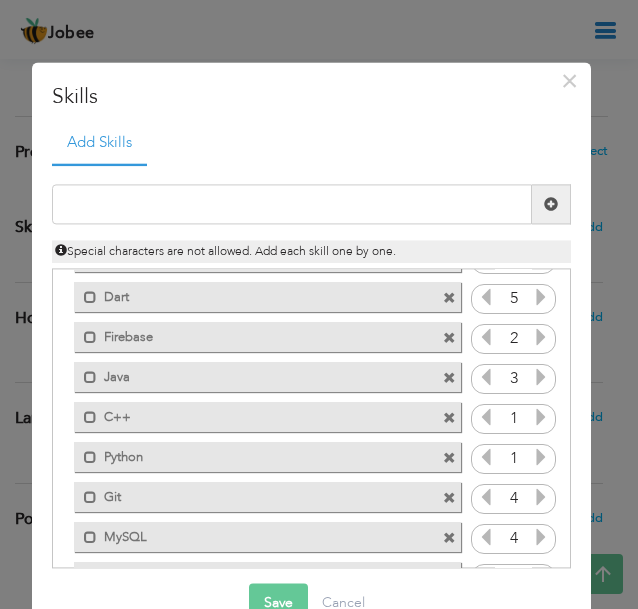 click at bounding box center [486, 497] 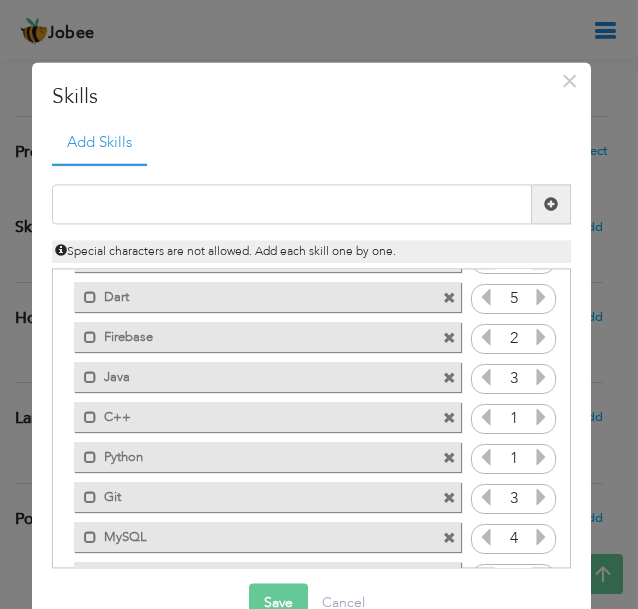click at bounding box center (486, 537) 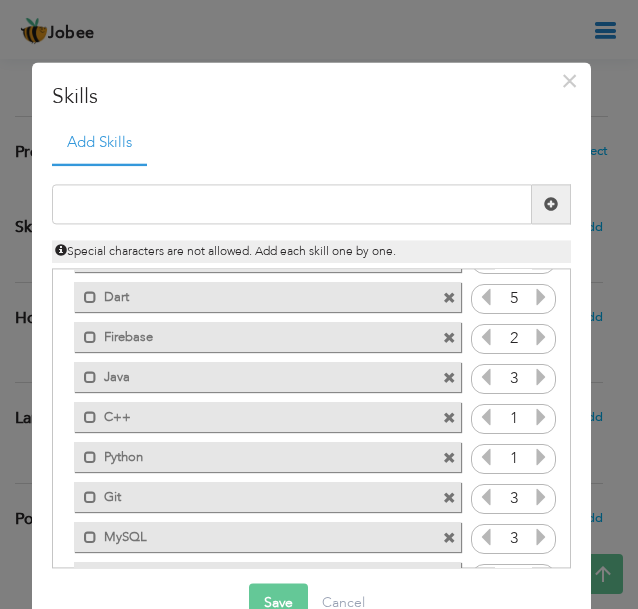 click at bounding box center [541, 537] 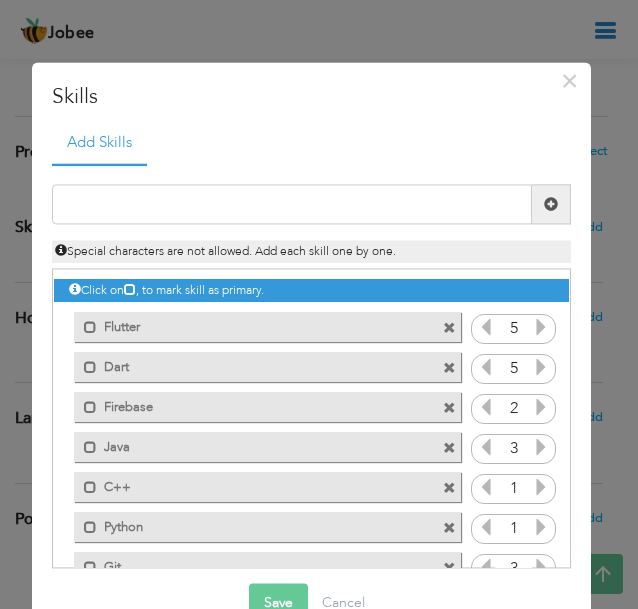 scroll, scrollTop: 154, scrollLeft: 0, axis: vertical 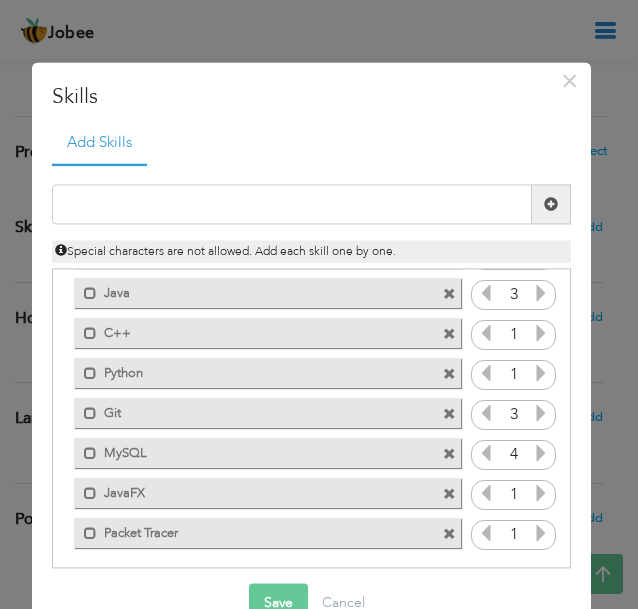 click at bounding box center [486, 453] 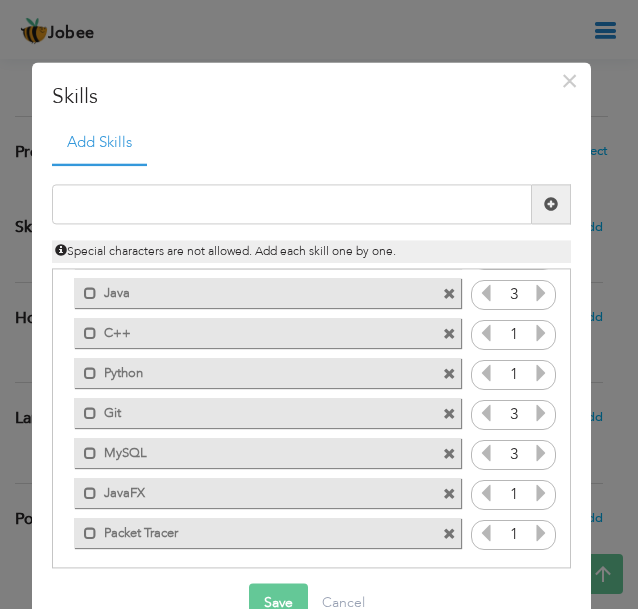 scroll, scrollTop: 0, scrollLeft: 0, axis: both 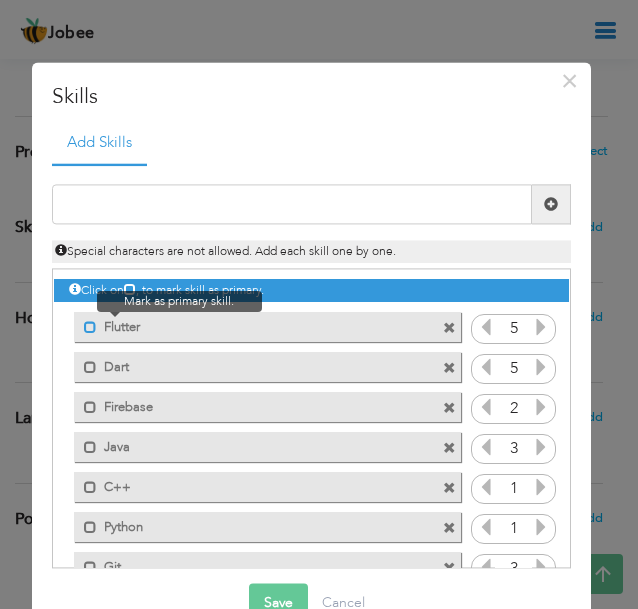 click at bounding box center [90, 328] 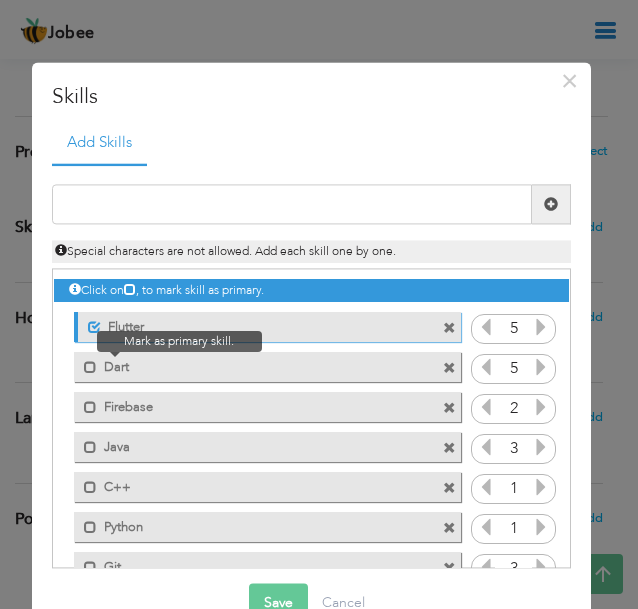 click at bounding box center (85, 363) 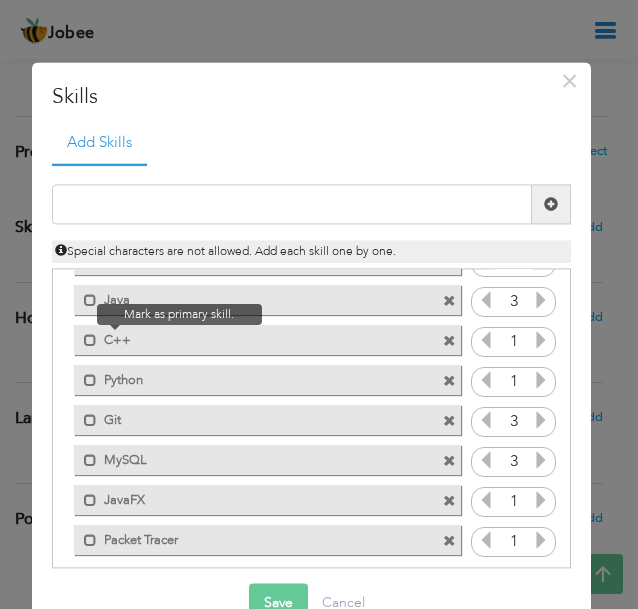 scroll, scrollTop: 148, scrollLeft: 0, axis: vertical 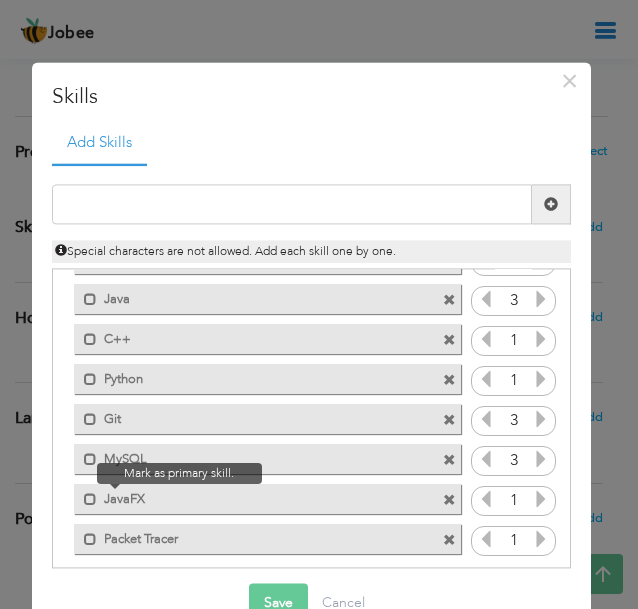 click at bounding box center (85, 495) 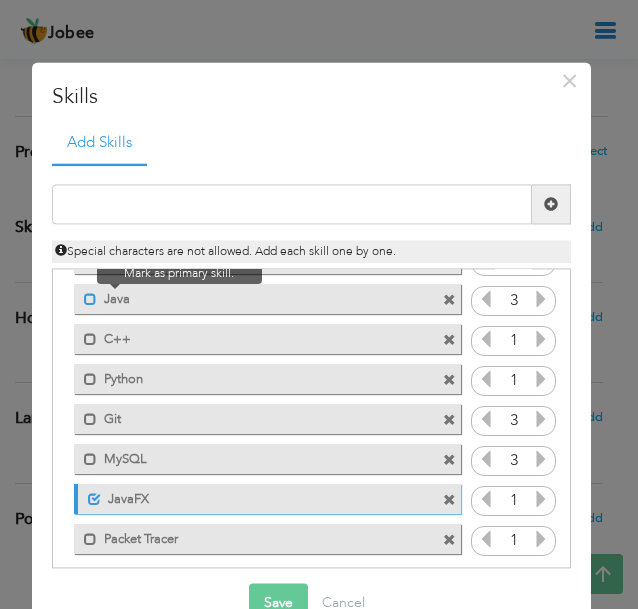 click at bounding box center (90, 300) 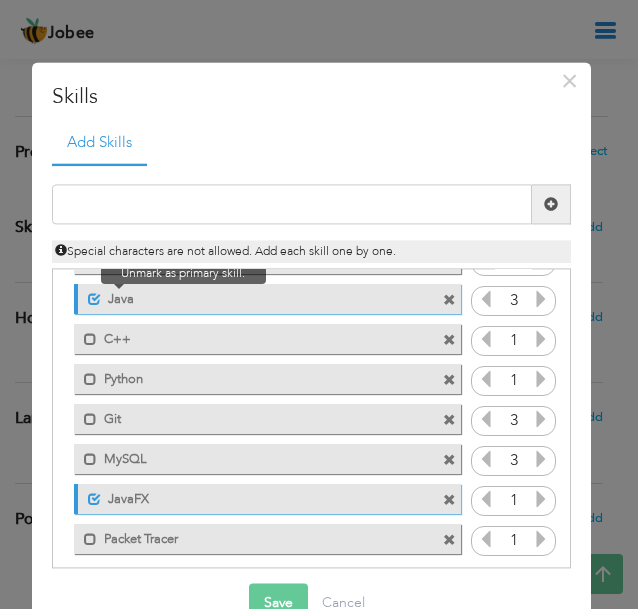 click at bounding box center [94, 300] 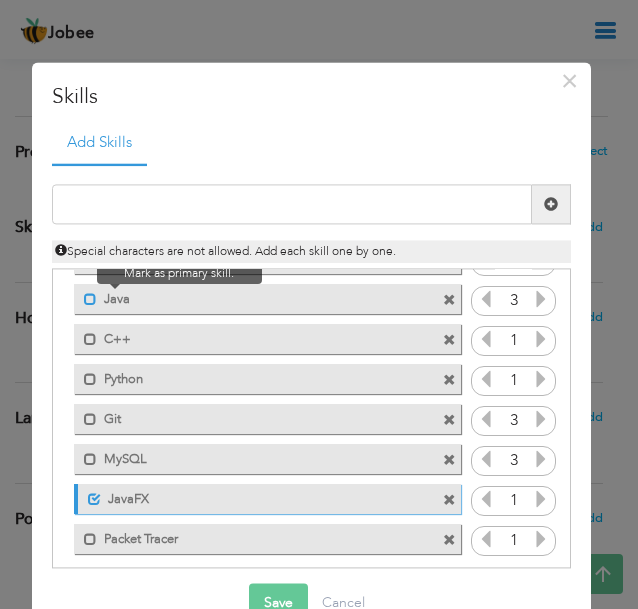 click at bounding box center [90, 300] 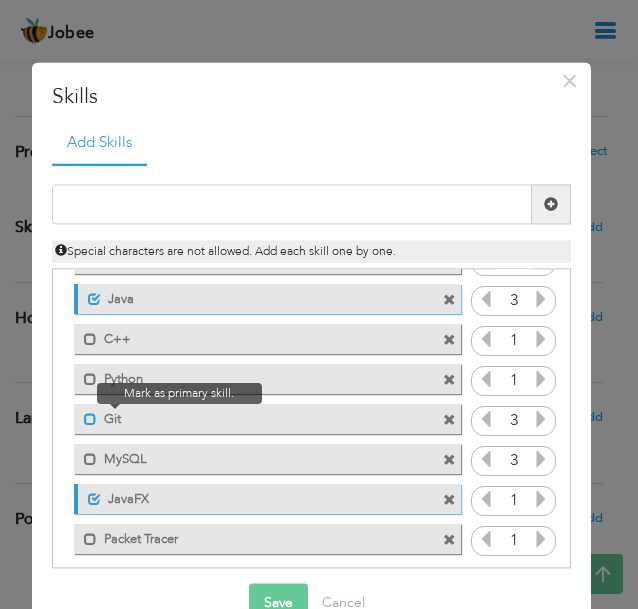 click at bounding box center [90, 420] 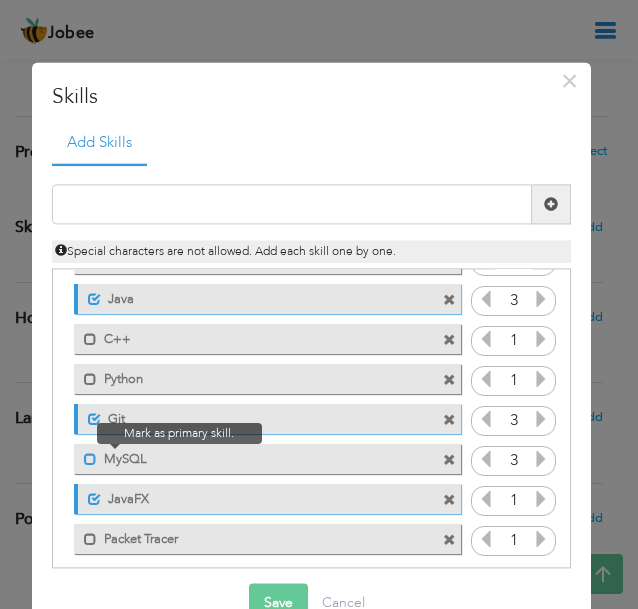 click at bounding box center (85, 455) 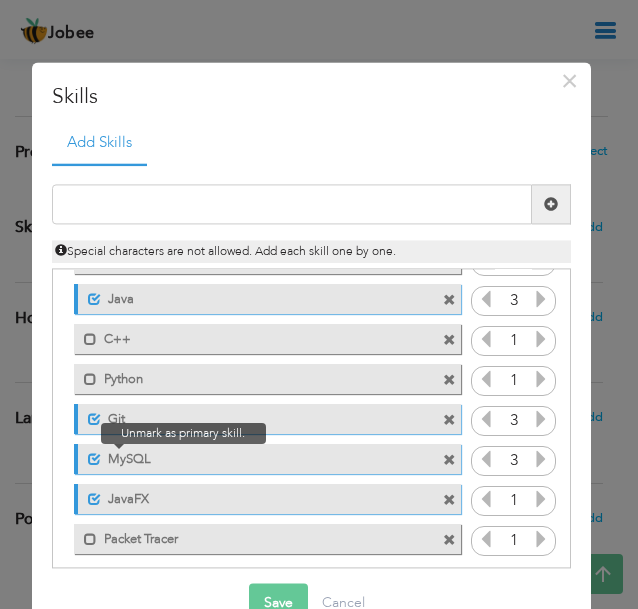 click at bounding box center (89, 455) 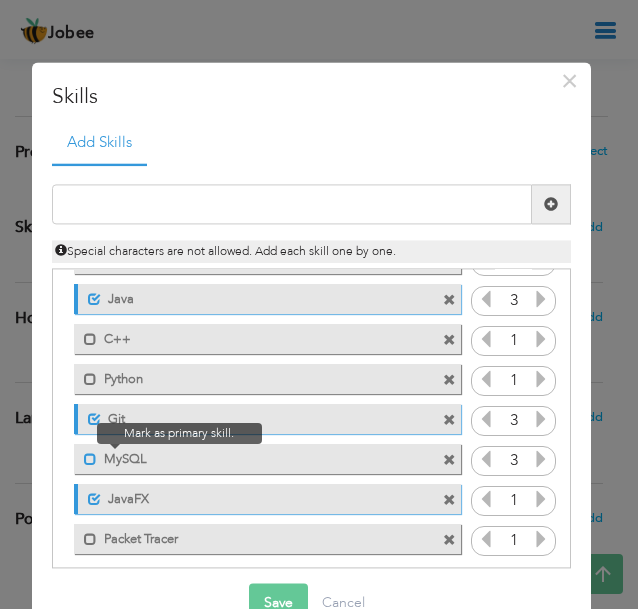 click at bounding box center [90, 460] 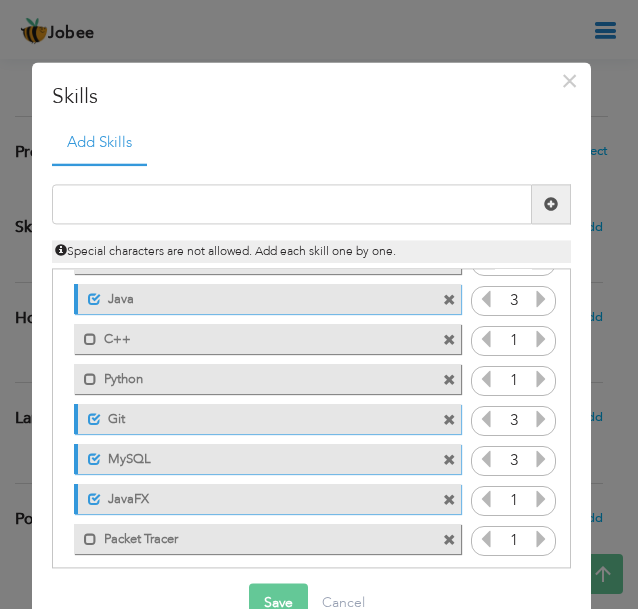 click on "Save" at bounding box center [278, 603] 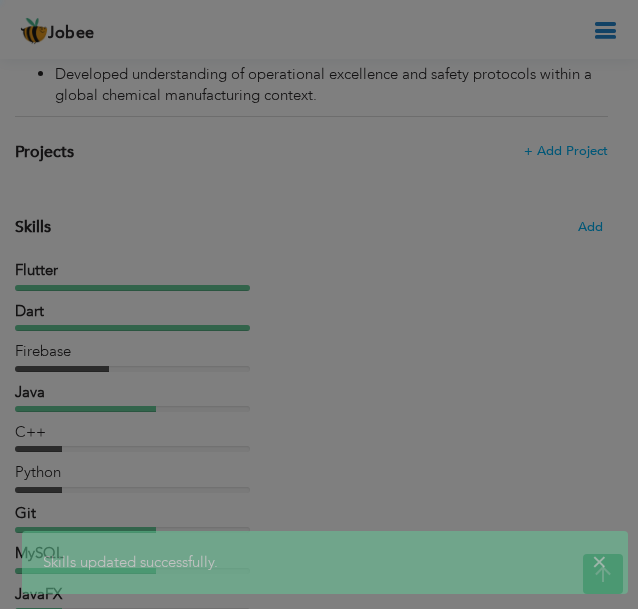 scroll, scrollTop: 0, scrollLeft: 0, axis: both 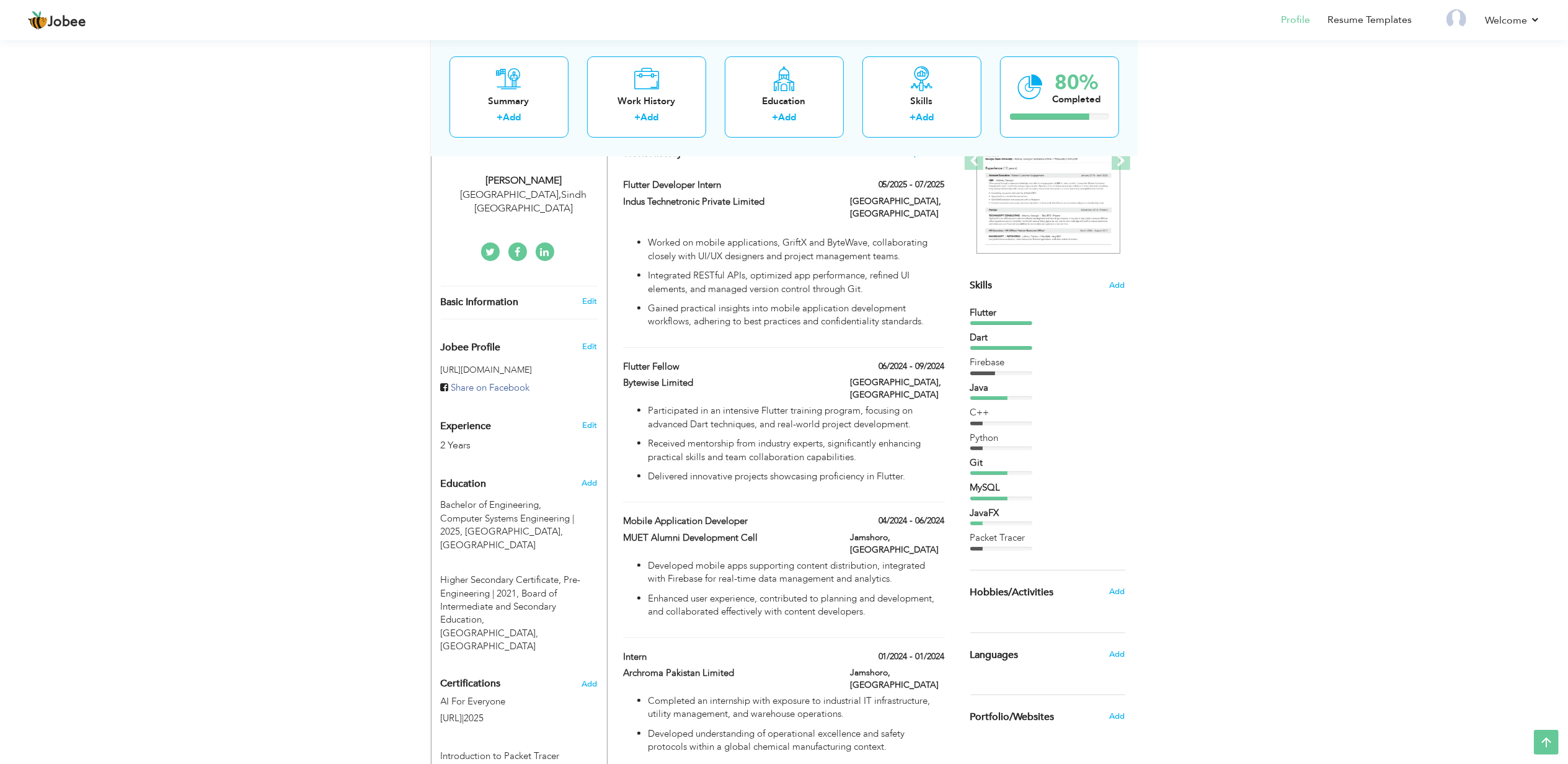 click on "View Resume
Export PDF
Profile
Summary
Public Link
Experience
Education
Awards
Work Histroy
Projects
Certifications
Skills
Preferred Job City" at bounding box center [784, 802] 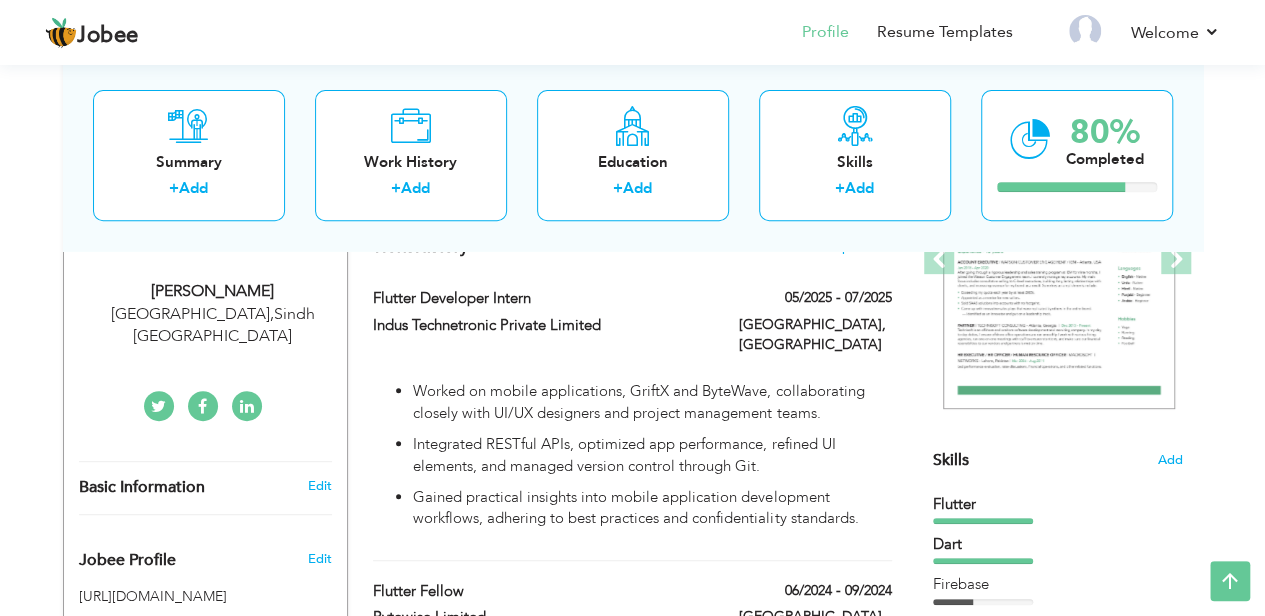 click on "Profile
Resume Templates
Resume Templates
Cover Letters
About
My Resume
Welcome
Settings
Log off" at bounding box center [632, 34] 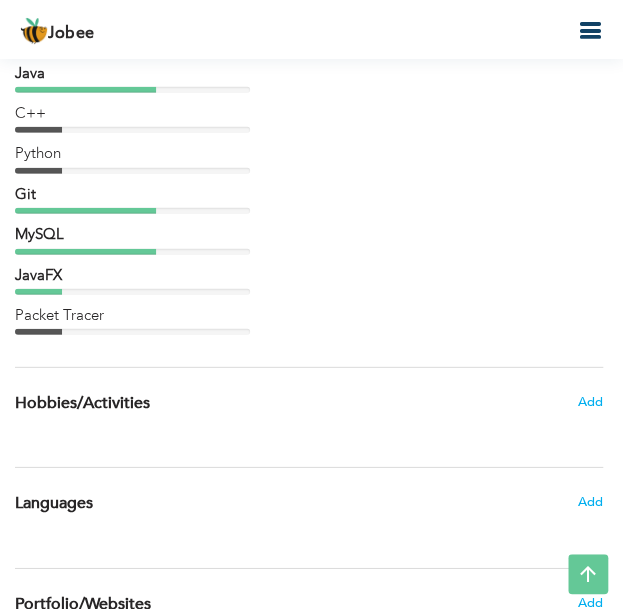 scroll, scrollTop: 3168, scrollLeft: 0, axis: vertical 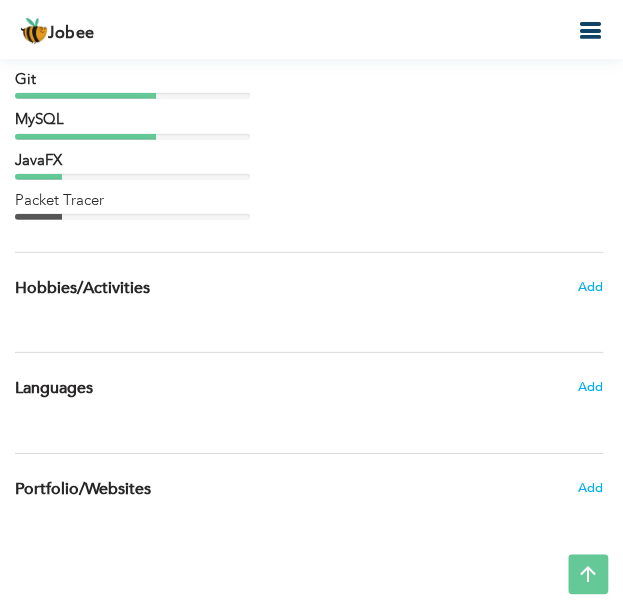 click on "Languages" at bounding box center (257, 388) 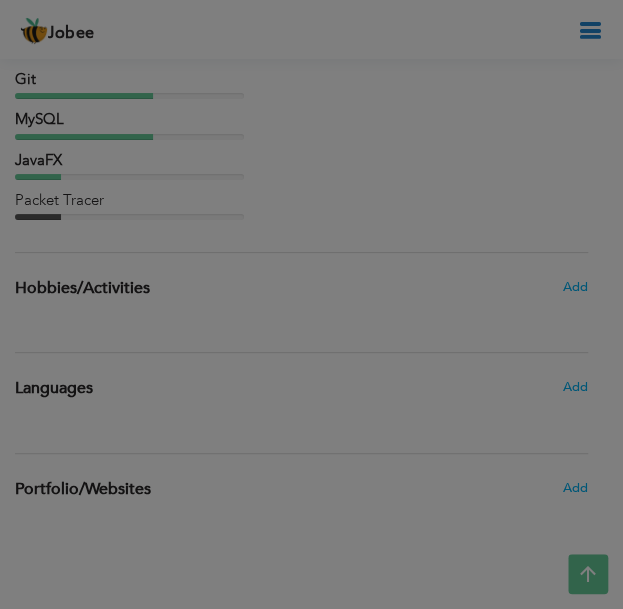 scroll, scrollTop: 3146, scrollLeft: 0, axis: vertical 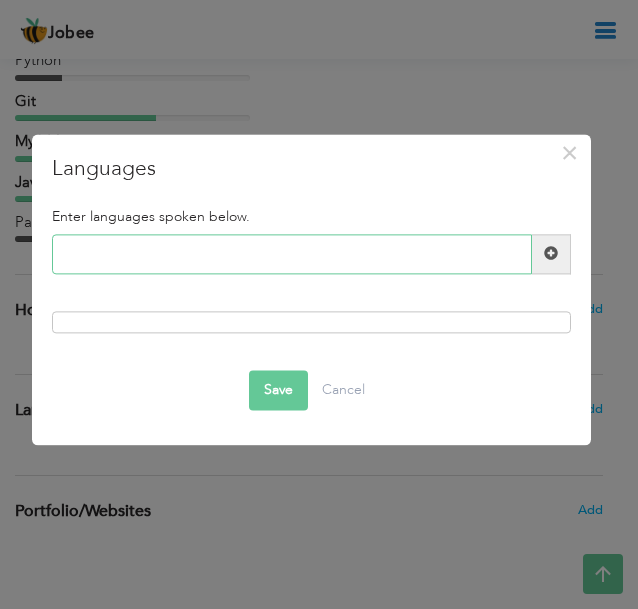 click at bounding box center (292, 254) 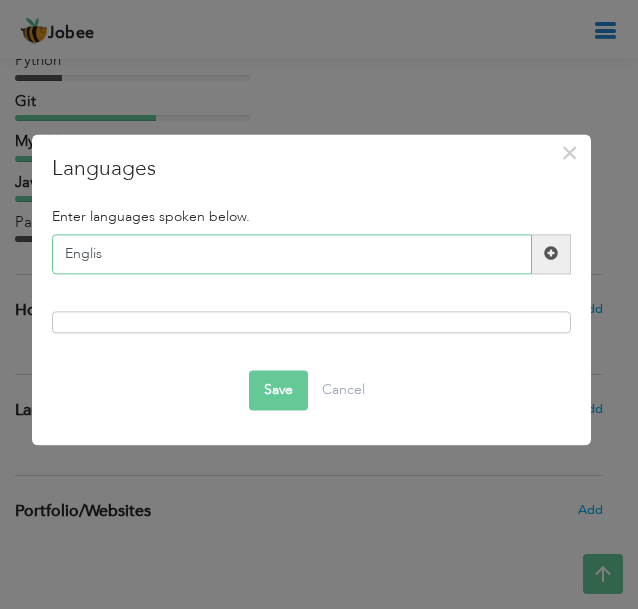 type on "English" 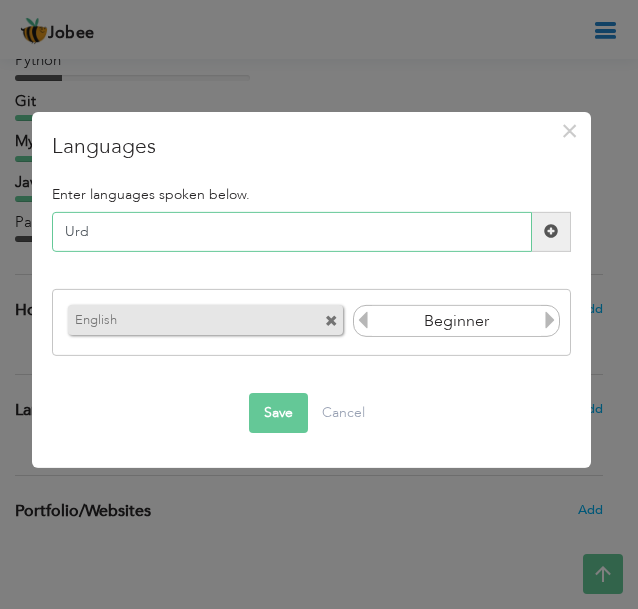 type on "Urdu" 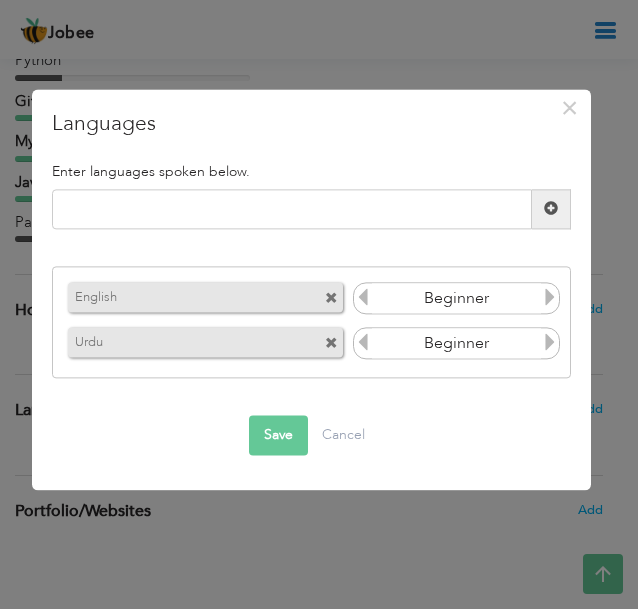 click at bounding box center (550, 298) 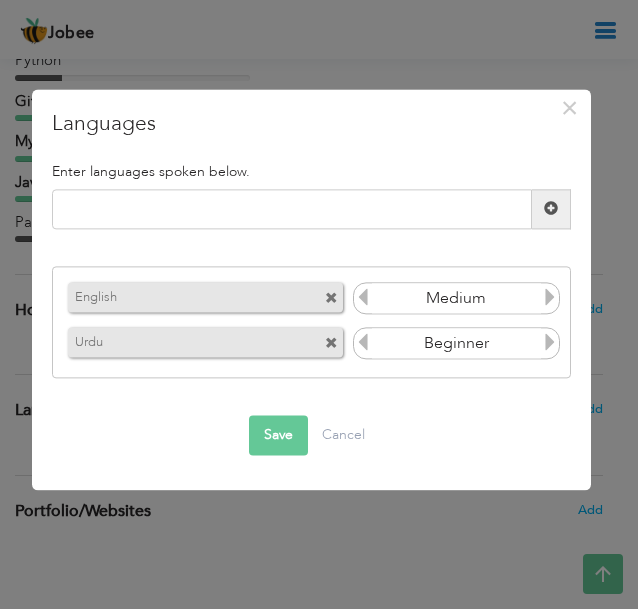 click at bounding box center (550, 298) 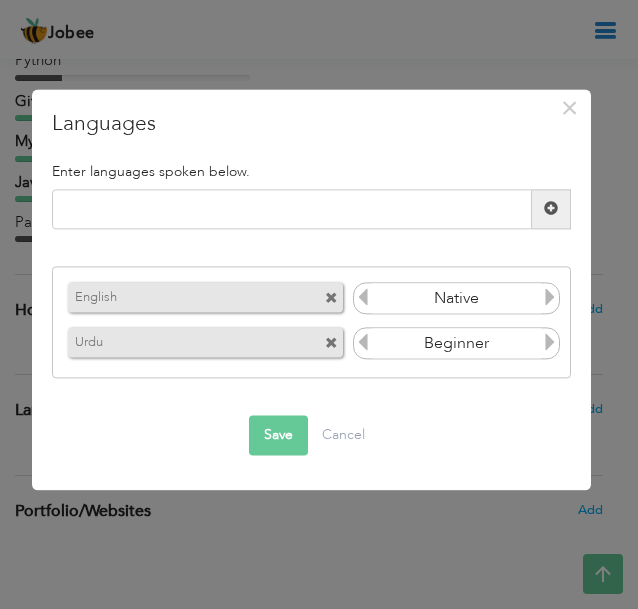 click at bounding box center (550, 298) 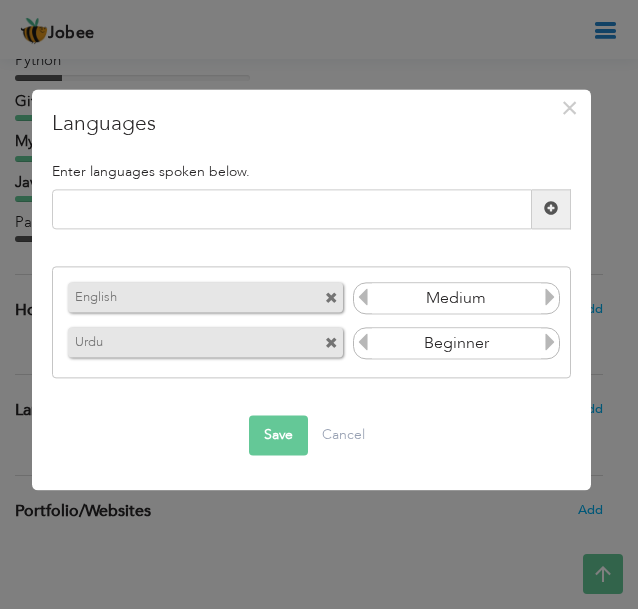 click at bounding box center [363, 298] 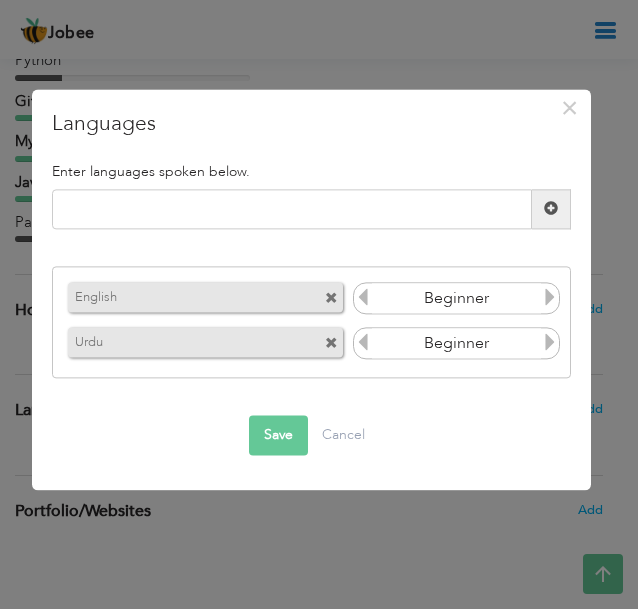 click at bounding box center [550, 298] 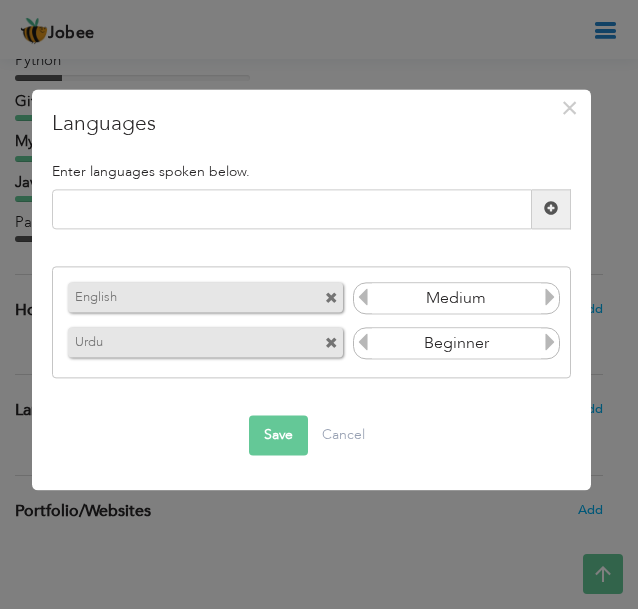 click at bounding box center [550, 298] 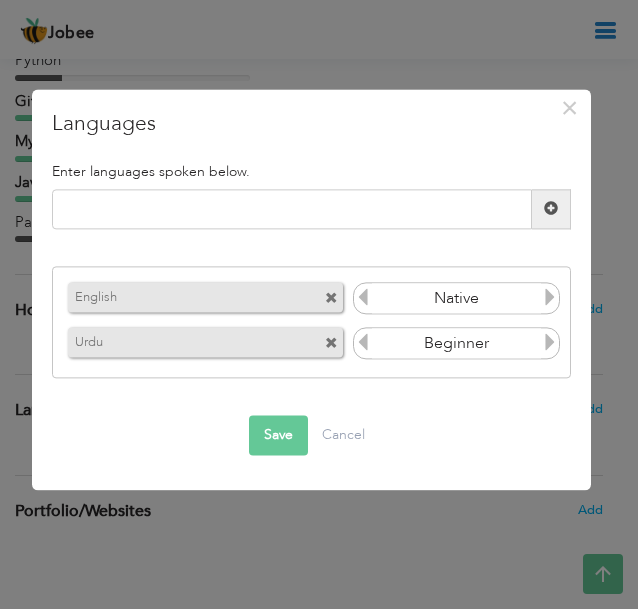 click at bounding box center [363, 298] 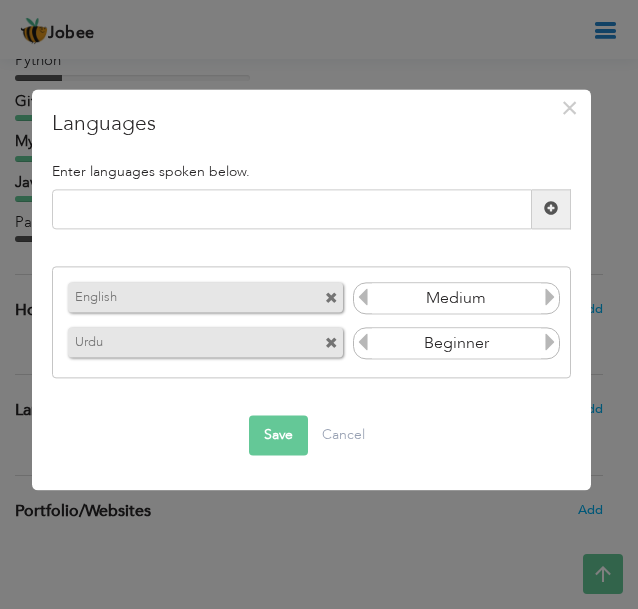 click at bounding box center [550, 343] 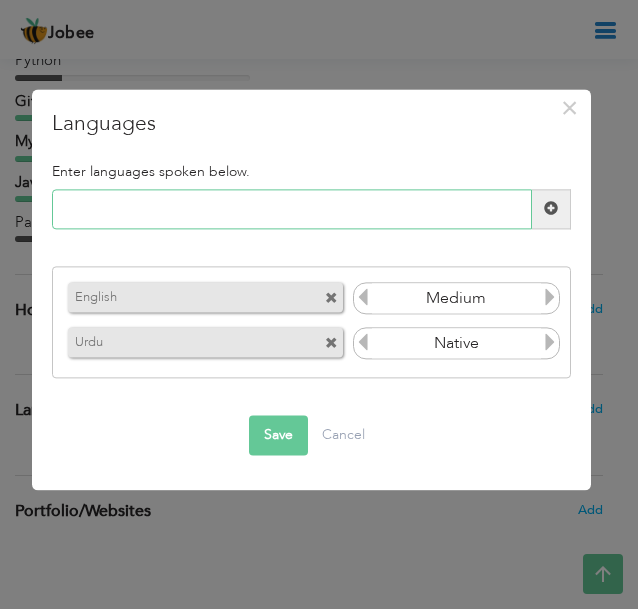 click at bounding box center (292, 209) 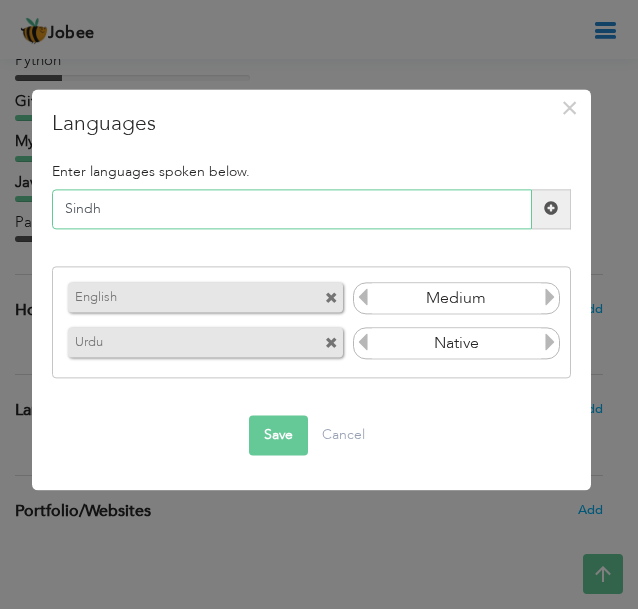 type on "Sindhi" 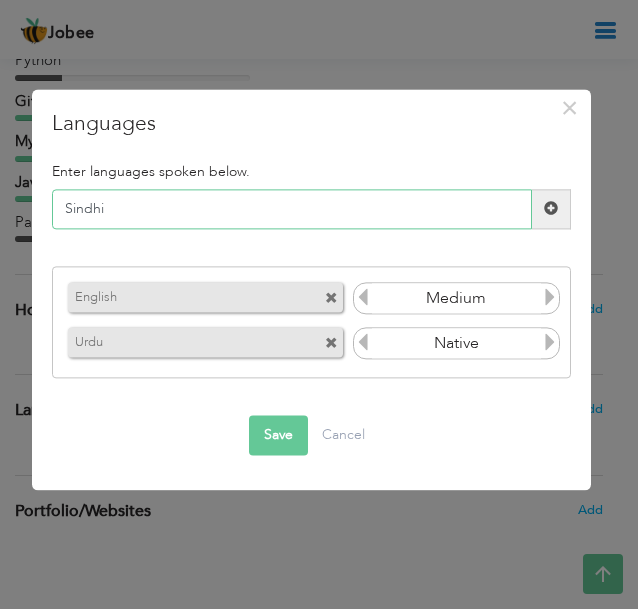 type 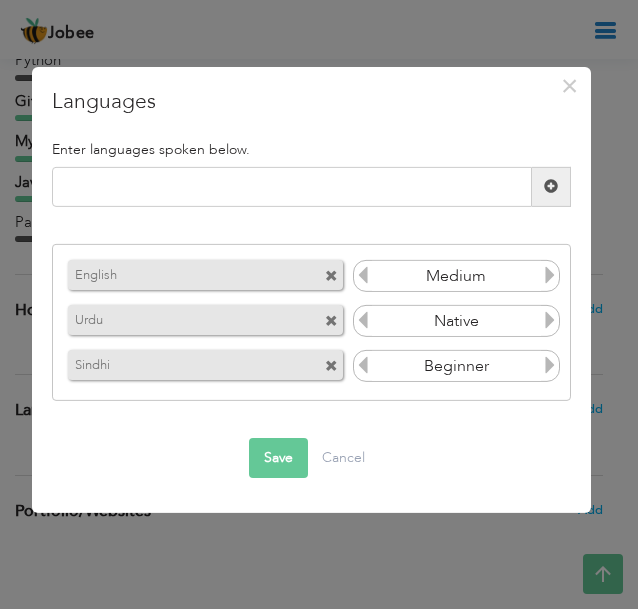 click at bounding box center (331, 366) 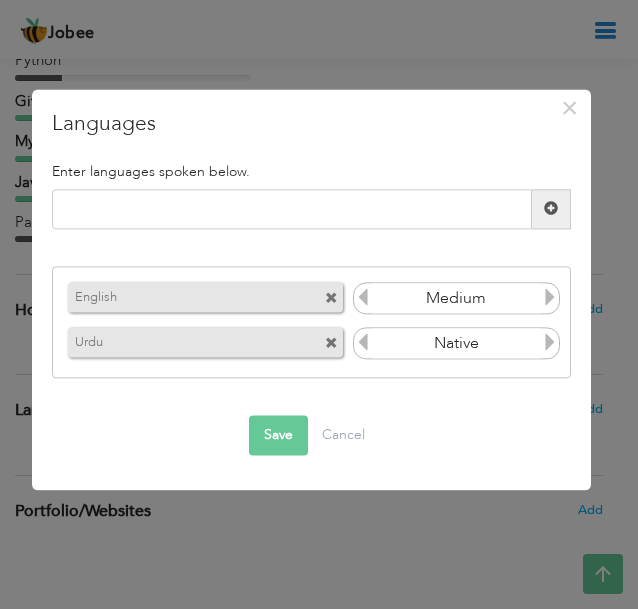 click on "Save" at bounding box center [278, 435] 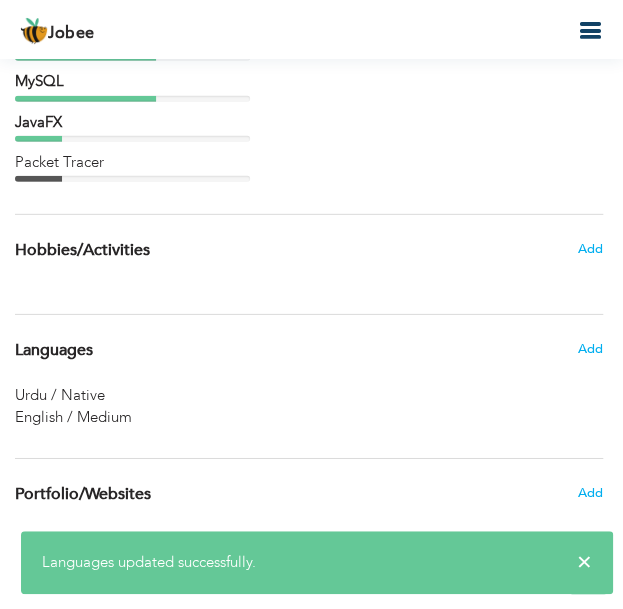 scroll, scrollTop: 3210, scrollLeft: 0, axis: vertical 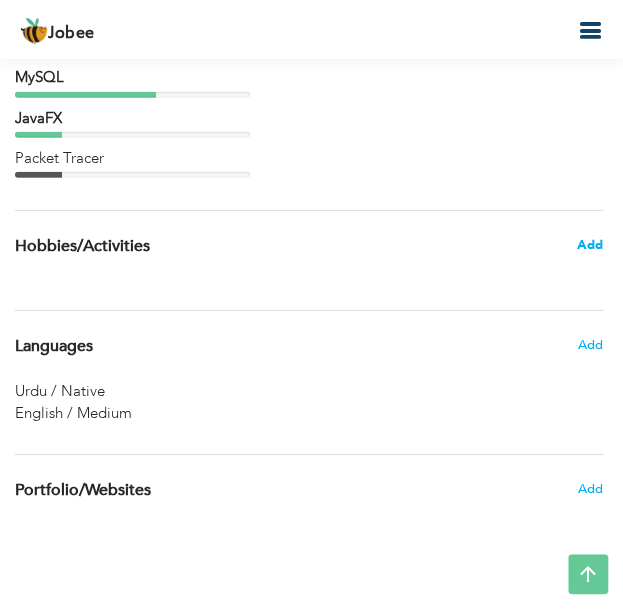click on "Add" at bounding box center (590, 245) 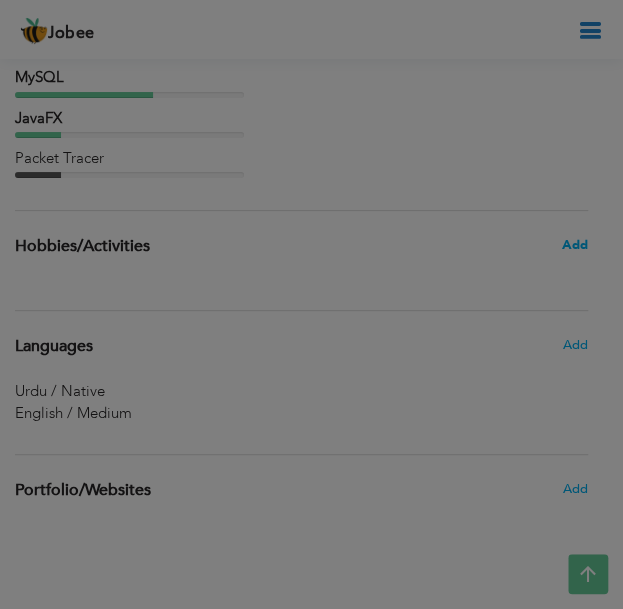 scroll, scrollTop: 3189, scrollLeft: 0, axis: vertical 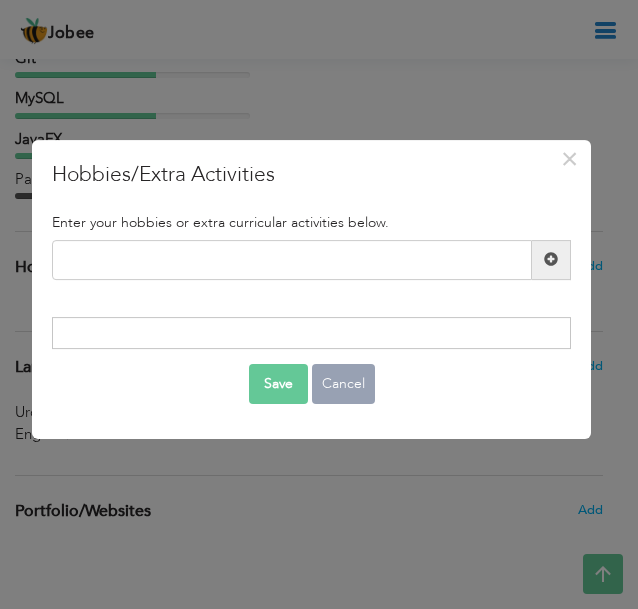 click on "Cancel" at bounding box center [343, 384] 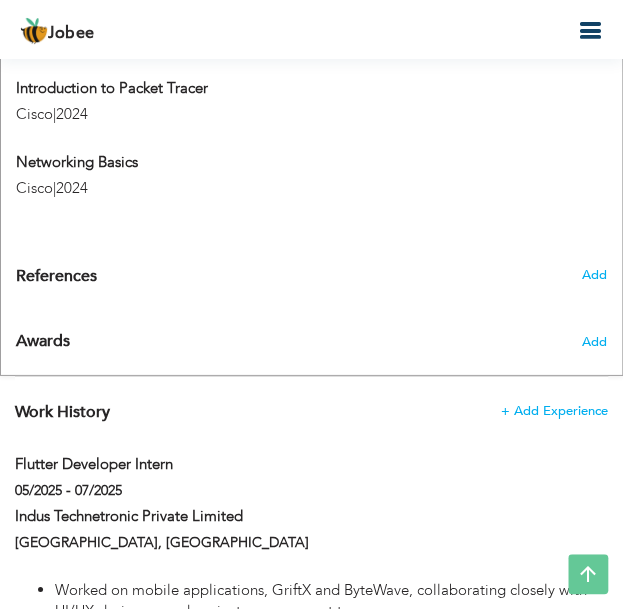 scroll, scrollTop: 1334, scrollLeft: 0, axis: vertical 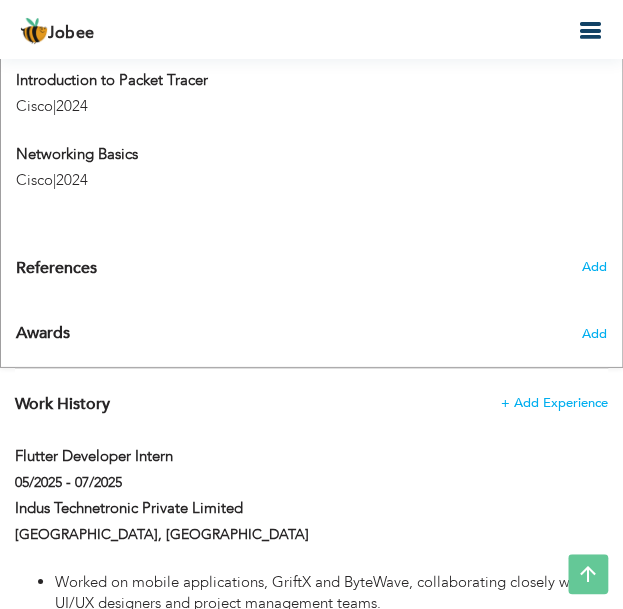 click on "References
Add" at bounding box center [311, 273] 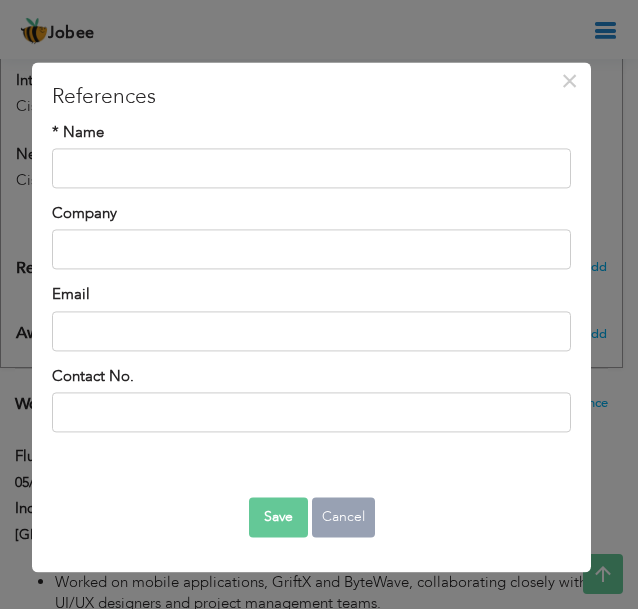 click on "Cancel" at bounding box center (343, 518) 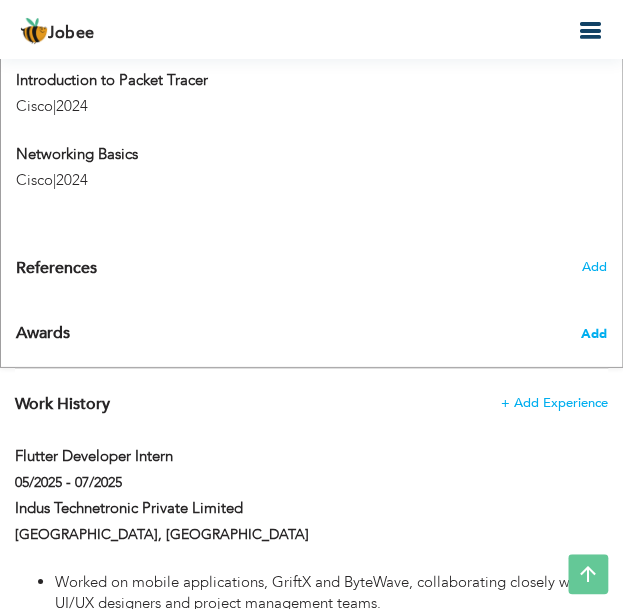 click on "Add" at bounding box center (594, 334) 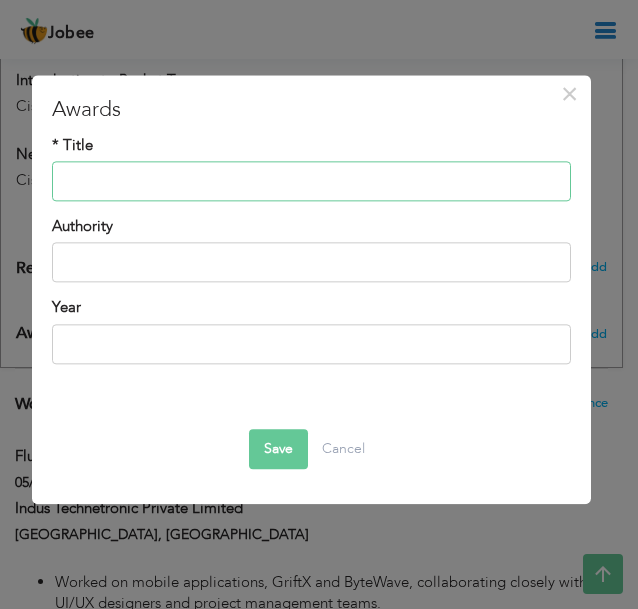 click at bounding box center [311, 181] 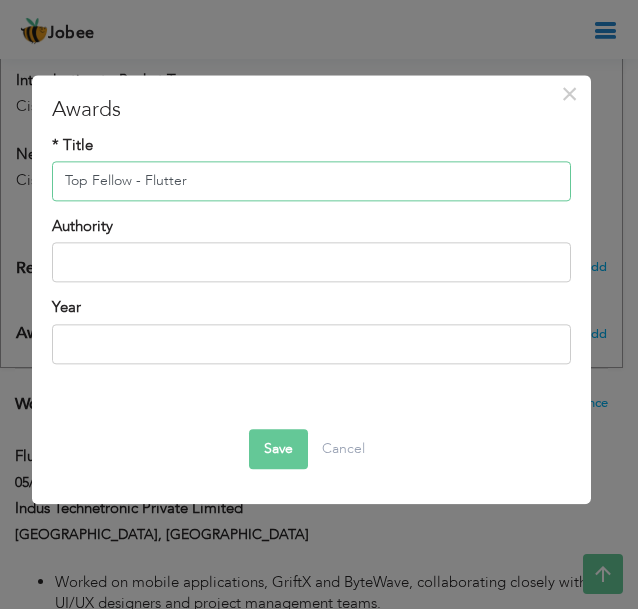 type on "Top Fellow - Flutter" 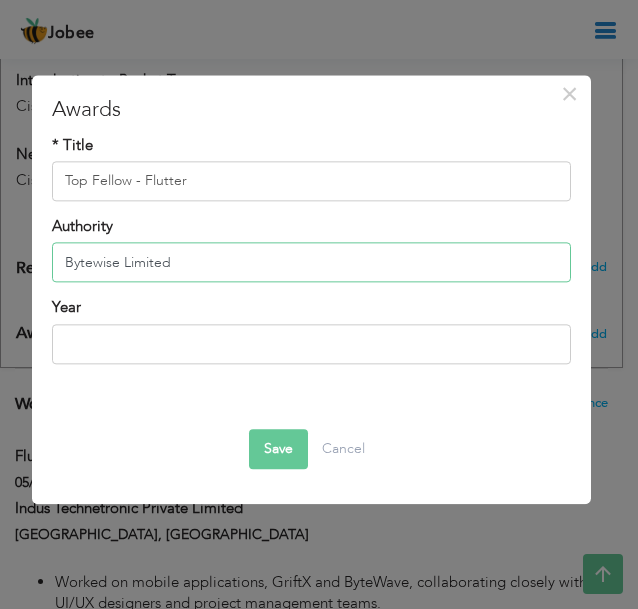 type on "Bytewise Limited" 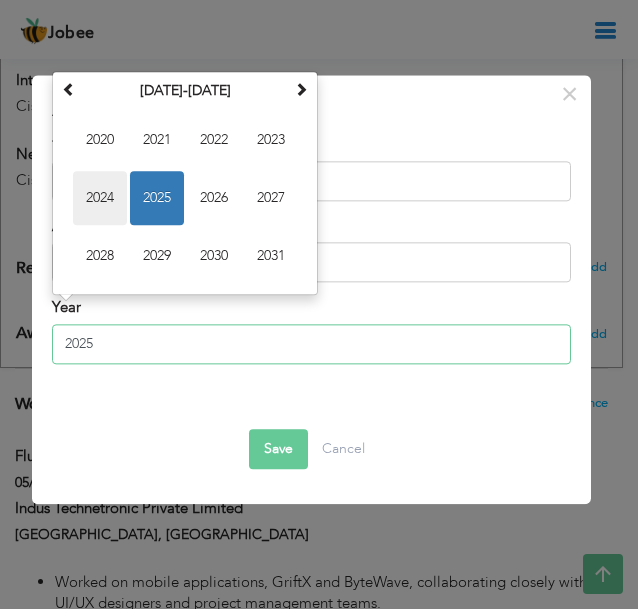 click on "2024" at bounding box center (100, 199) 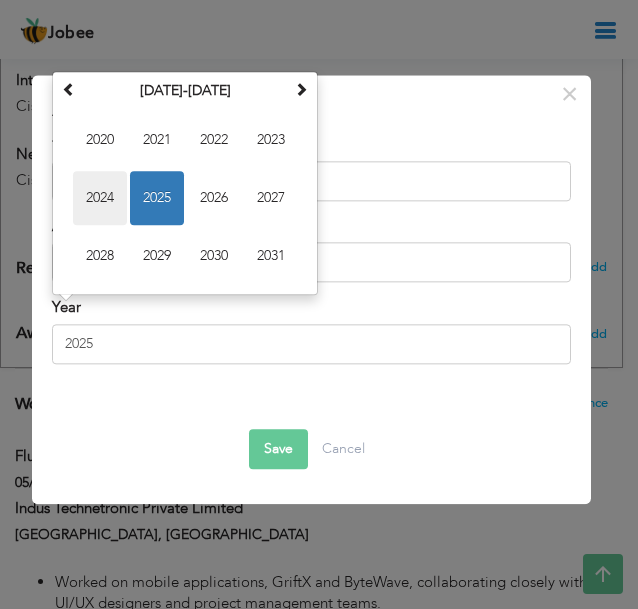 type on "2024" 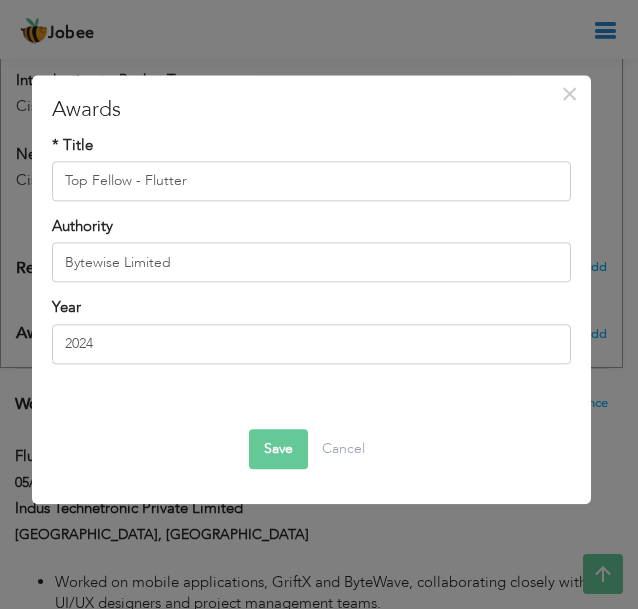 click on "Save" at bounding box center (278, 449) 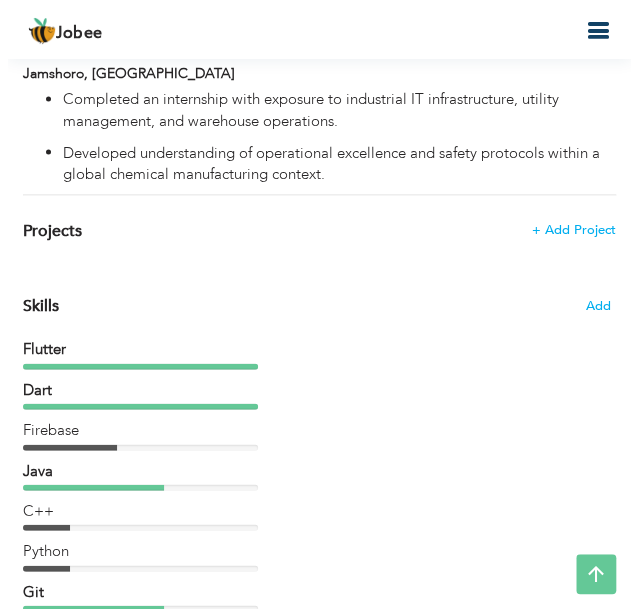 scroll, scrollTop: 2694, scrollLeft: 0, axis: vertical 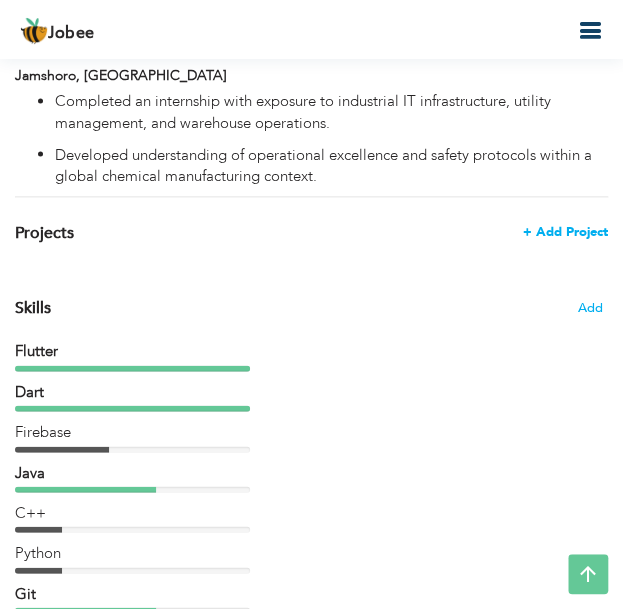 click on "+ Add Project" at bounding box center (565, 231) 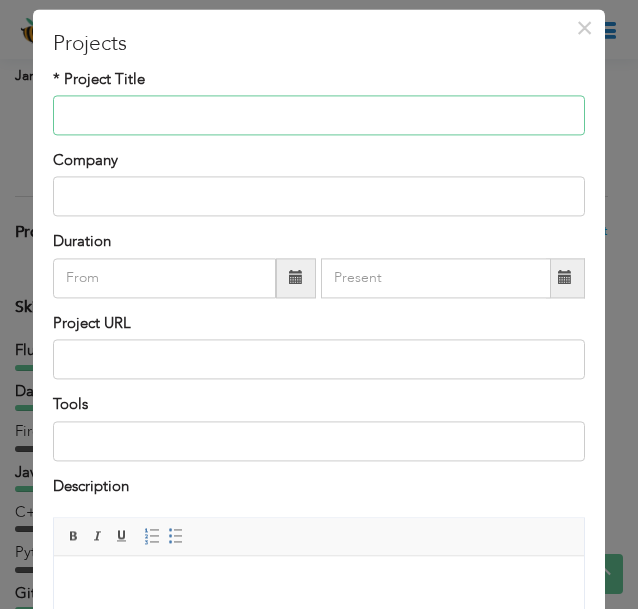 scroll, scrollTop: 39, scrollLeft: 0, axis: vertical 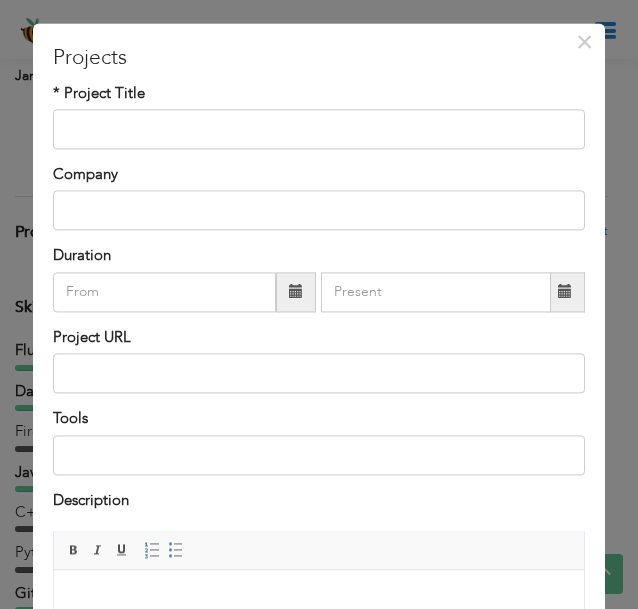 click on "* Project Title" at bounding box center (319, 116) 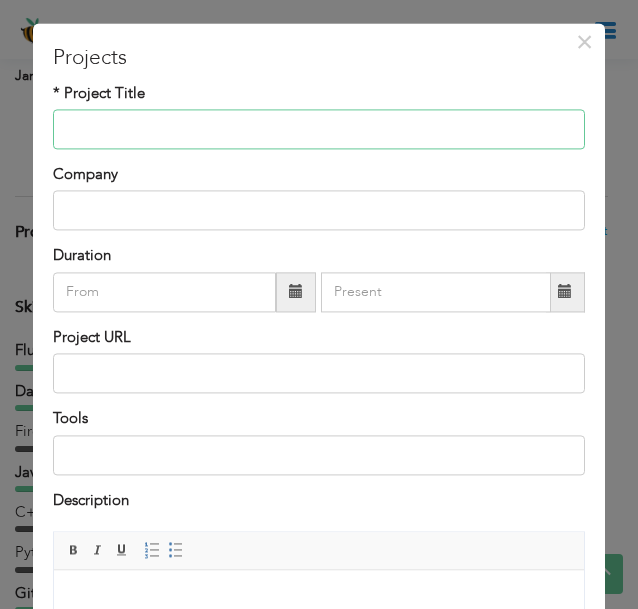click at bounding box center (319, 129) 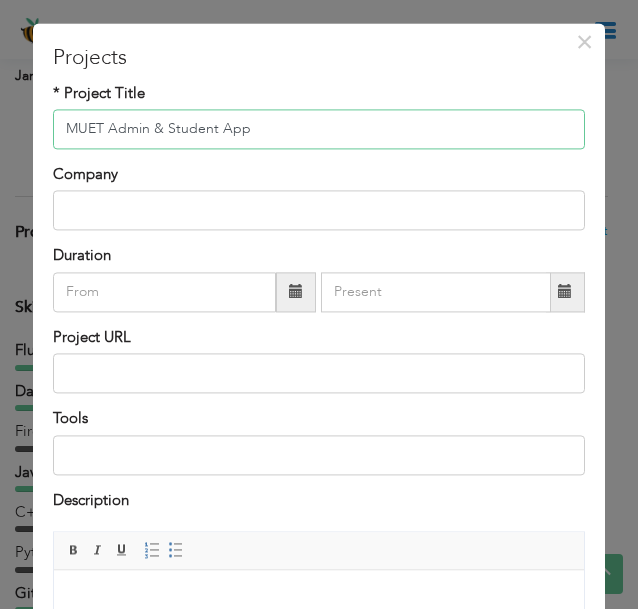 type on "MUET Admin & Student App" 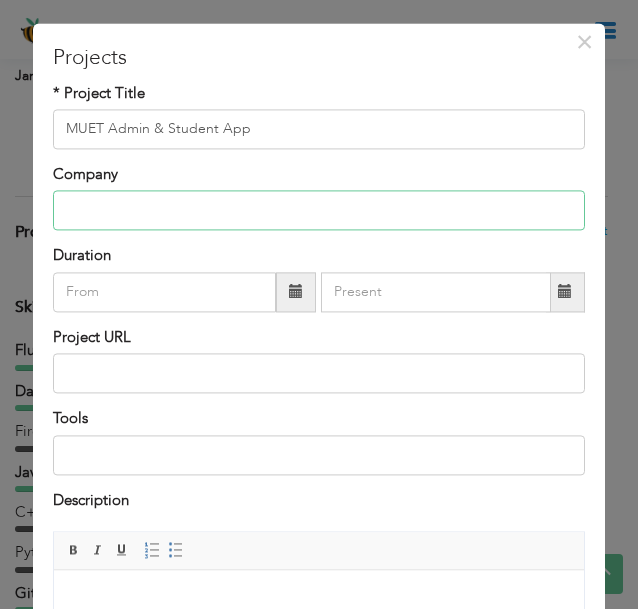click at bounding box center (319, 211) 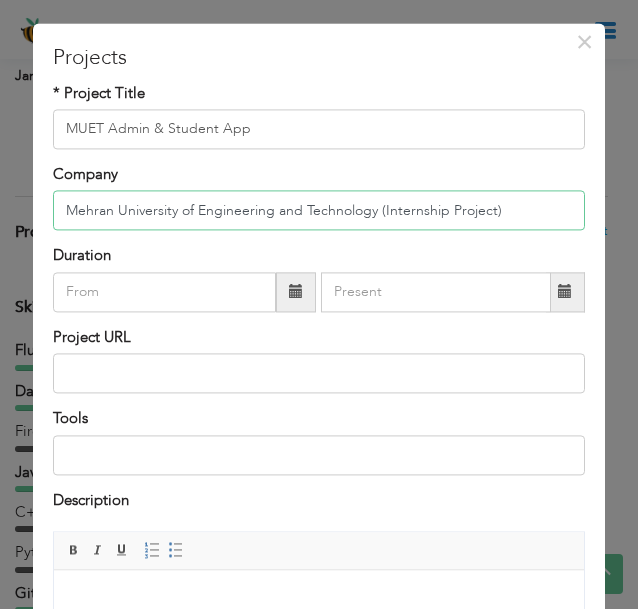type on "Mehran University of Engineering and Technology (Internship Project)" 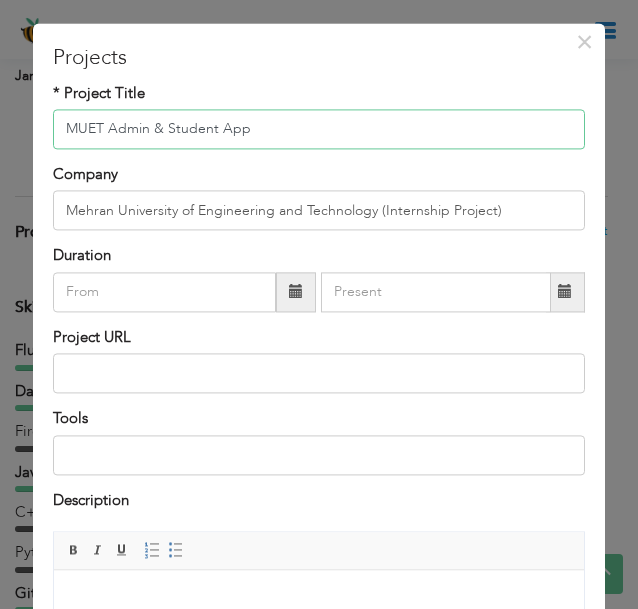 click on "MUET Admin & Student App" at bounding box center [319, 129] 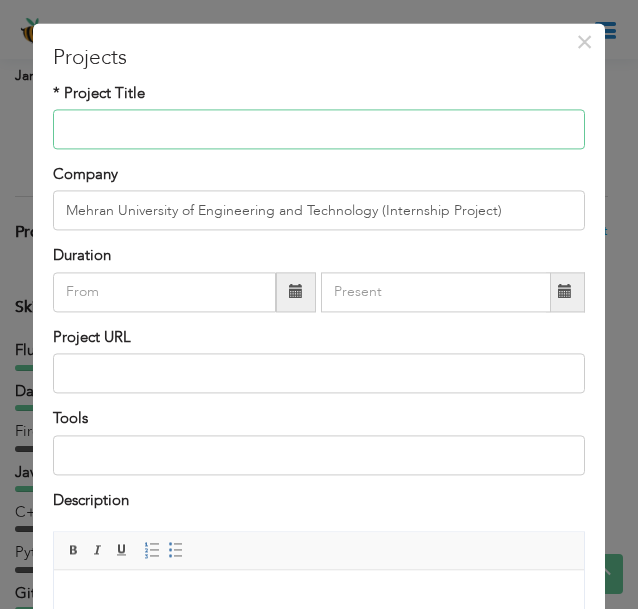 type 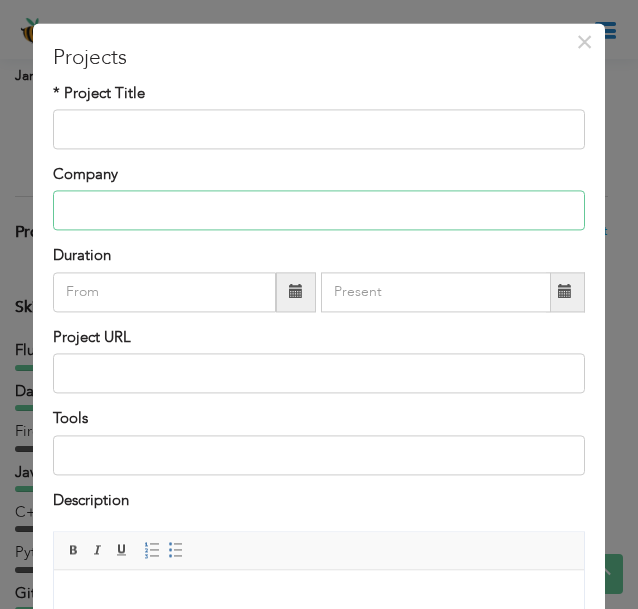 type 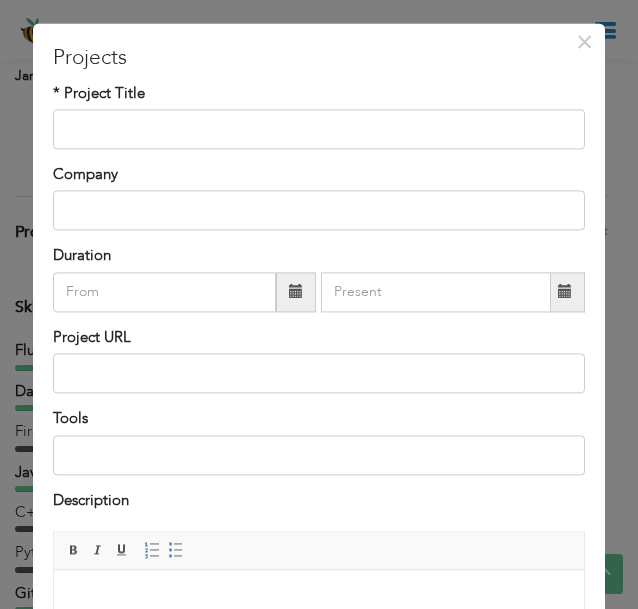 click on "Description" at bounding box center [319, 503] 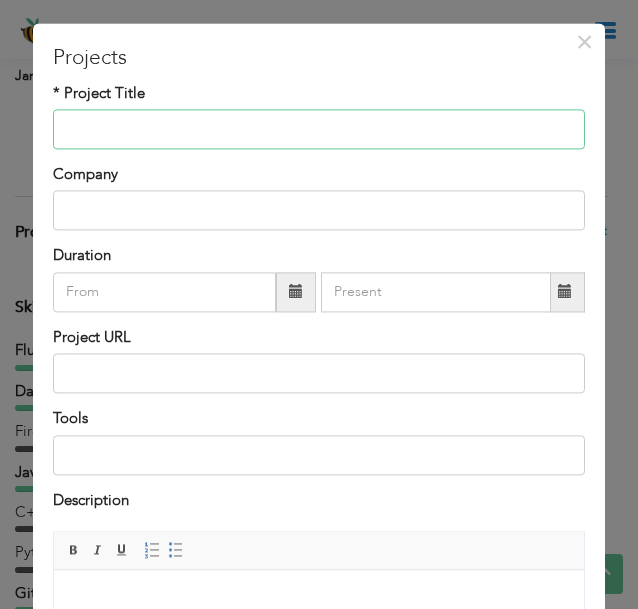click at bounding box center (319, 129) 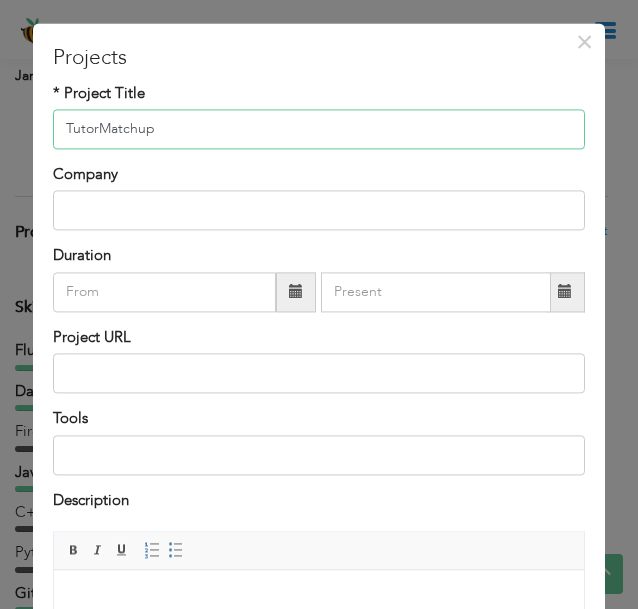 type on "TutorMatchup" 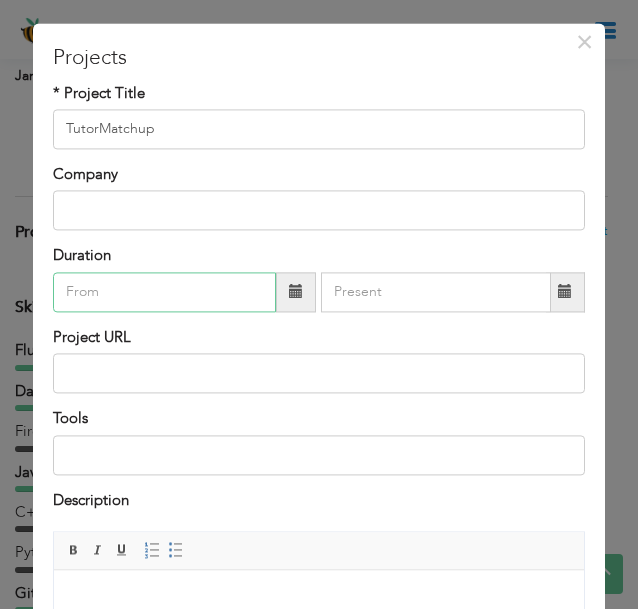 type on "07/2025" 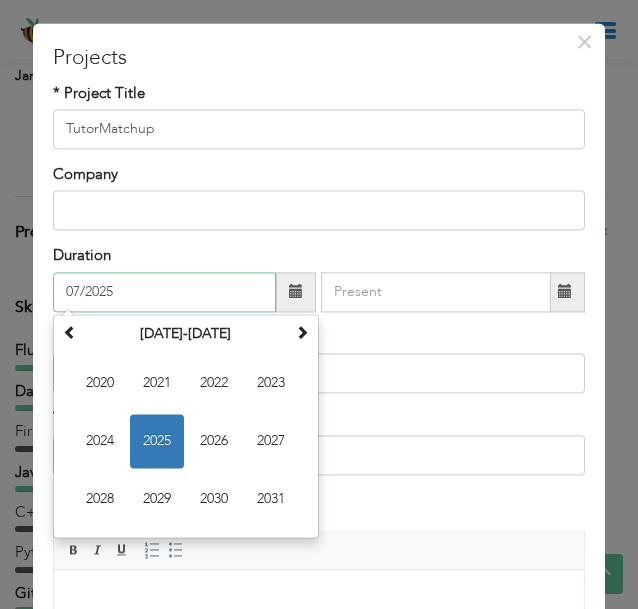 click on "07/2025" at bounding box center (165, 292) 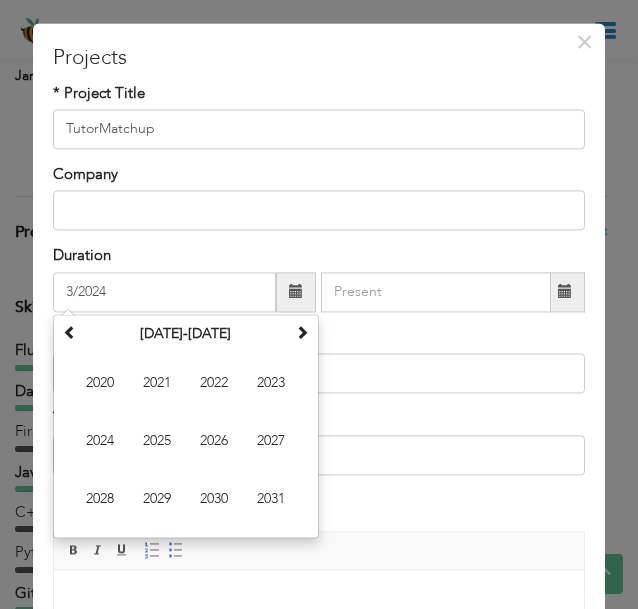 type on "03/2024" 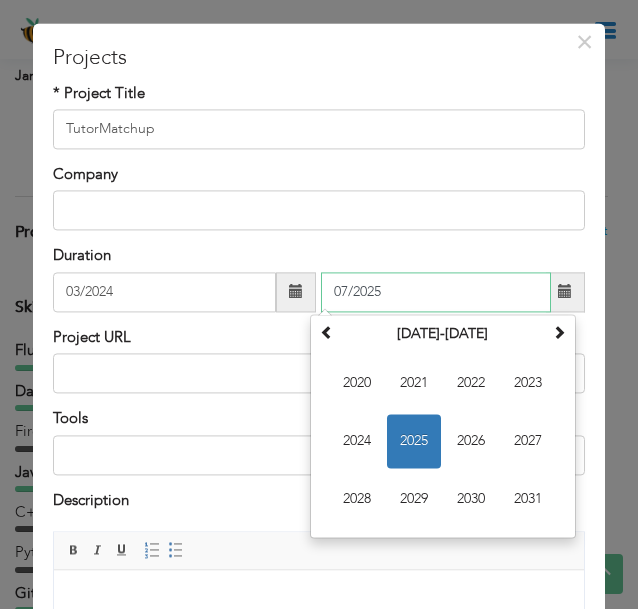 click on "07/2025" at bounding box center (436, 292) 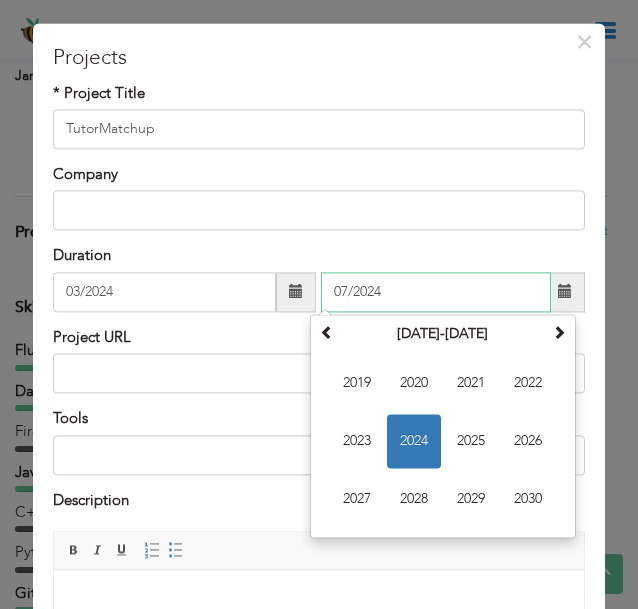 click on "07/2024" at bounding box center [436, 292] 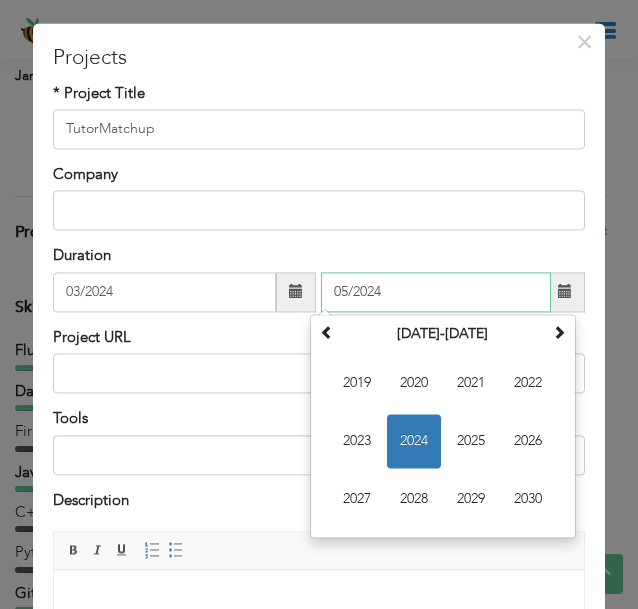 type on "05/2024" 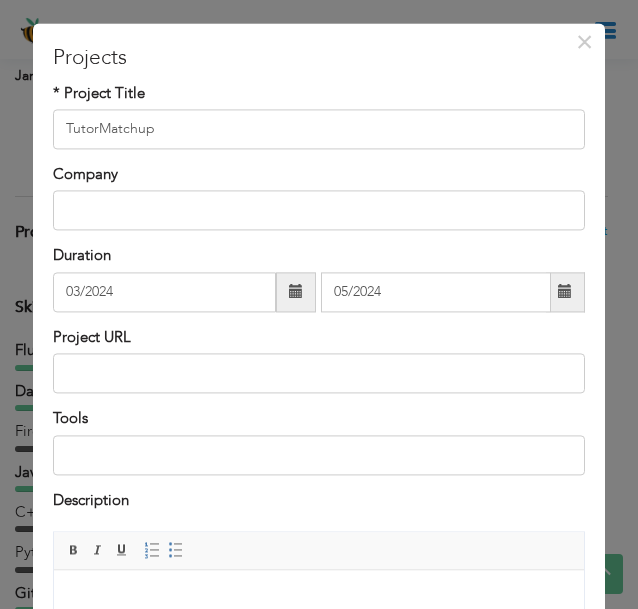 click on "Project URL" at bounding box center (319, 360) 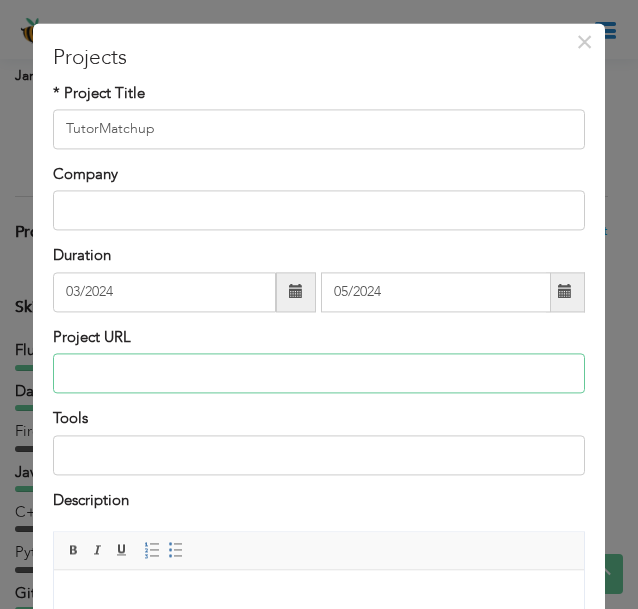 click at bounding box center (319, 374) 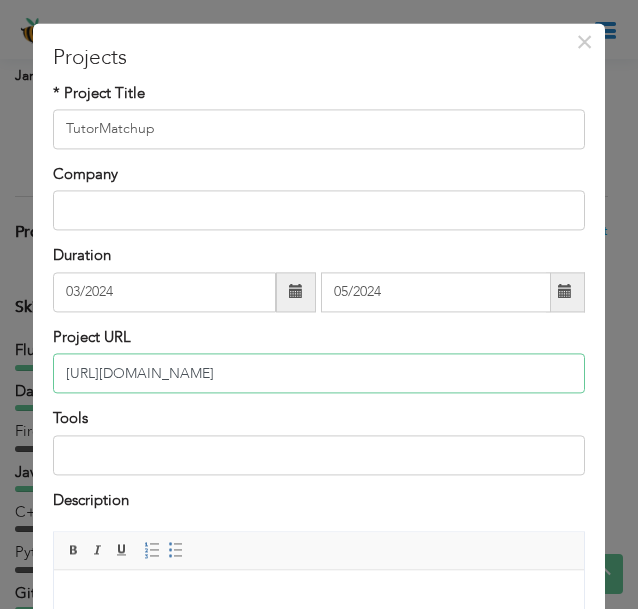 type on "https://github.com/hammadak03/tutormatchup_app" 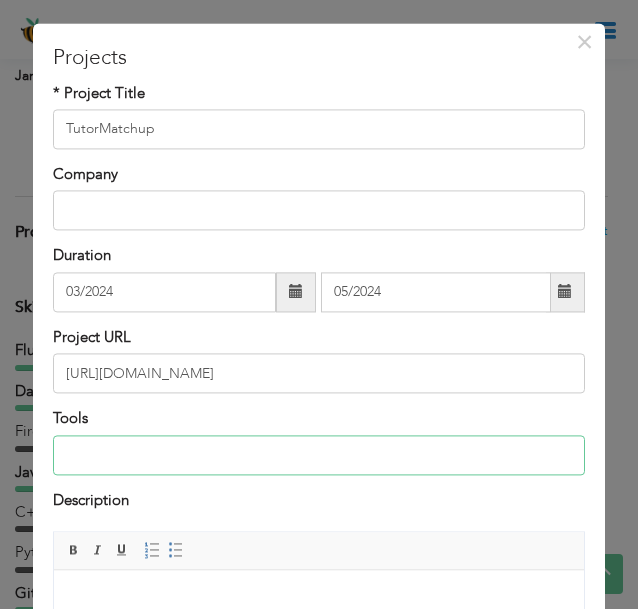 click at bounding box center (319, 455) 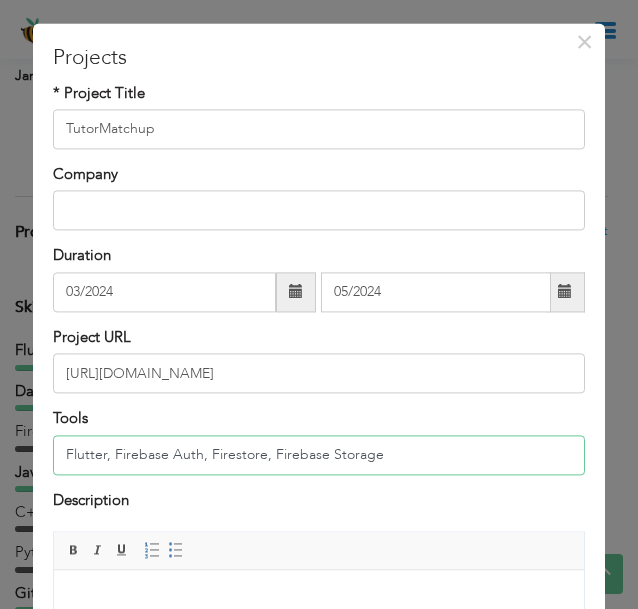type on "Flutter, Firebase Auth, Firestore, Firebase Storage" 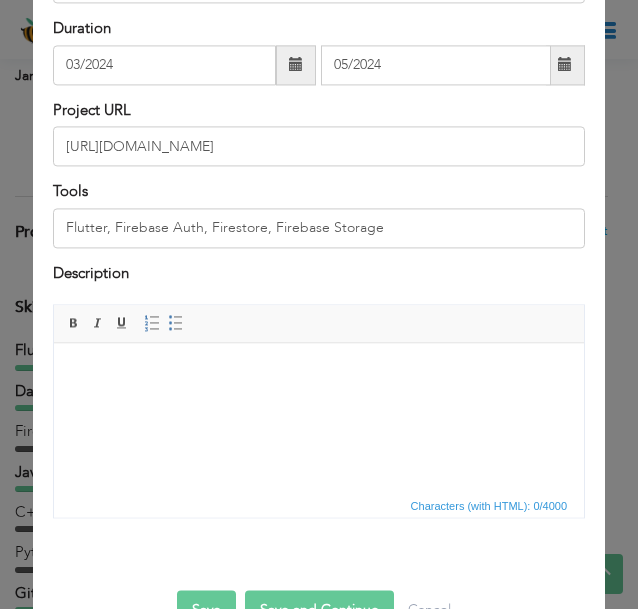 scroll, scrollTop: 295, scrollLeft: 0, axis: vertical 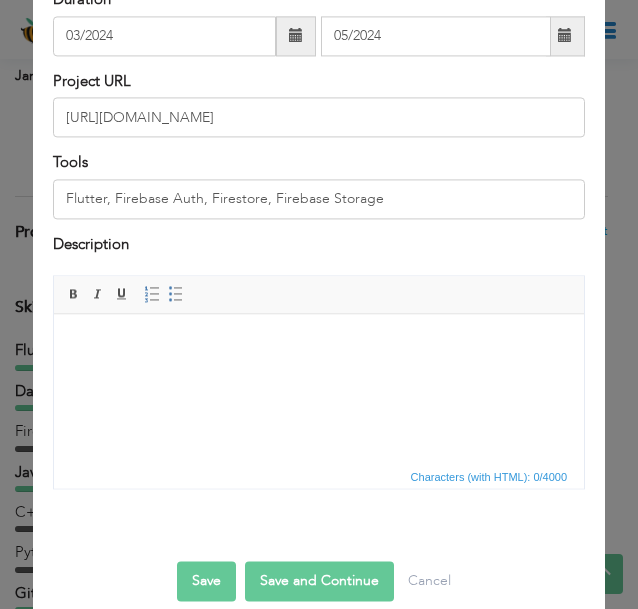 click at bounding box center (318, 344) 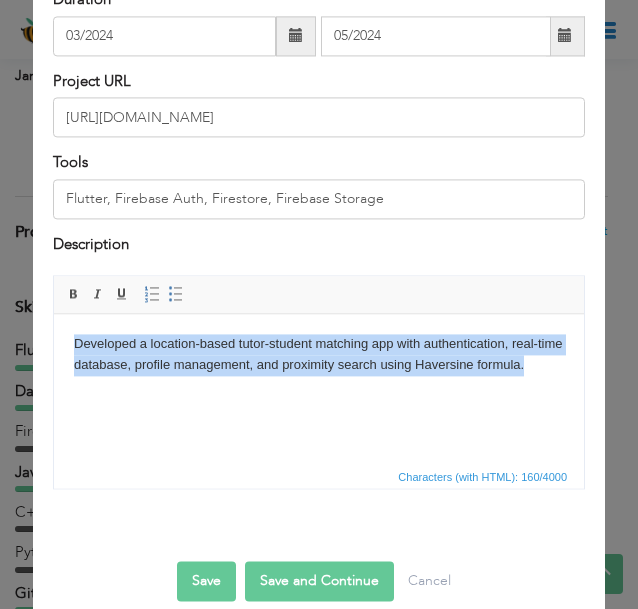 drag, startPoint x: 153, startPoint y: 380, endPoint x: 75, endPoint y: 350, distance: 83.57033 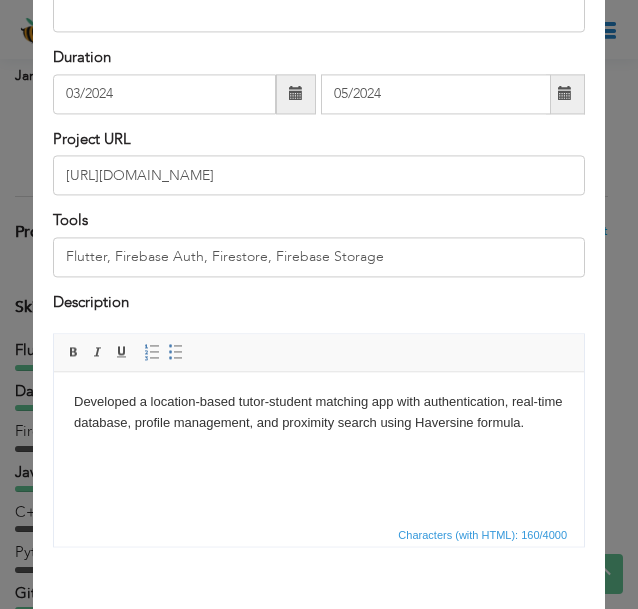 scroll, scrollTop: 320, scrollLeft: 0, axis: vertical 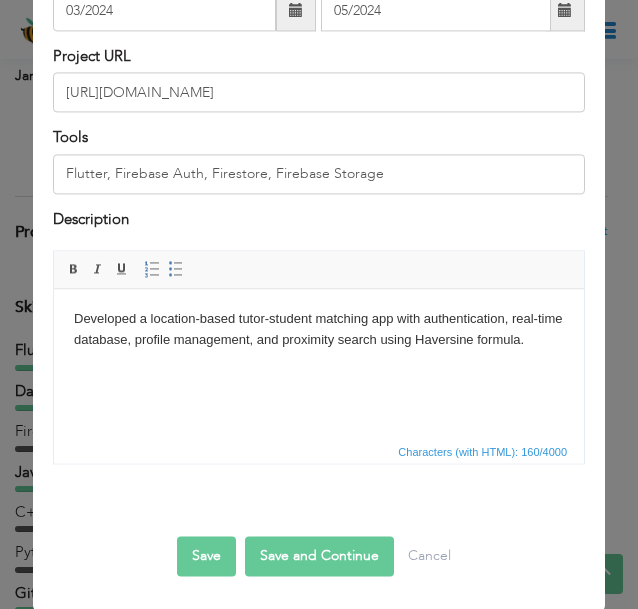click on "Save" at bounding box center [206, 556] 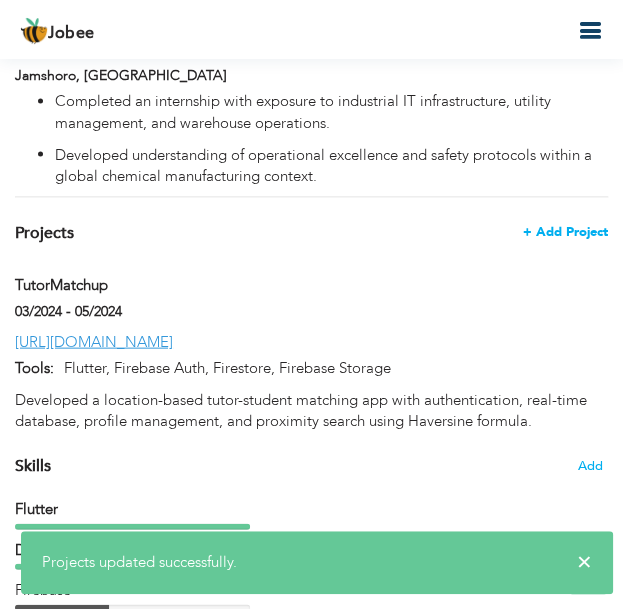 click on "+ Add Project" at bounding box center [565, 231] 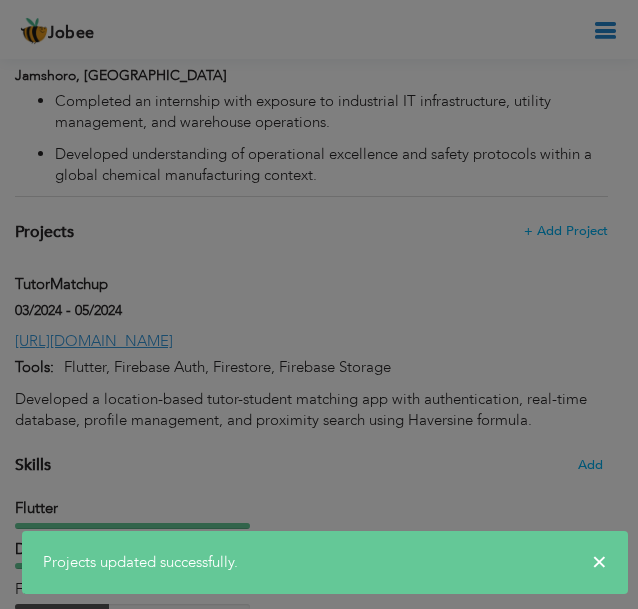 scroll, scrollTop: 0, scrollLeft: 0, axis: both 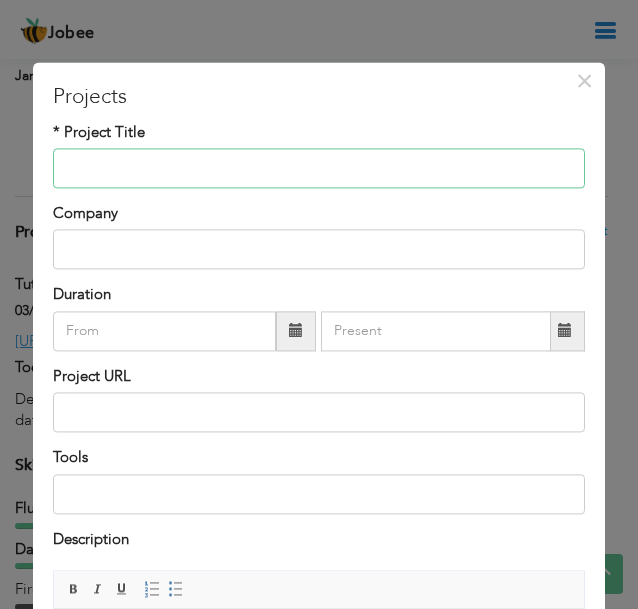click at bounding box center [319, 168] 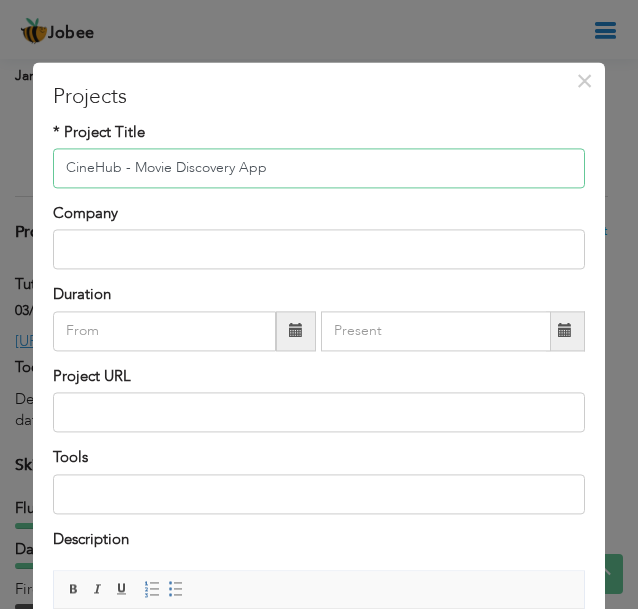type on "CineHub - Movie Discovery App" 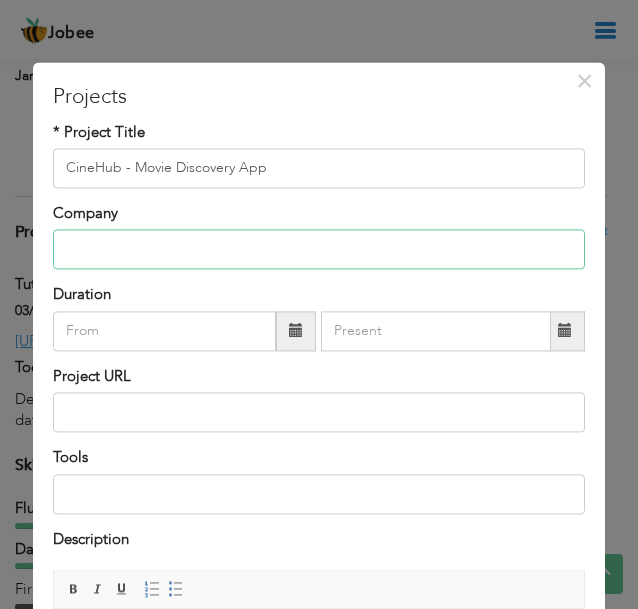 click at bounding box center (319, 250) 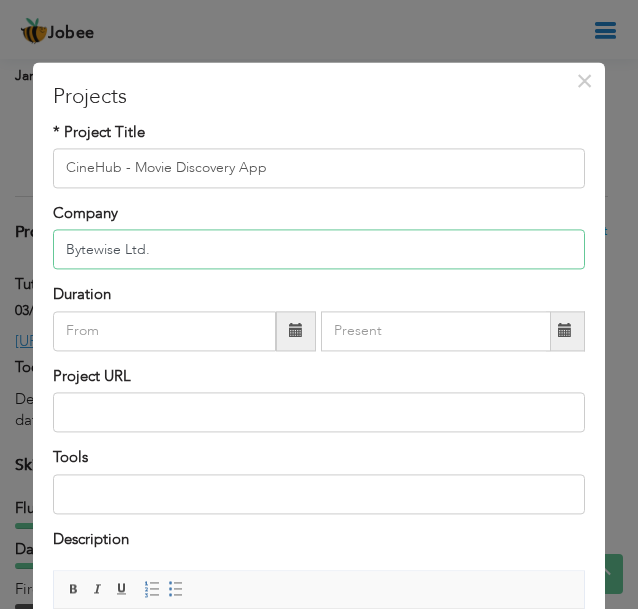 type on "Bytewise Ltd." 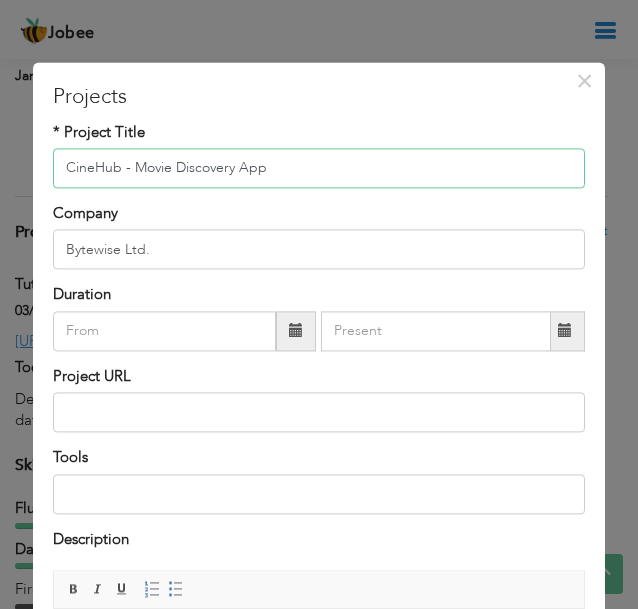 drag, startPoint x: 121, startPoint y: 162, endPoint x: 334, endPoint y: 167, distance: 213.05867 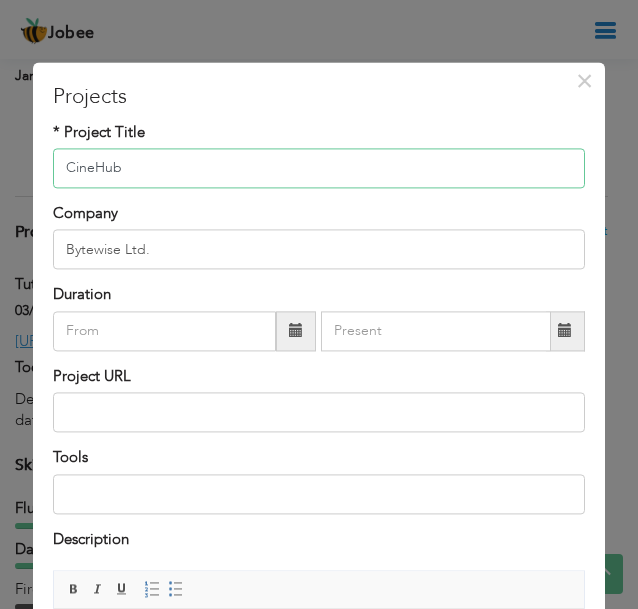type on "CineHub" 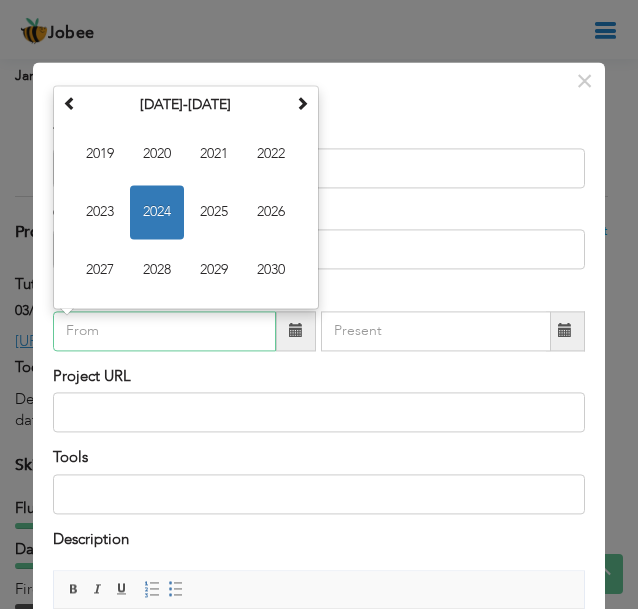 click at bounding box center (165, 331) 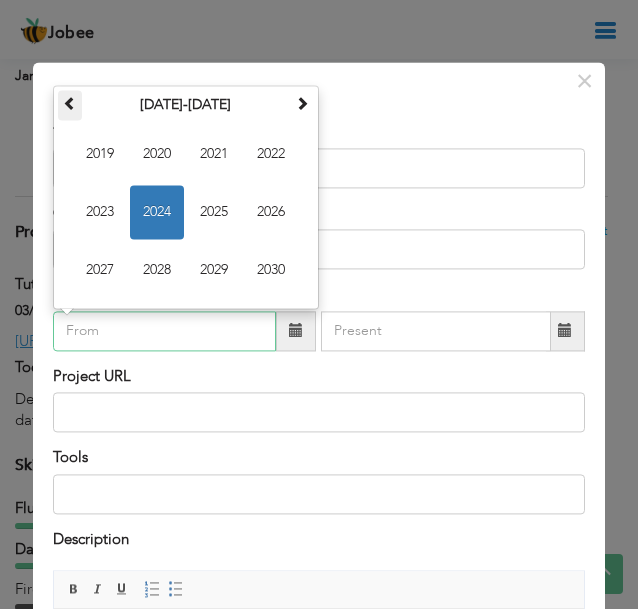 click at bounding box center (70, 105) 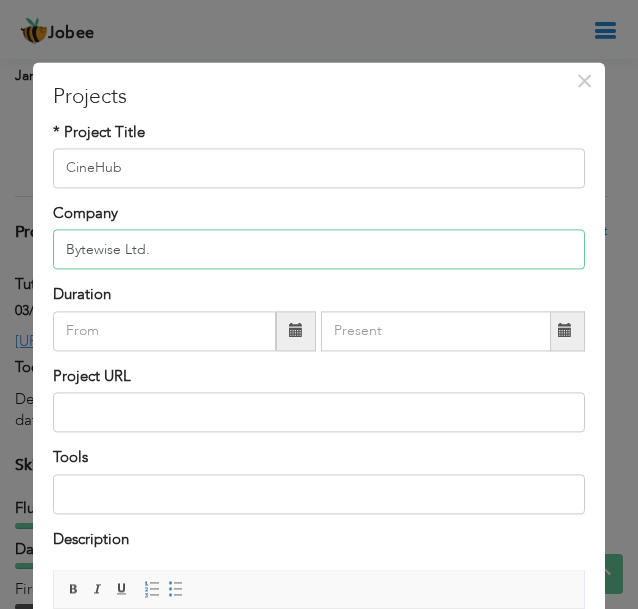 click on "Bytewise Ltd." at bounding box center [319, 250] 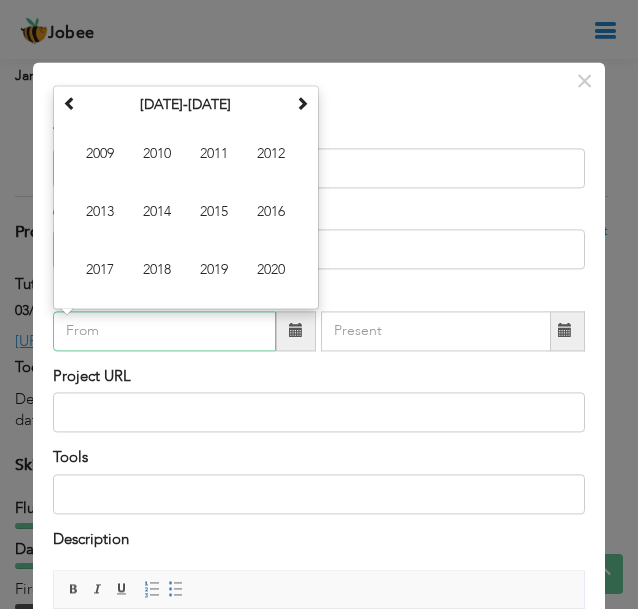 click at bounding box center (165, 331) 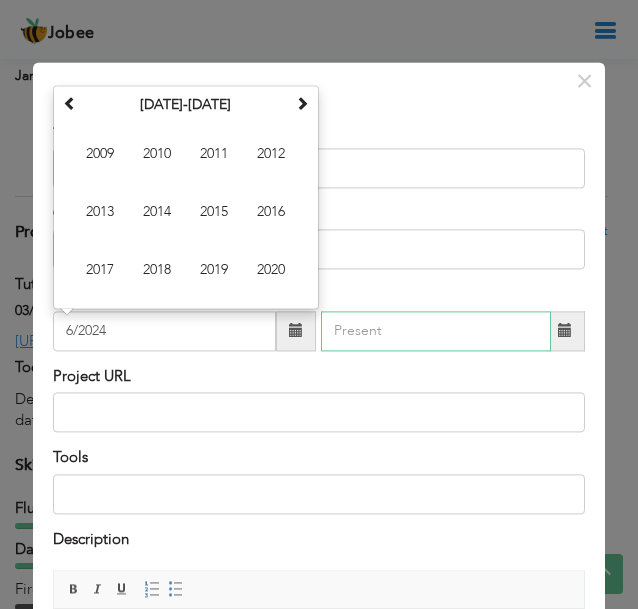 type on "06/2024" 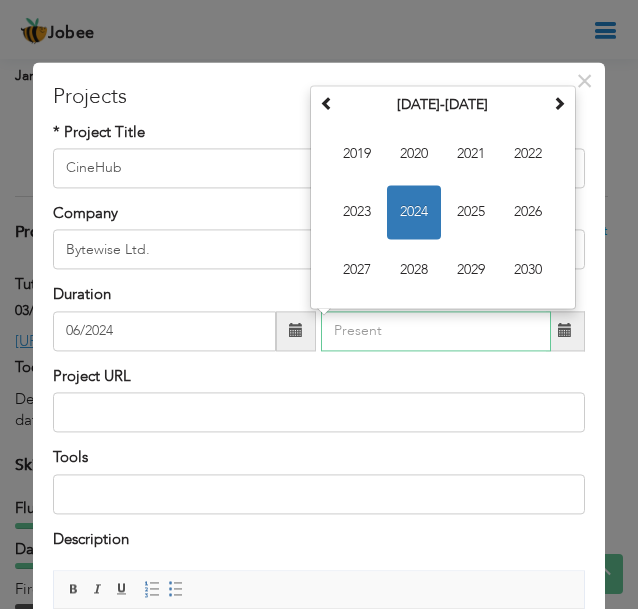 click at bounding box center [436, 331] 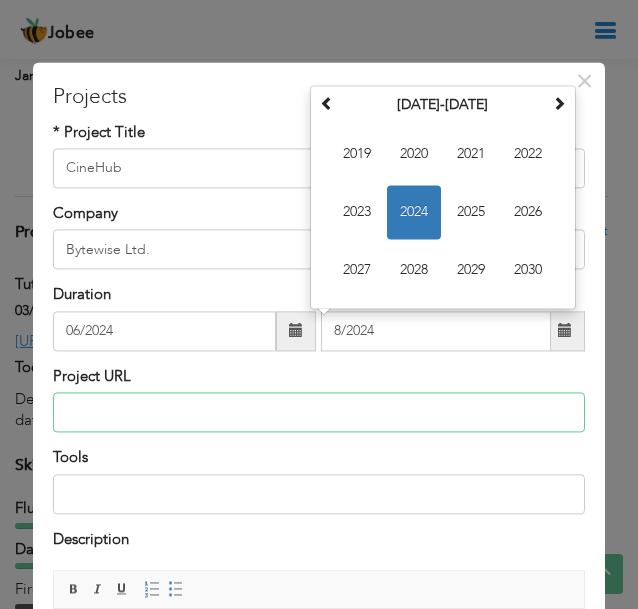 type on "08/2024" 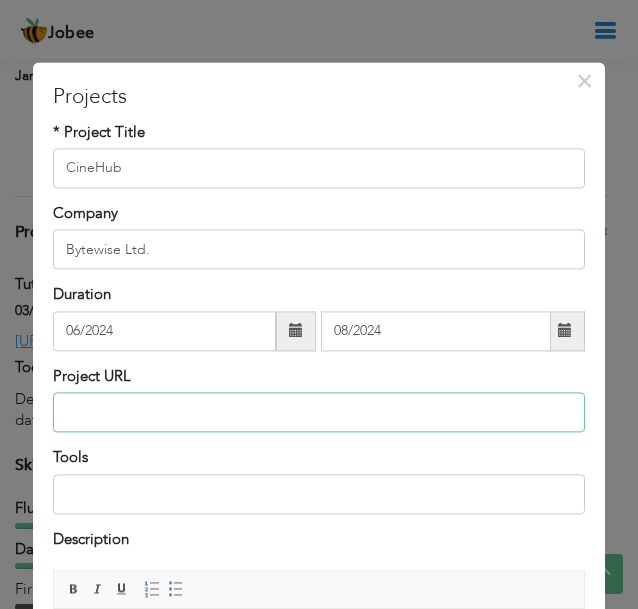 click at bounding box center (319, 413) 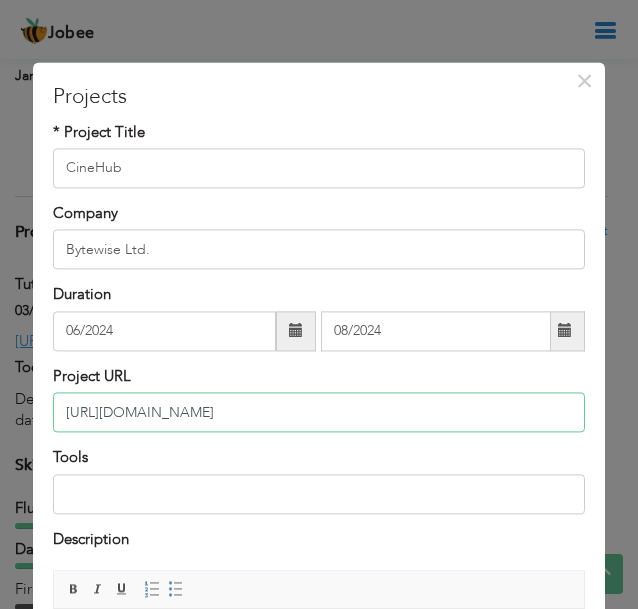 type on "https://github.com/hammadak03/cinehub_app" 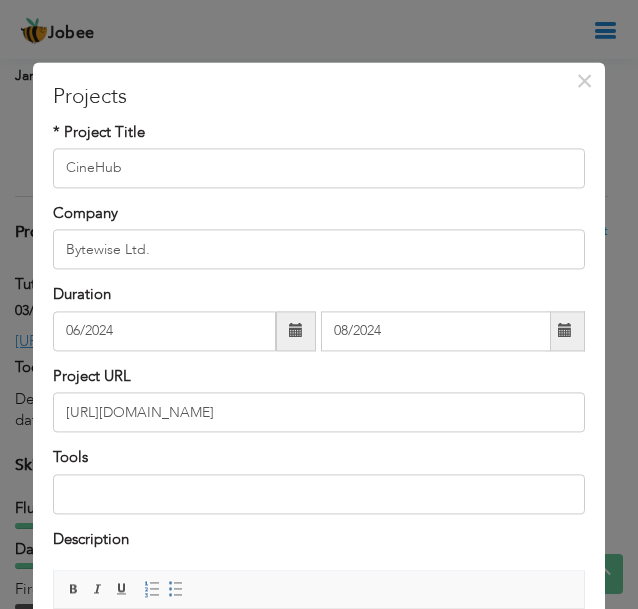 click on "Tools" at bounding box center [319, 481] 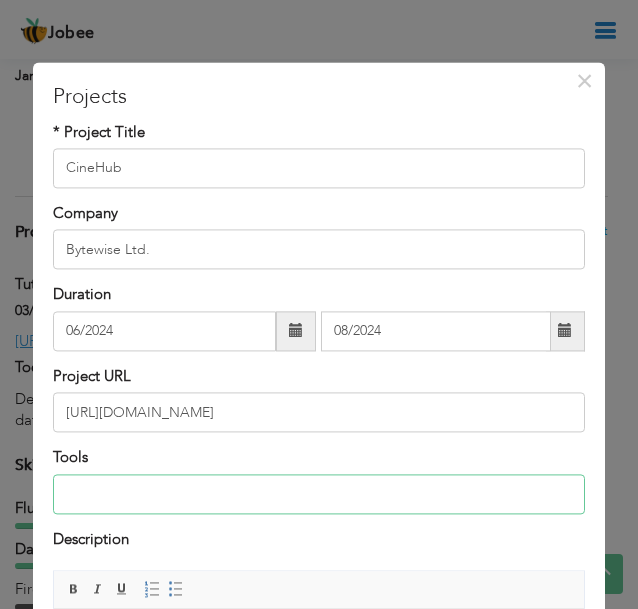 click at bounding box center (319, 494) 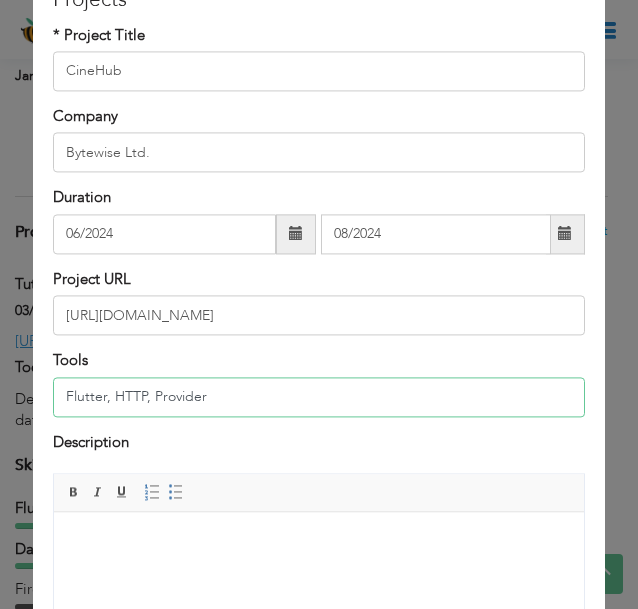 scroll, scrollTop: 103, scrollLeft: 0, axis: vertical 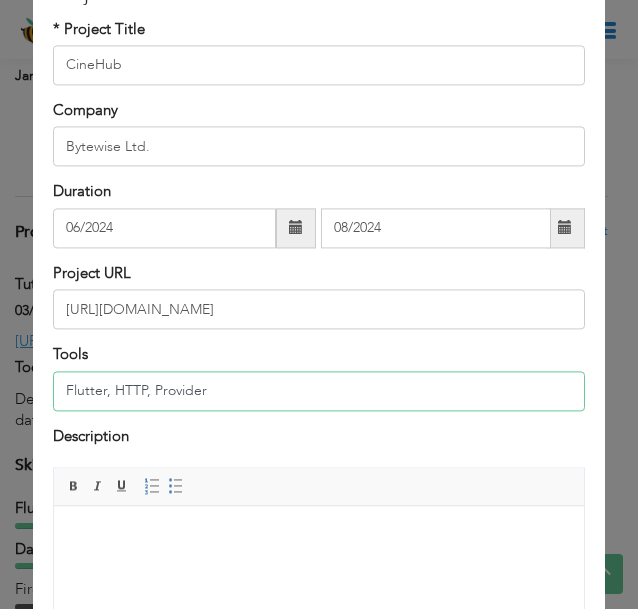 type on "Flutter, HTTP, Provider" 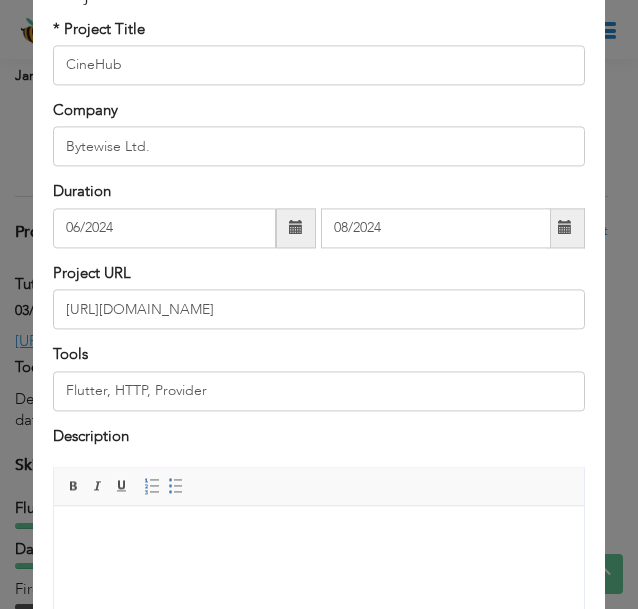 scroll, scrollTop: 177, scrollLeft: 0, axis: vertical 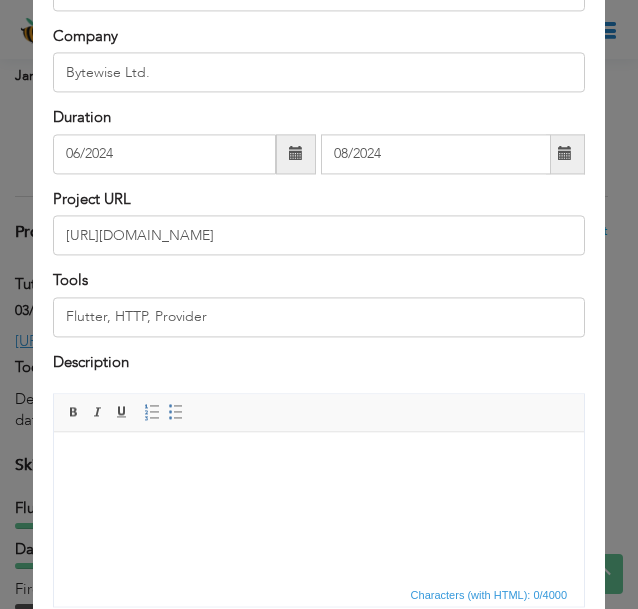 click at bounding box center (318, 462) 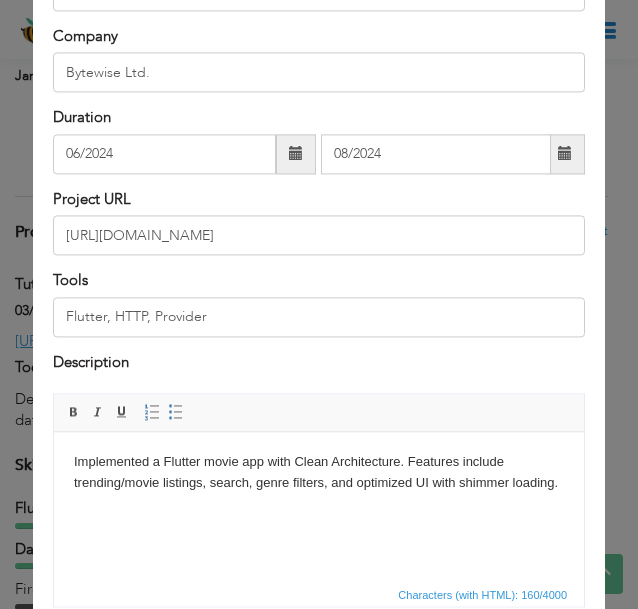 scroll, scrollTop: 0, scrollLeft: 0, axis: both 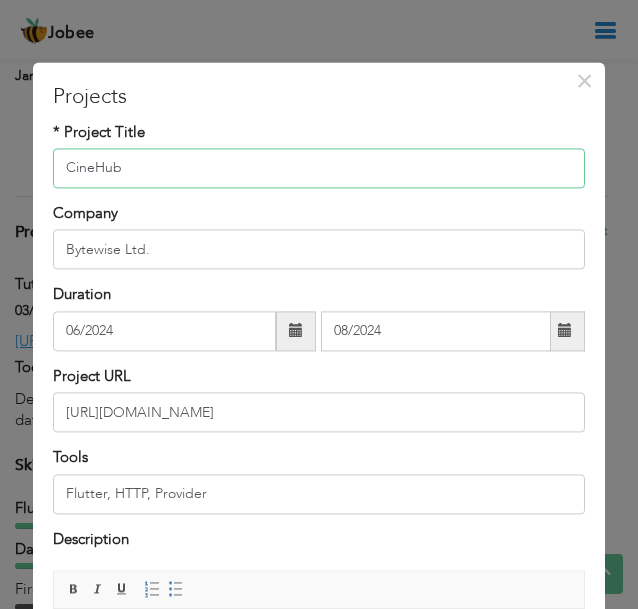 click on "CineHub" at bounding box center [319, 168] 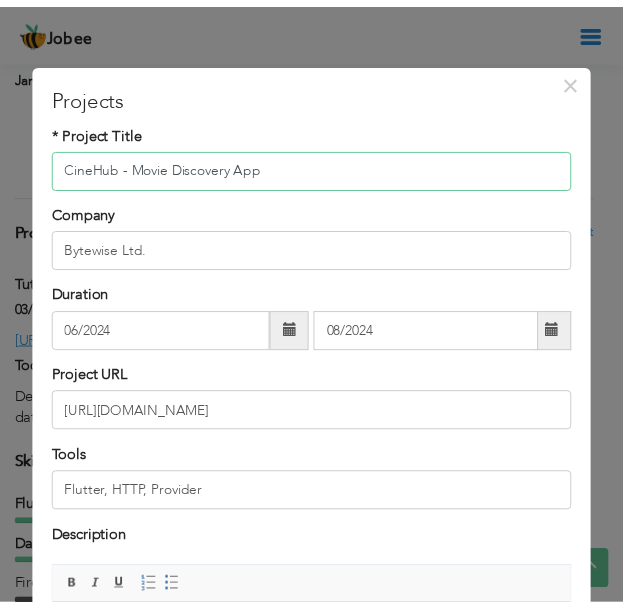 scroll, scrollTop: 320, scrollLeft: 0, axis: vertical 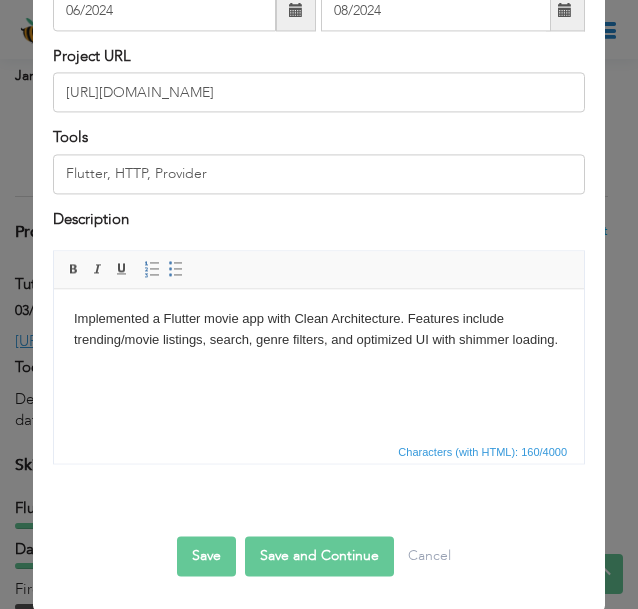 type on "CineHub - Movie Discovery App" 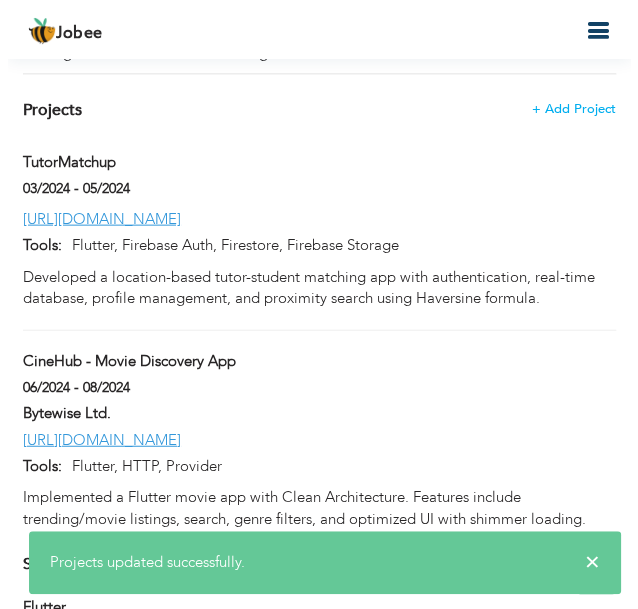 scroll, scrollTop: 2812, scrollLeft: 0, axis: vertical 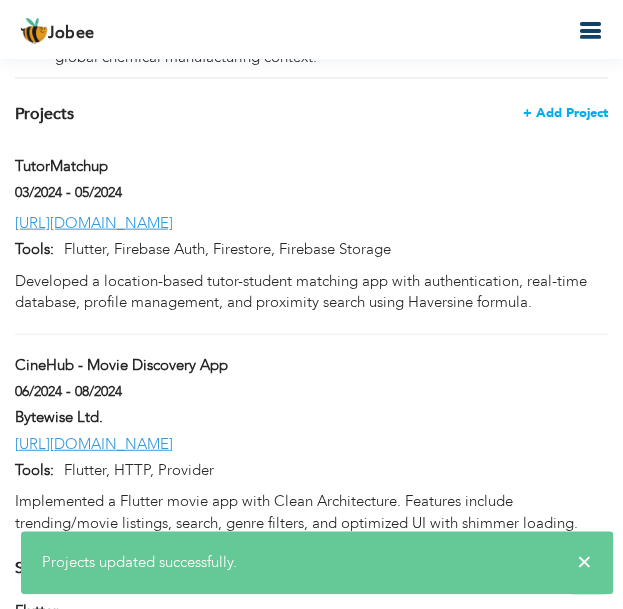 click on "+ Add Project" at bounding box center [565, 113] 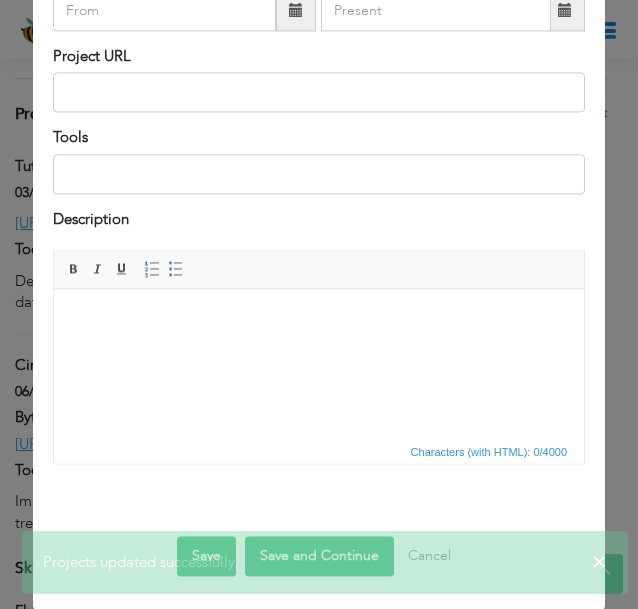 scroll, scrollTop: 0, scrollLeft: 0, axis: both 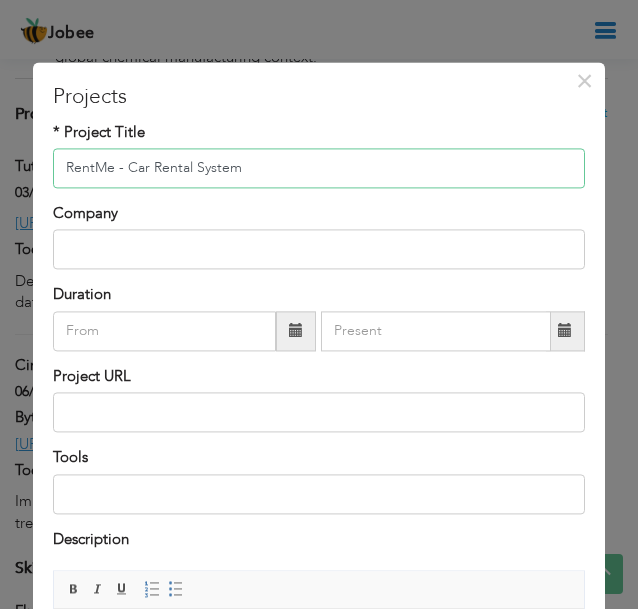 type on "RentMe - Car Rental System" 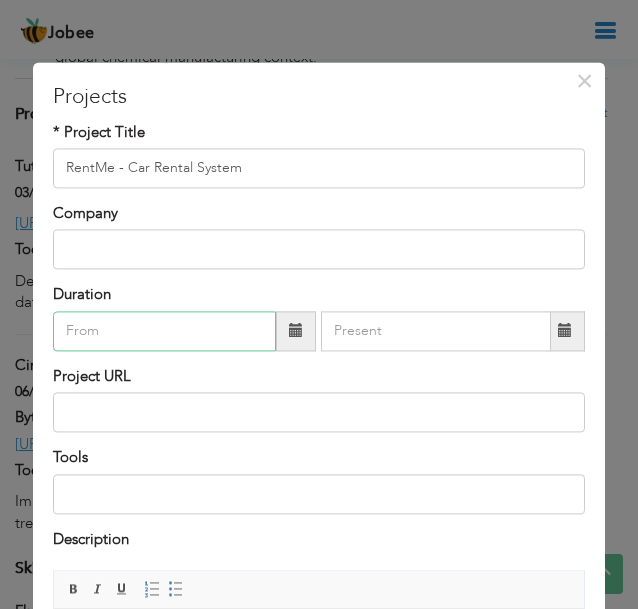 click at bounding box center (165, 331) 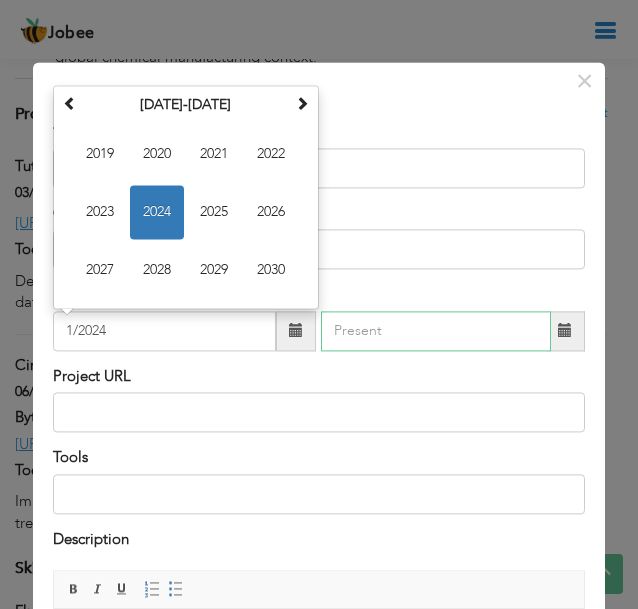 type on "01/2024" 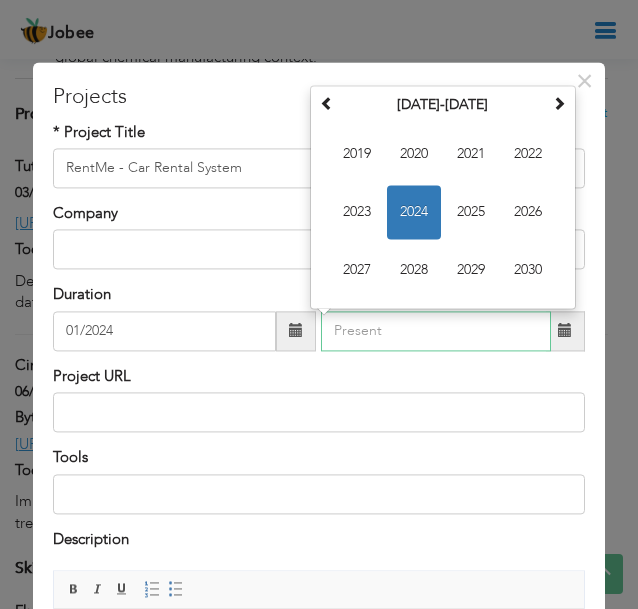 click at bounding box center (436, 331) 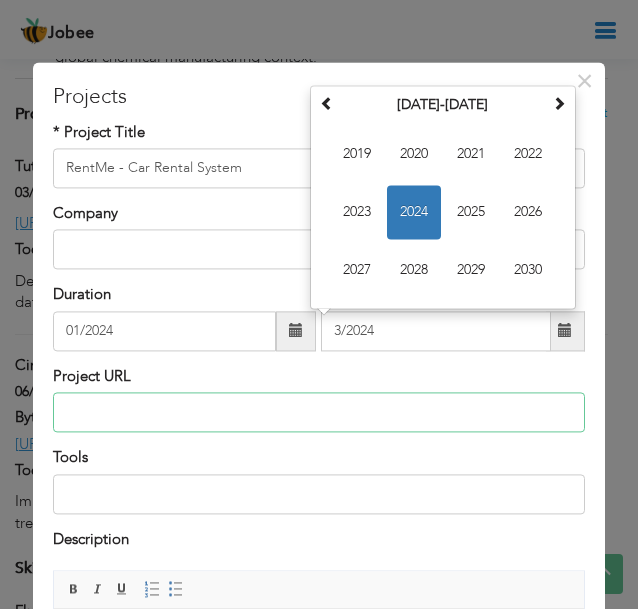 type on "03/2024" 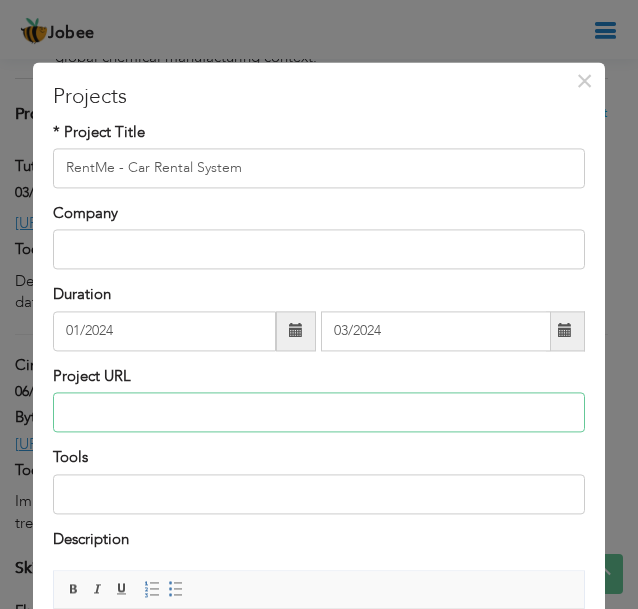 click at bounding box center [319, 413] 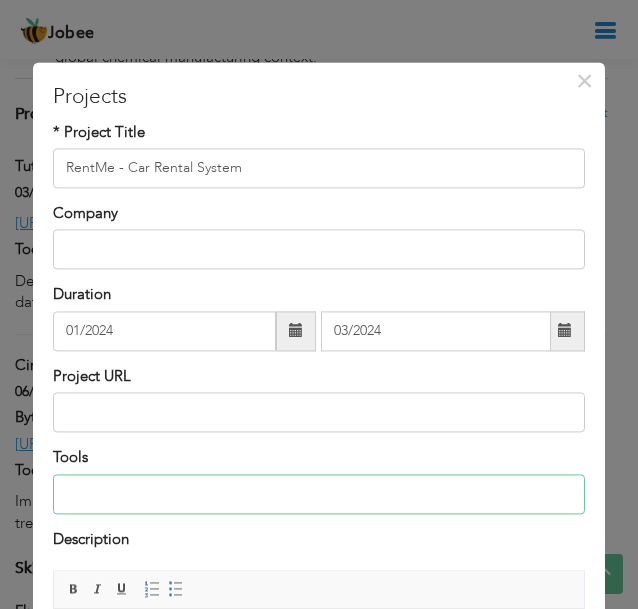 click at bounding box center [319, 494] 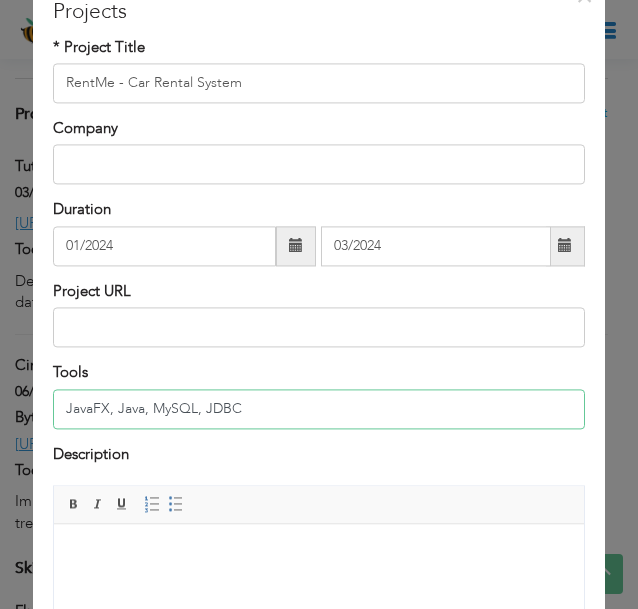 scroll, scrollTop: 86, scrollLeft: 0, axis: vertical 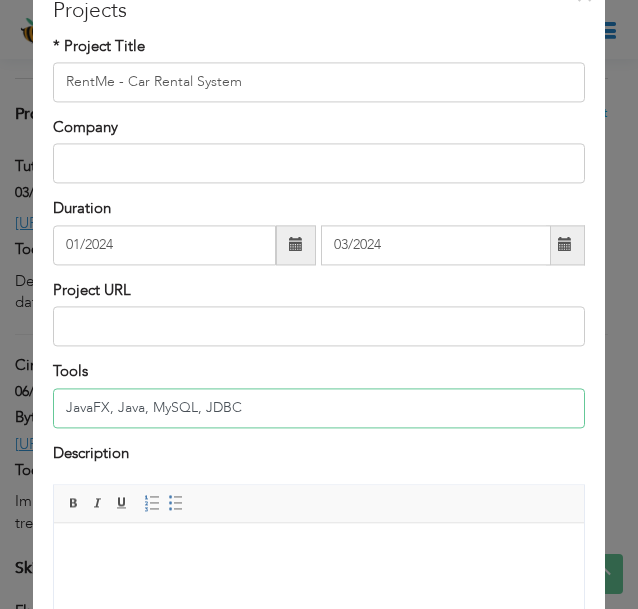 type on "JavaFX, Java, MySQL, JDBC" 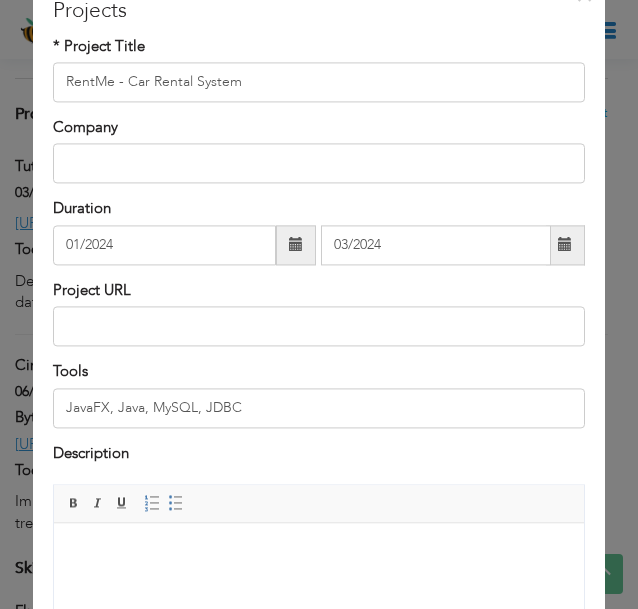 click at bounding box center (318, 553) 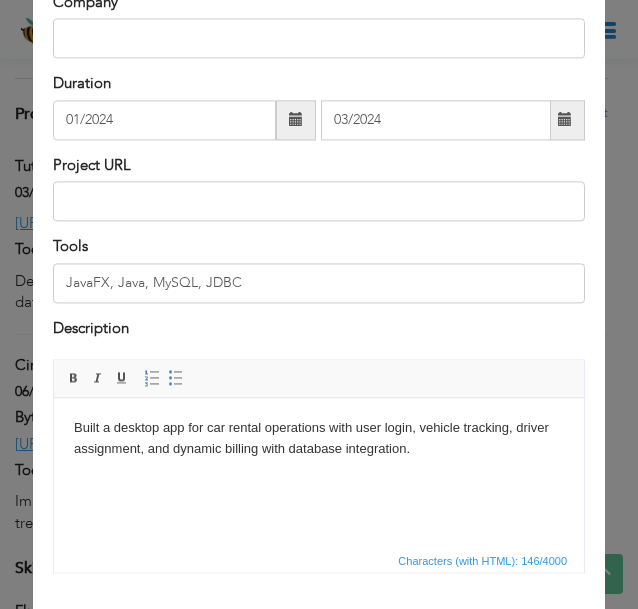 scroll, scrollTop: 212, scrollLeft: 0, axis: vertical 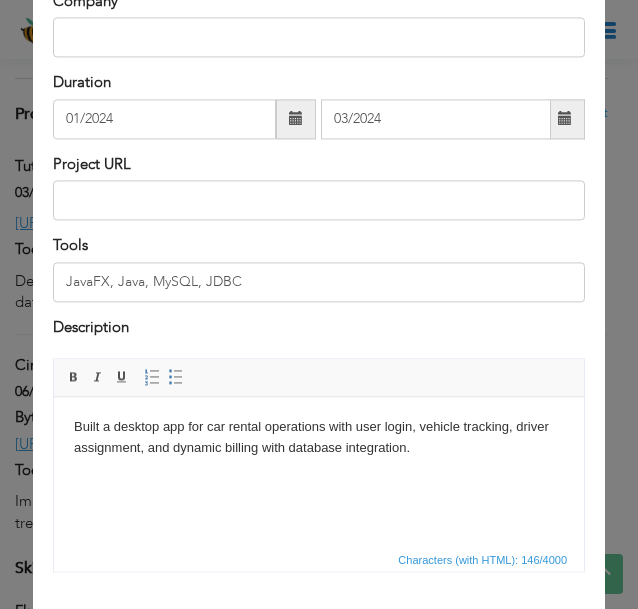 drag, startPoint x: 200, startPoint y: 224, endPoint x: 212, endPoint y: 209, distance: 19.209373 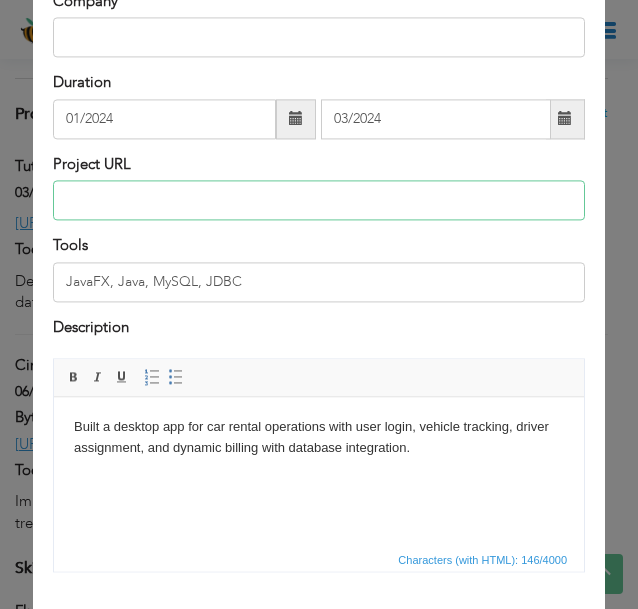 click at bounding box center (319, 201) 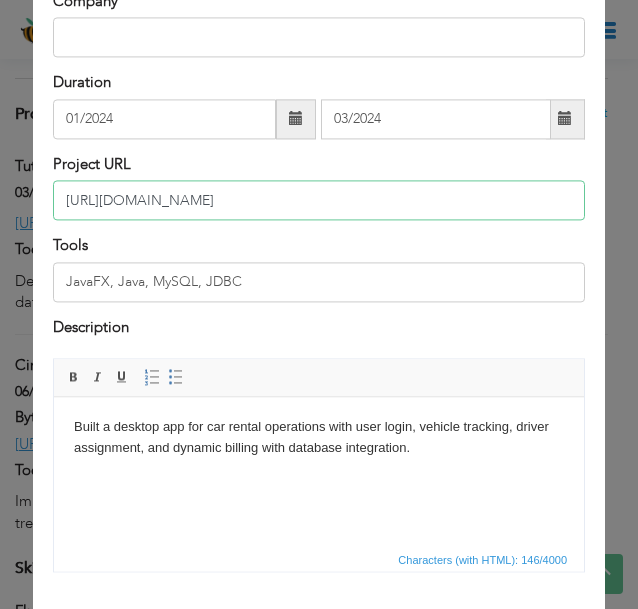scroll, scrollTop: 320, scrollLeft: 0, axis: vertical 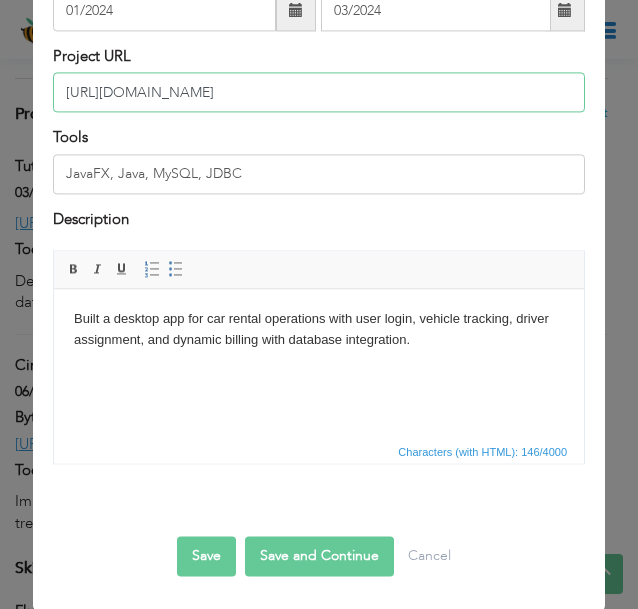 type on "https://github.com/hammadak03/RentMe-DBMS-Project" 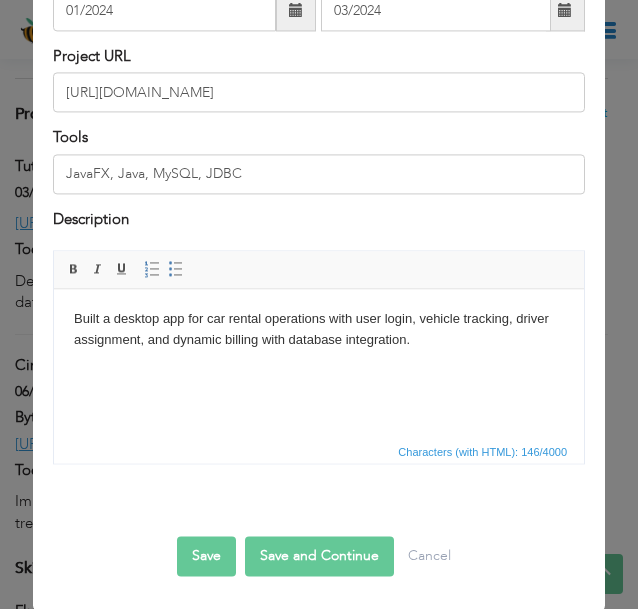 click on "Save" at bounding box center [206, 556] 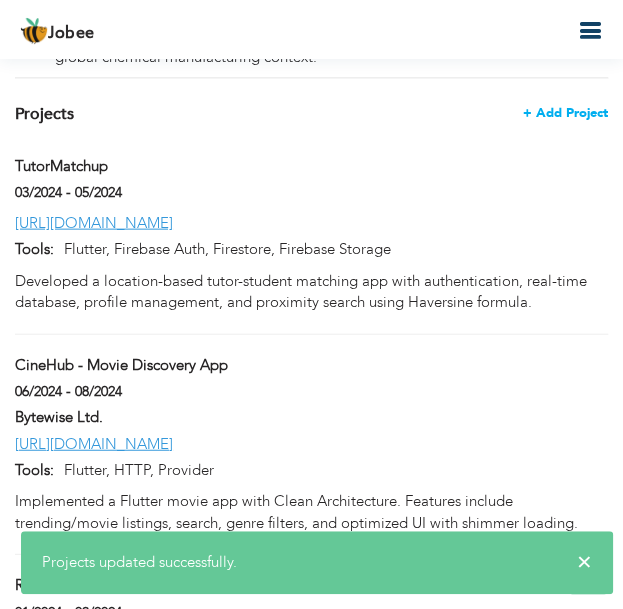 click on "+ Add Project" at bounding box center (565, 113) 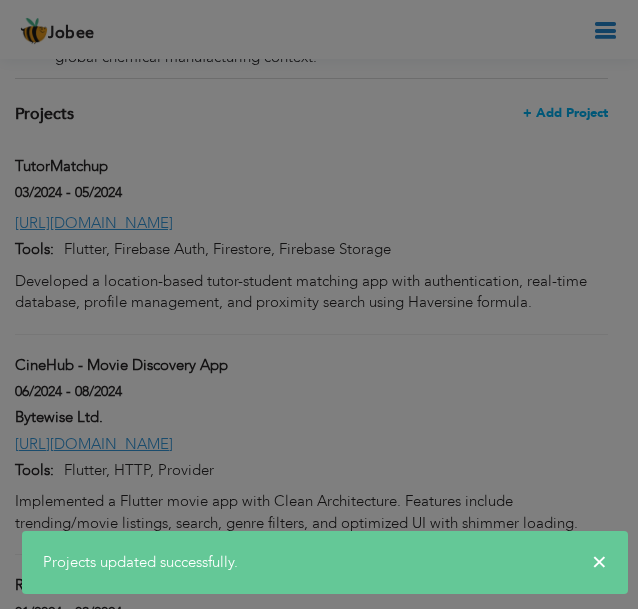 scroll, scrollTop: 0, scrollLeft: 0, axis: both 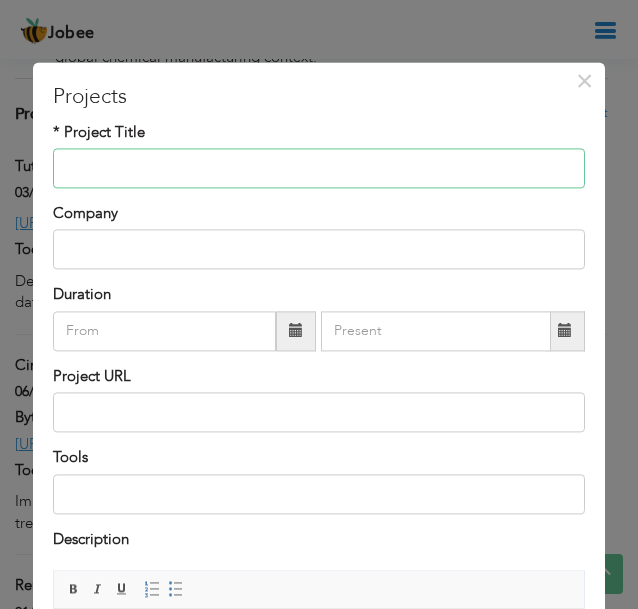 click at bounding box center (319, 168) 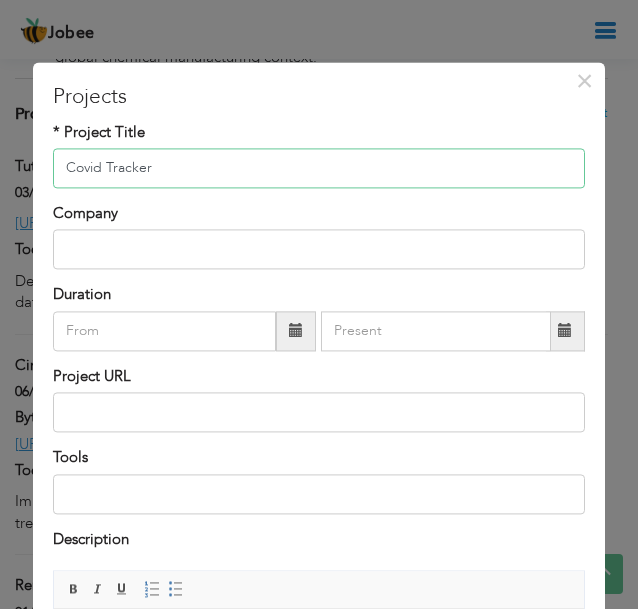 type on "Covid Tracker" 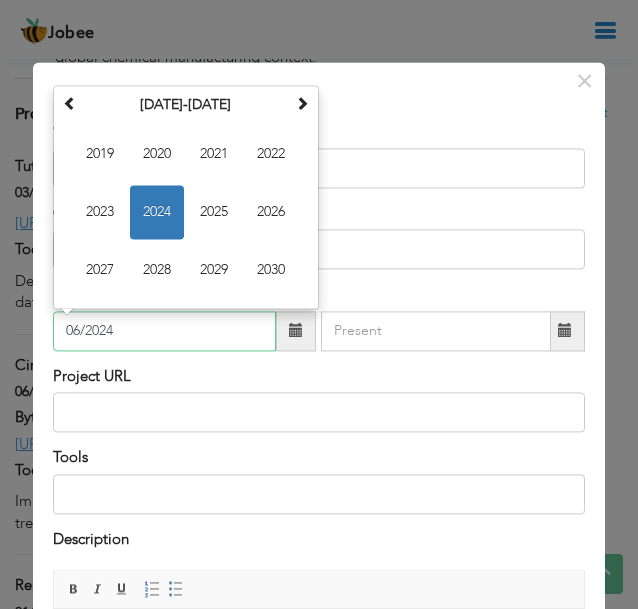 click on "06/2024" at bounding box center (165, 331) 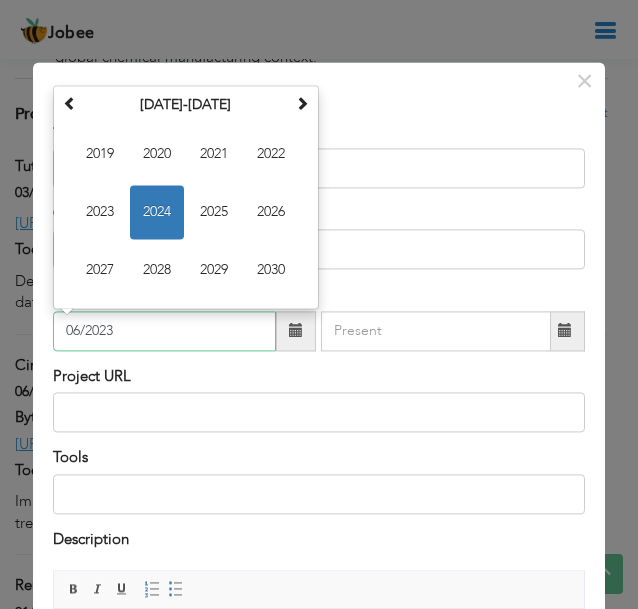 type on "06/2023" 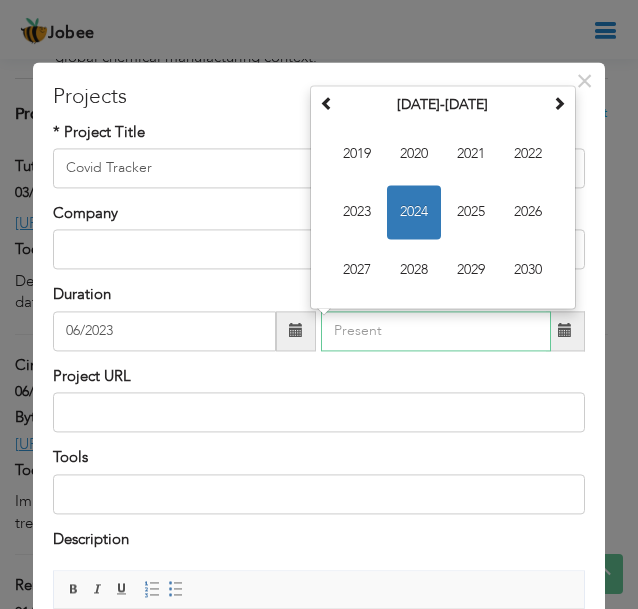 click at bounding box center (436, 331) 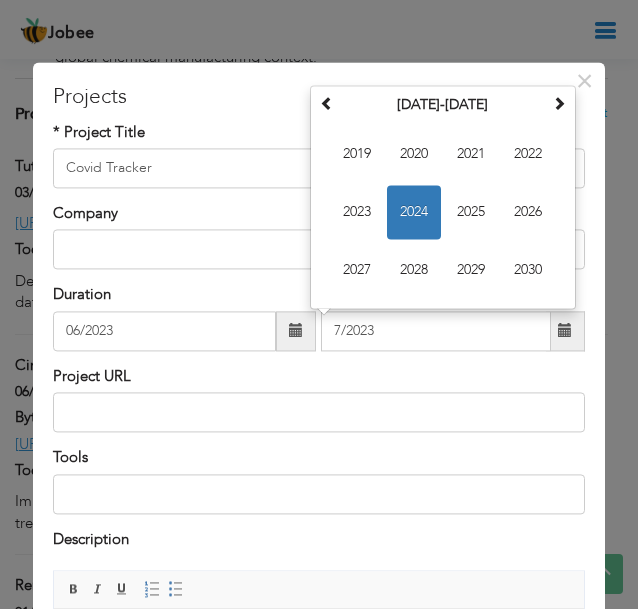 type on "07/2023" 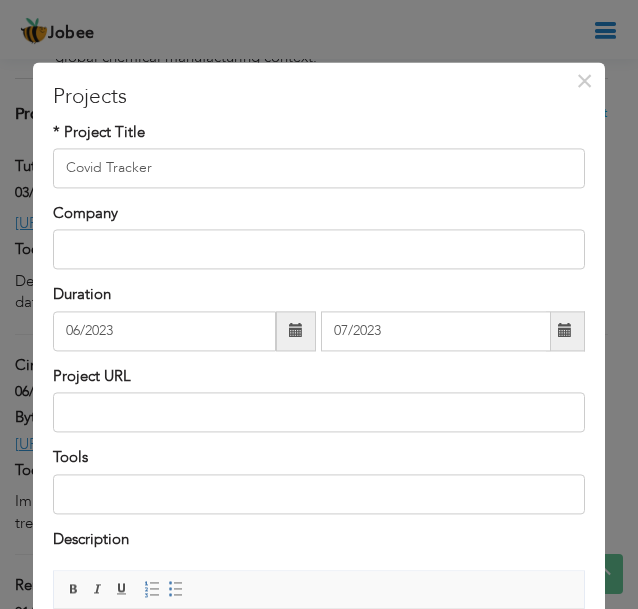 click on "Duration
06/2023
07/2023" at bounding box center [319, 318] 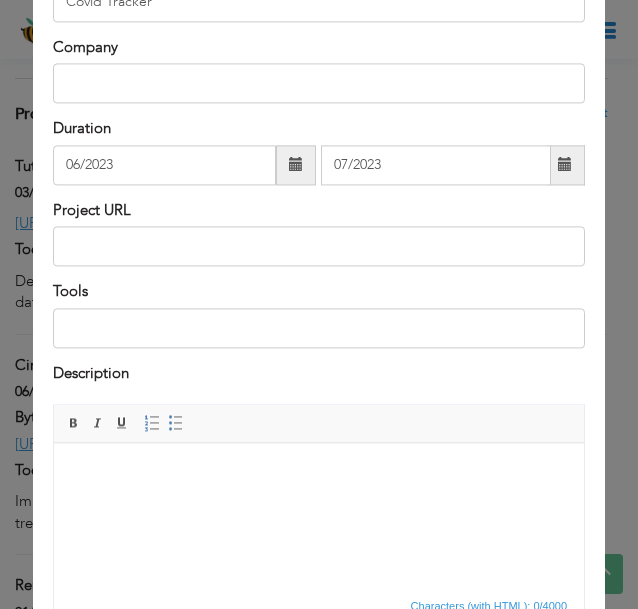 scroll, scrollTop: 168, scrollLeft: 0, axis: vertical 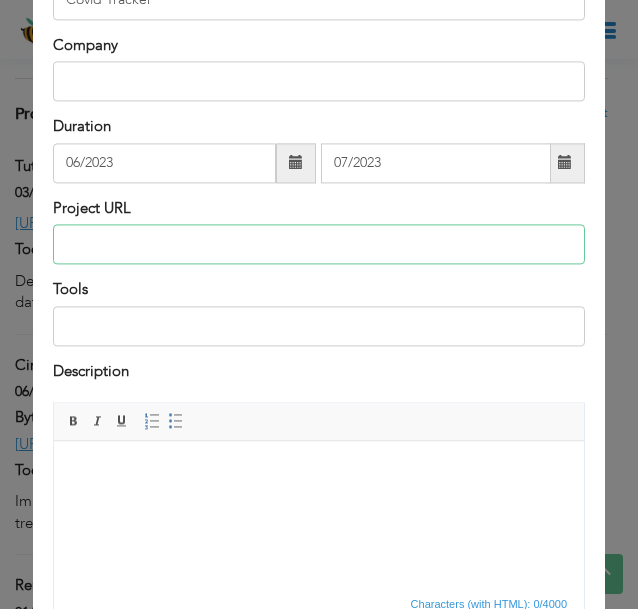 click at bounding box center [319, 245] 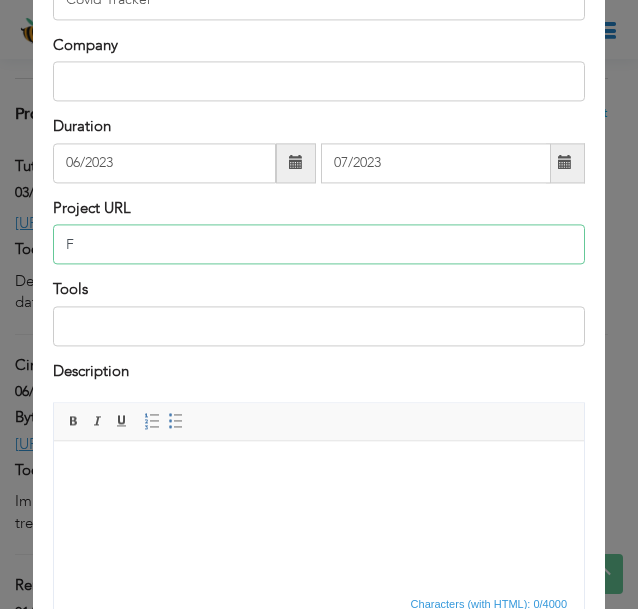 type 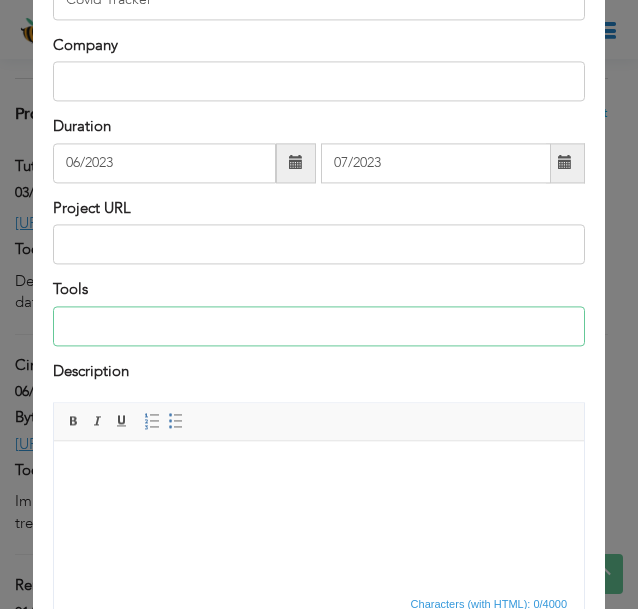 click at bounding box center [319, 326] 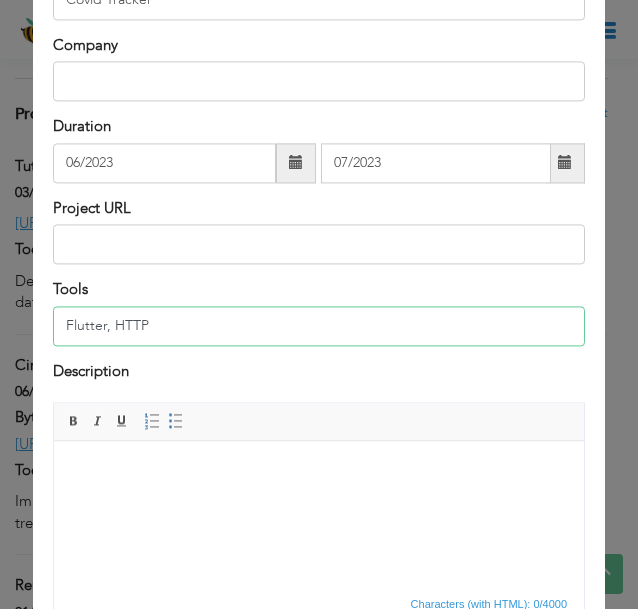 type on "Flutter, HTTP" 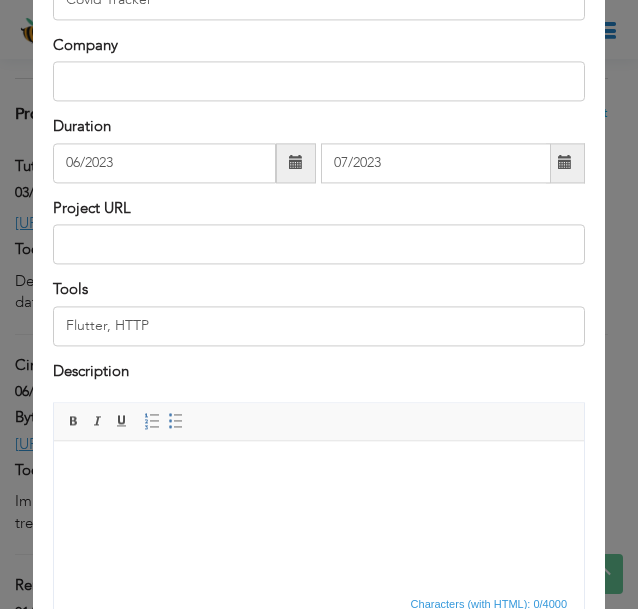 click on "Rich Text Editor, projectEditor Editor toolbars Basic Styles   Bold   Italic   Underline Paragraph   Insert/Remove Numbered List   Insert/Remove Bulleted List Press ALT 0 for help Characters (with HTML): 0/4000" at bounding box center (319, 509) 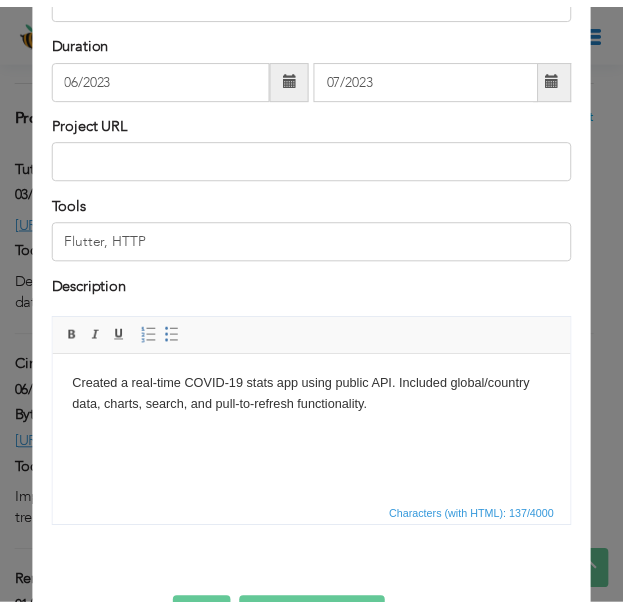 scroll, scrollTop: 320, scrollLeft: 0, axis: vertical 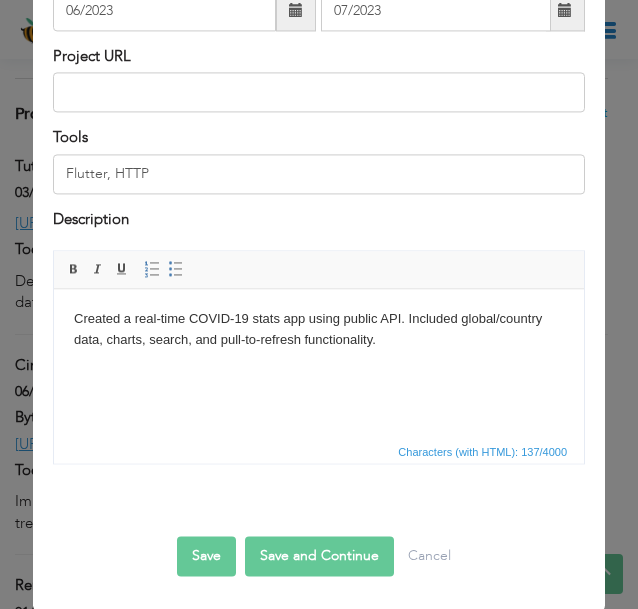 click on "Save" at bounding box center (206, 556) 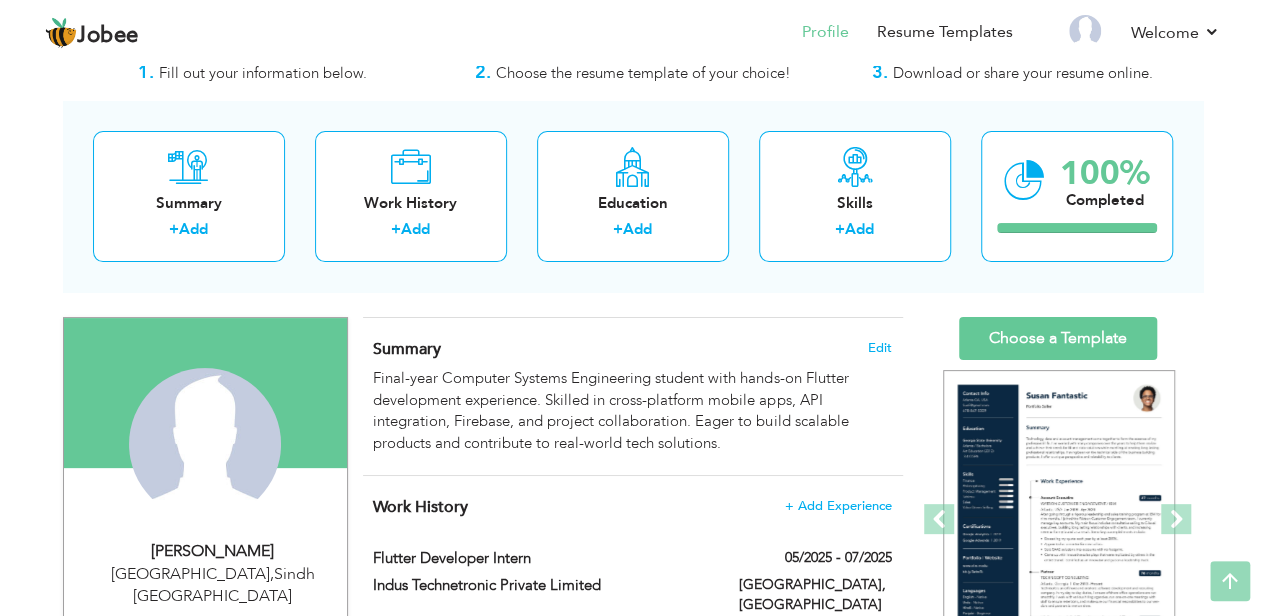 scroll, scrollTop: 58, scrollLeft: 0, axis: vertical 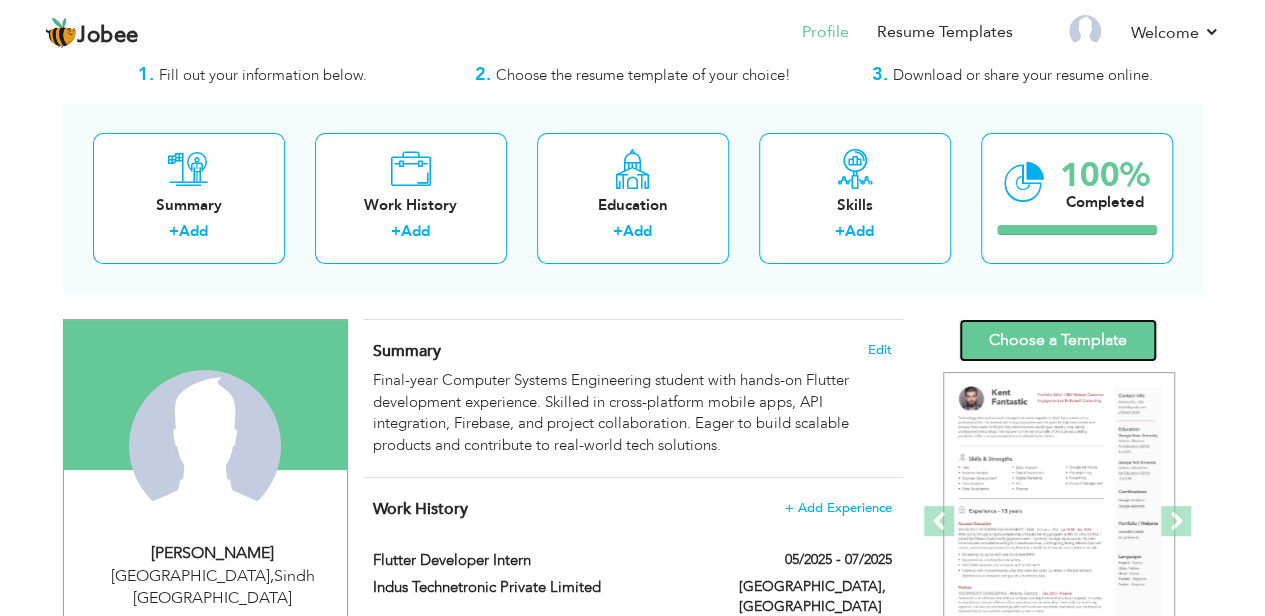 click on "Choose a Template" at bounding box center (1058, 340) 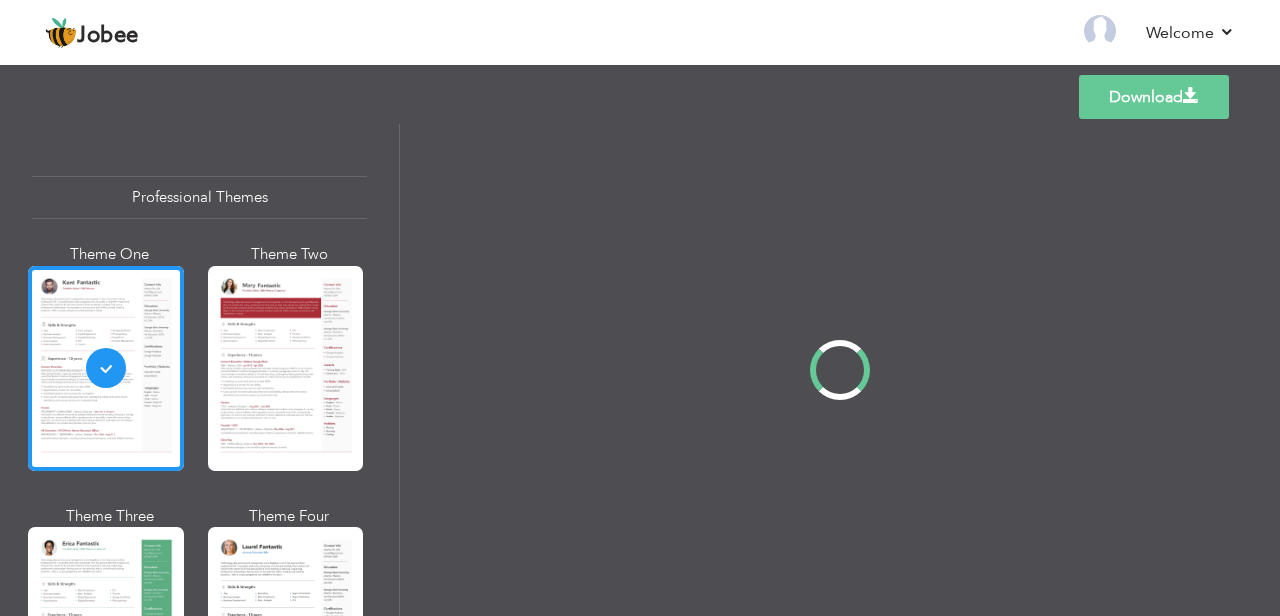 scroll, scrollTop: 0, scrollLeft: 0, axis: both 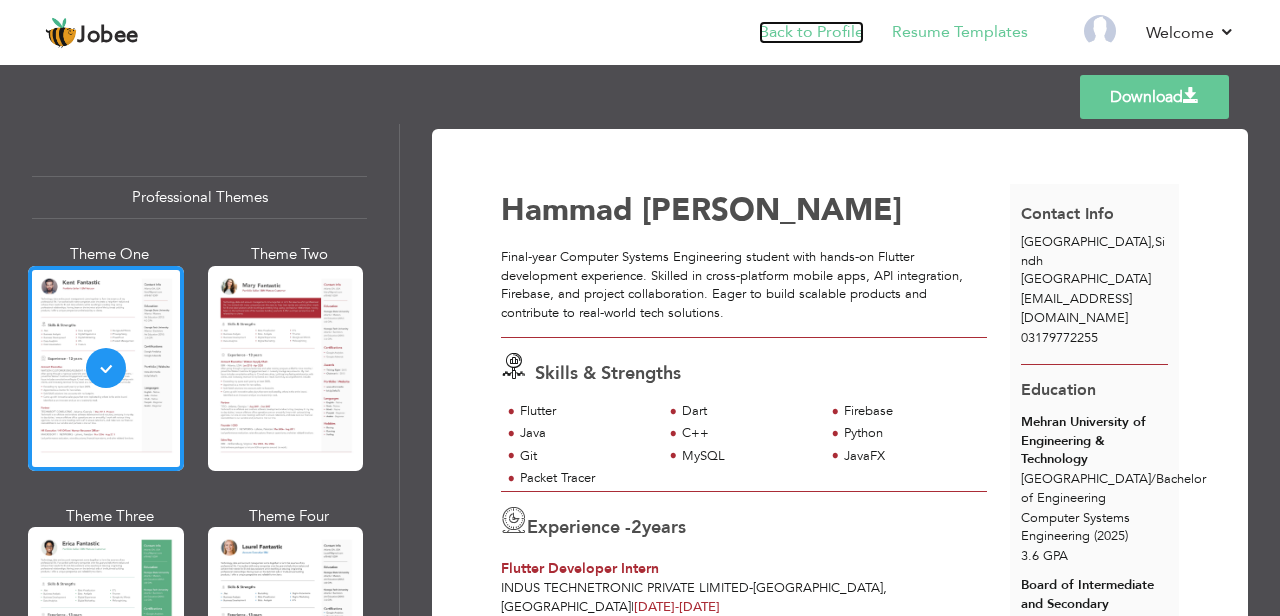 click on "Back to Profile" at bounding box center (811, 32) 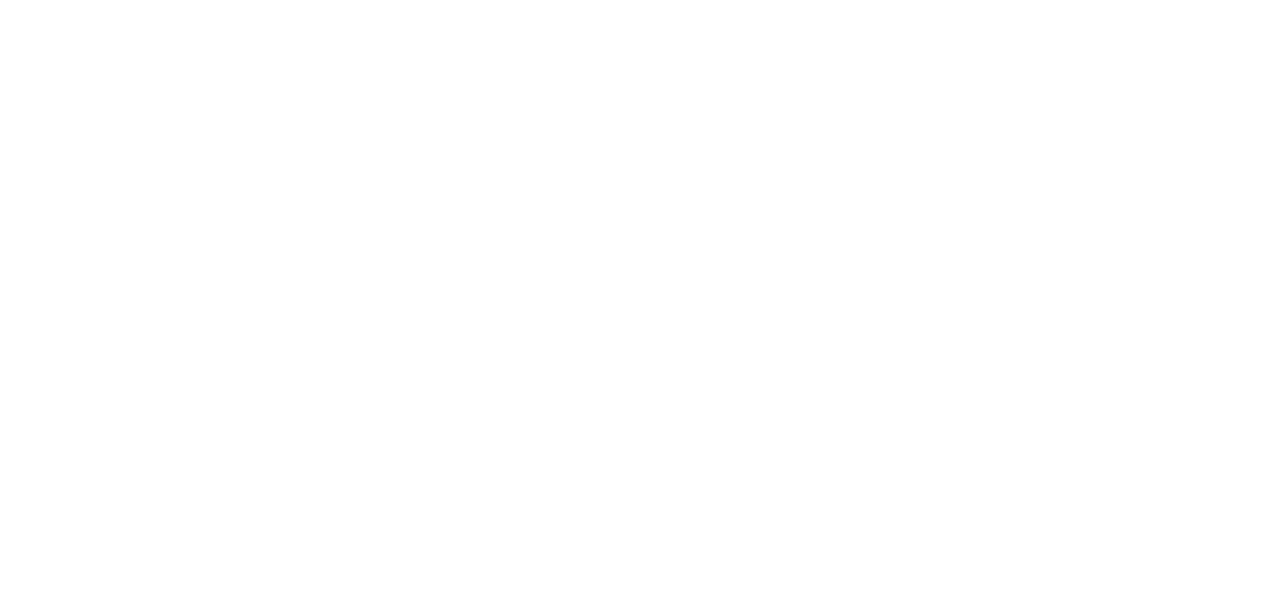 scroll, scrollTop: 0, scrollLeft: 0, axis: both 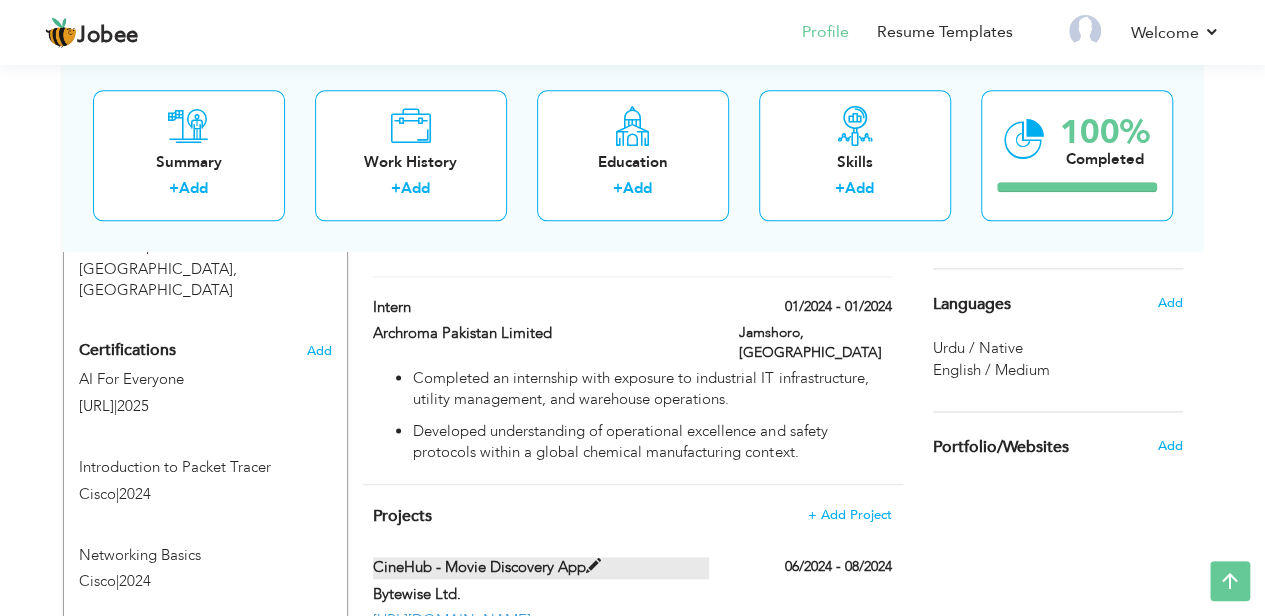 click at bounding box center [593, 566] 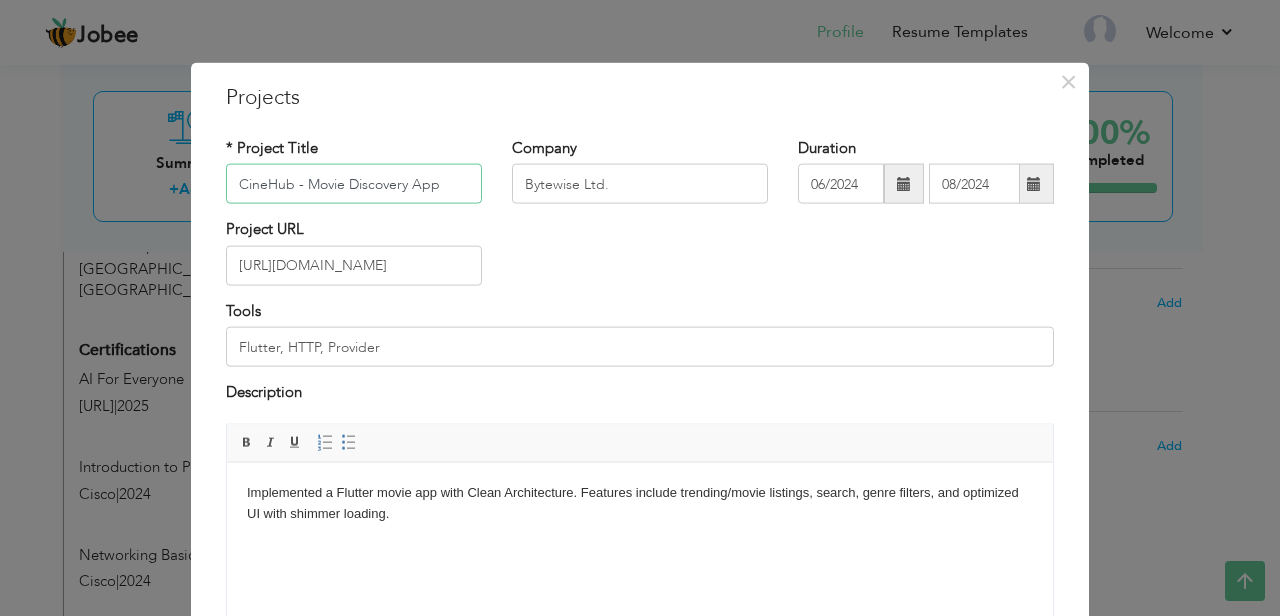 drag, startPoint x: 452, startPoint y: 187, endPoint x: 288, endPoint y: 188, distance: 164.00305 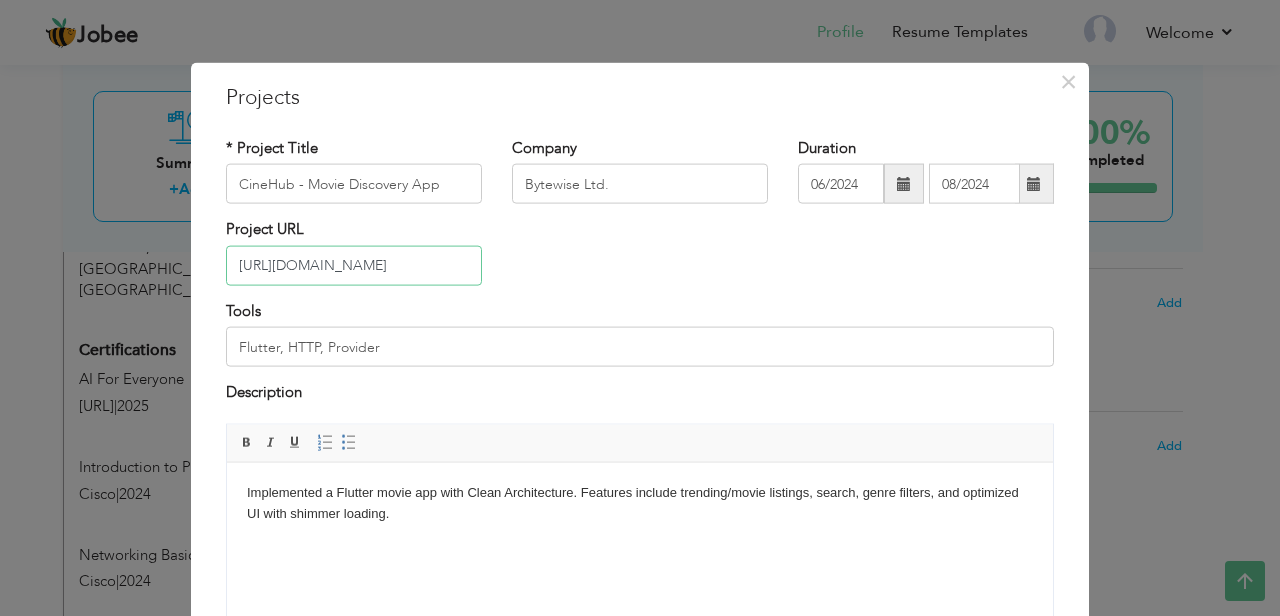 click on "https://github.com/hammadak03/cinehub_app" at bounding box center (354, 265) 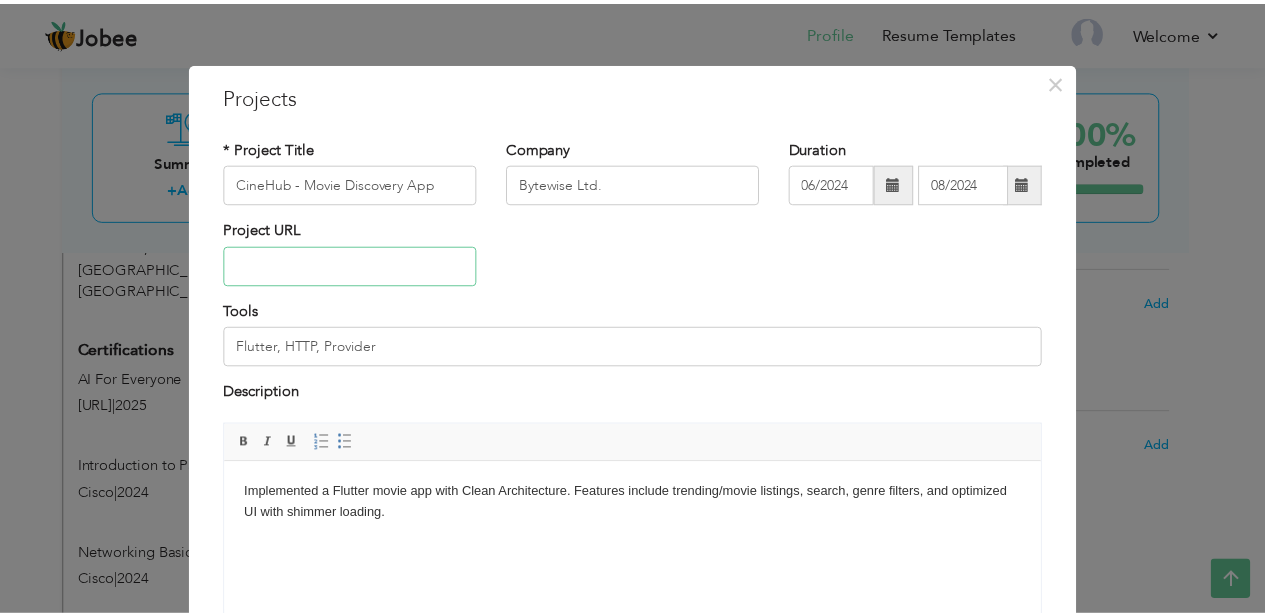 scroll, scrollTop: 182, scrollLeft: 0, axis: vertical 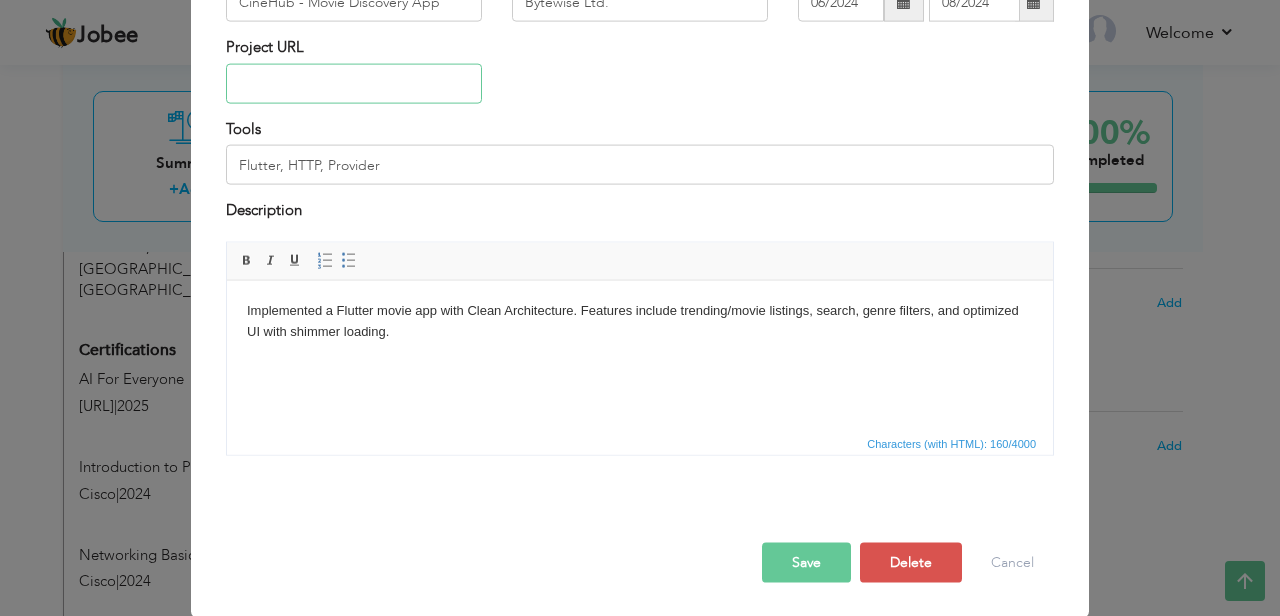 type 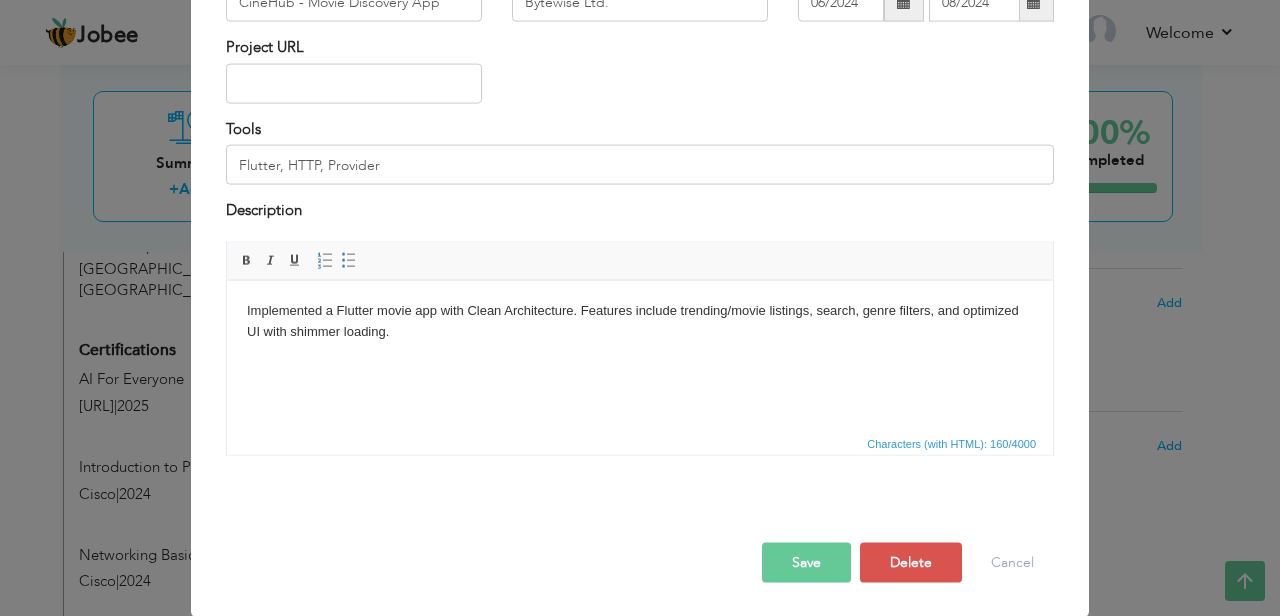 click on "Save" at bounding box center [806, 562] 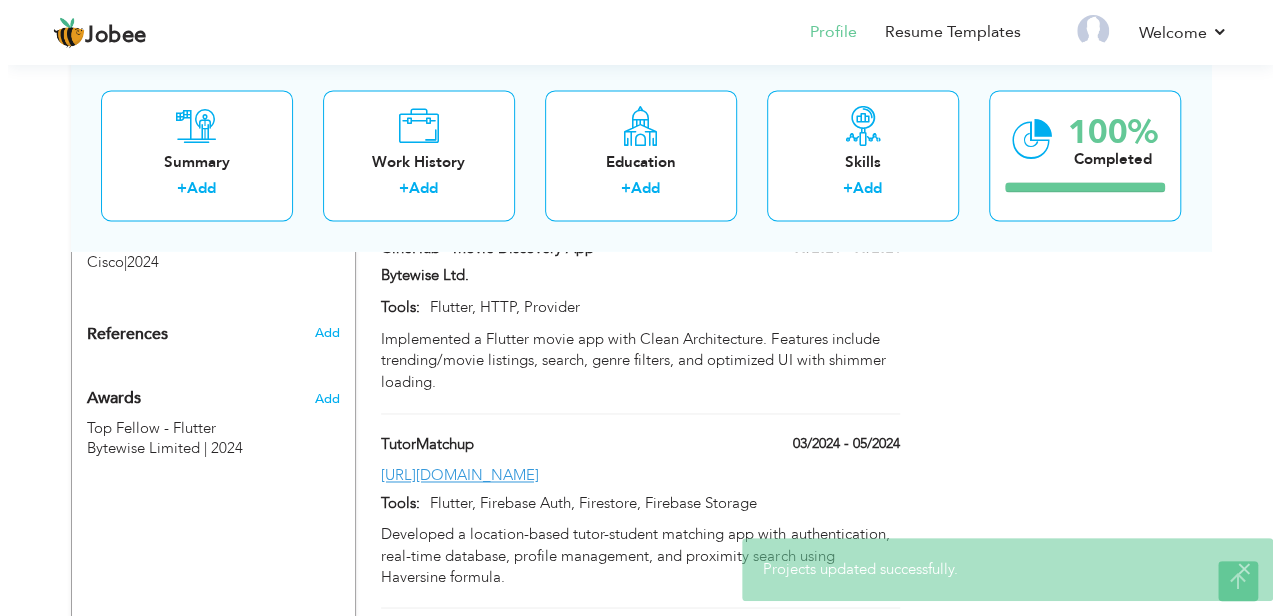 scroll, scrollTop: 1394, scrollLeft: 0, axis: vertical 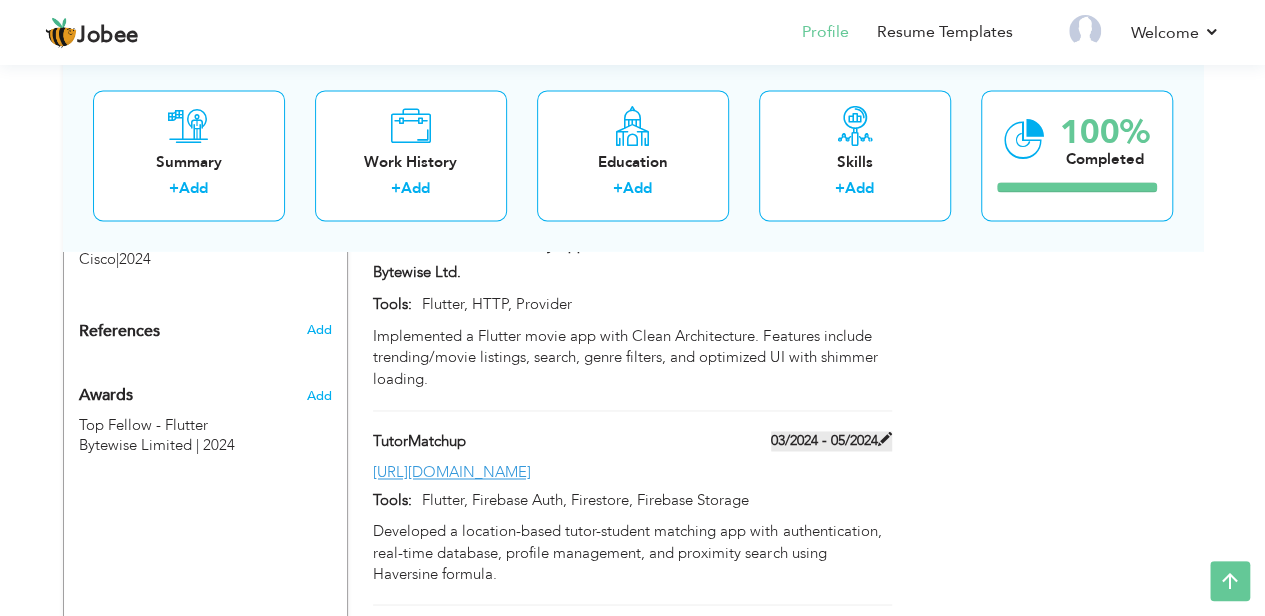 click at bounding box center (885, 439) 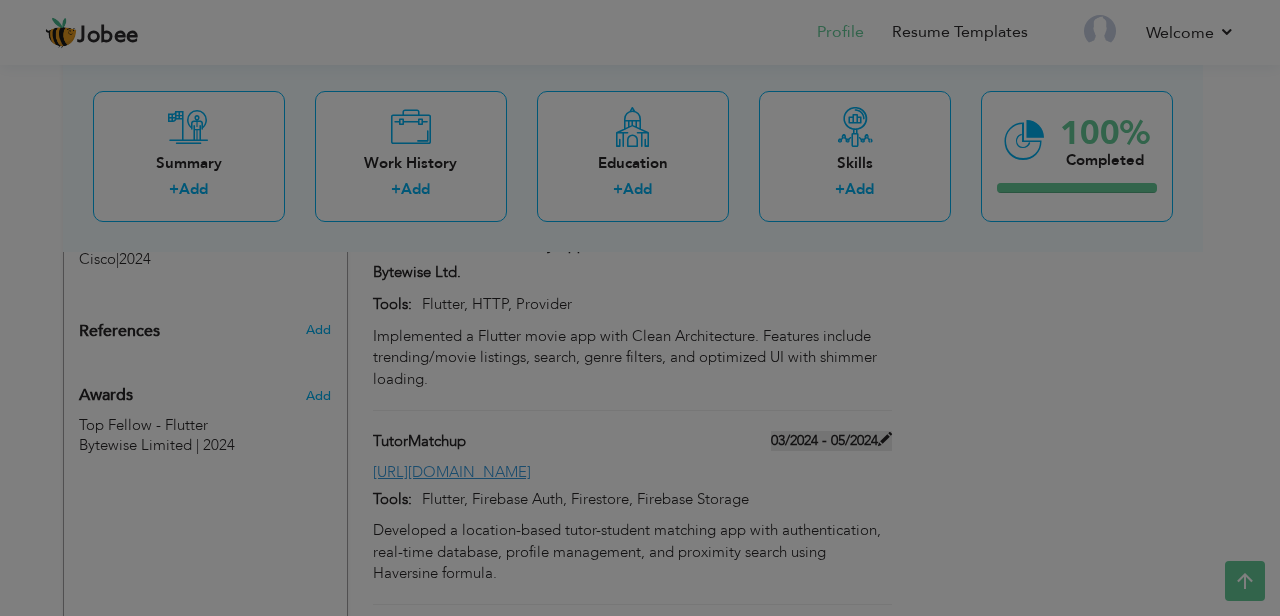 scroll, scrollTop: 0, scrollLeft: 0, axis: both 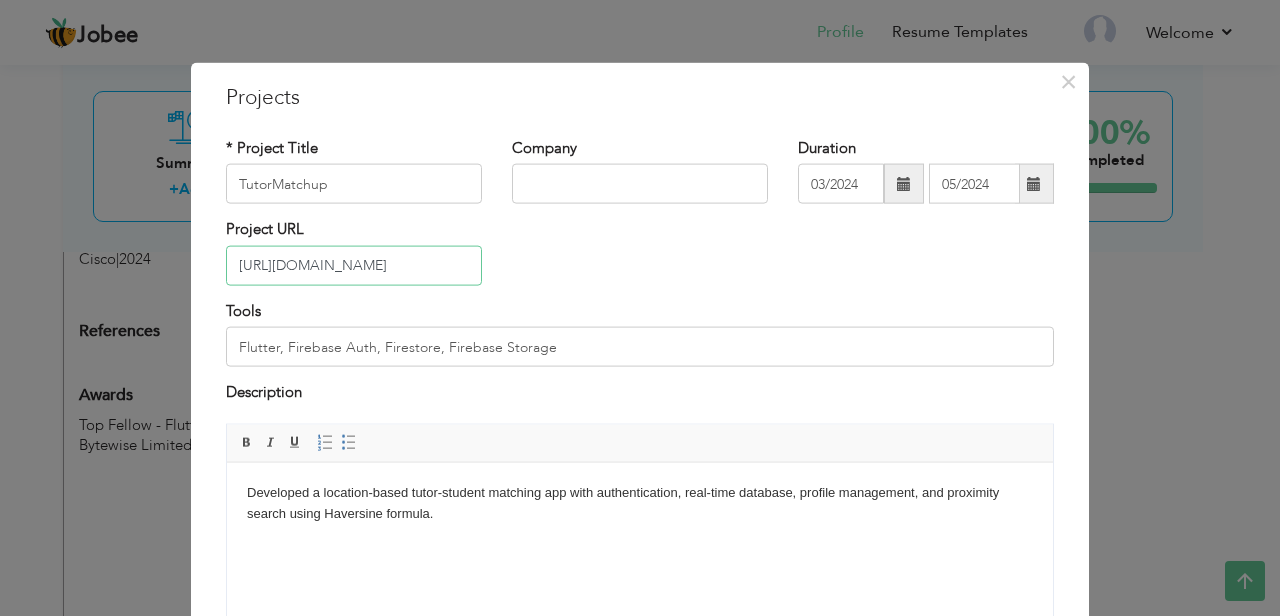 click on "https://github.com/hammadak03/tutormatchup_app" at bounding box center (354, 265) 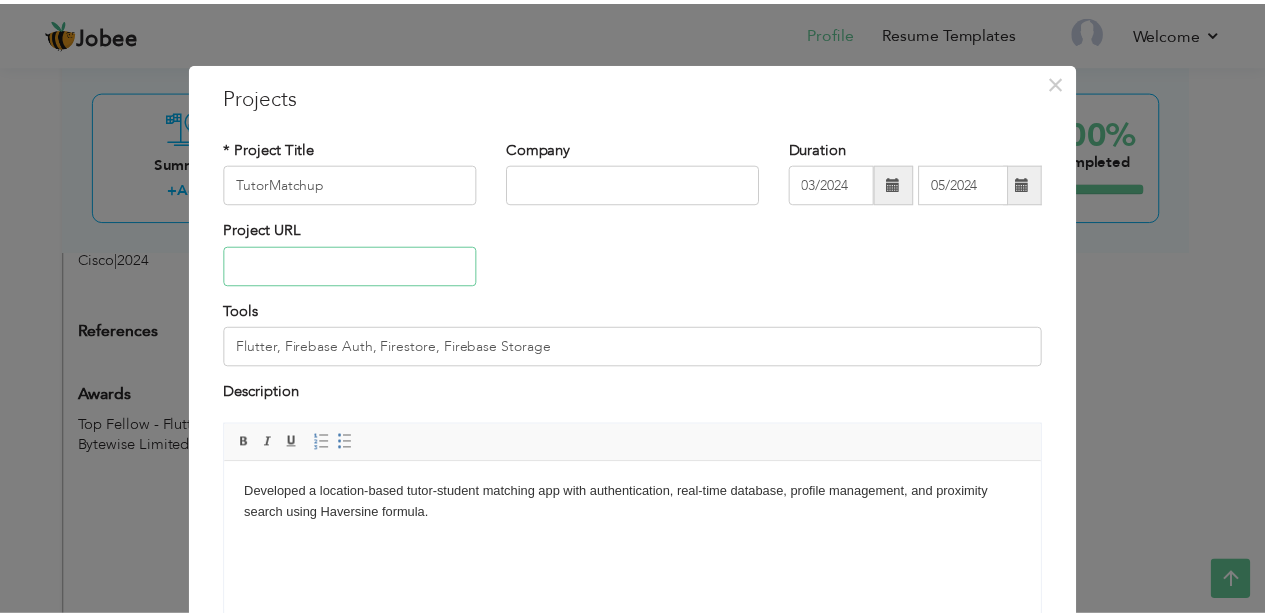scroll, scrollTop: 182, scrollLeft: 0, axis: vertical 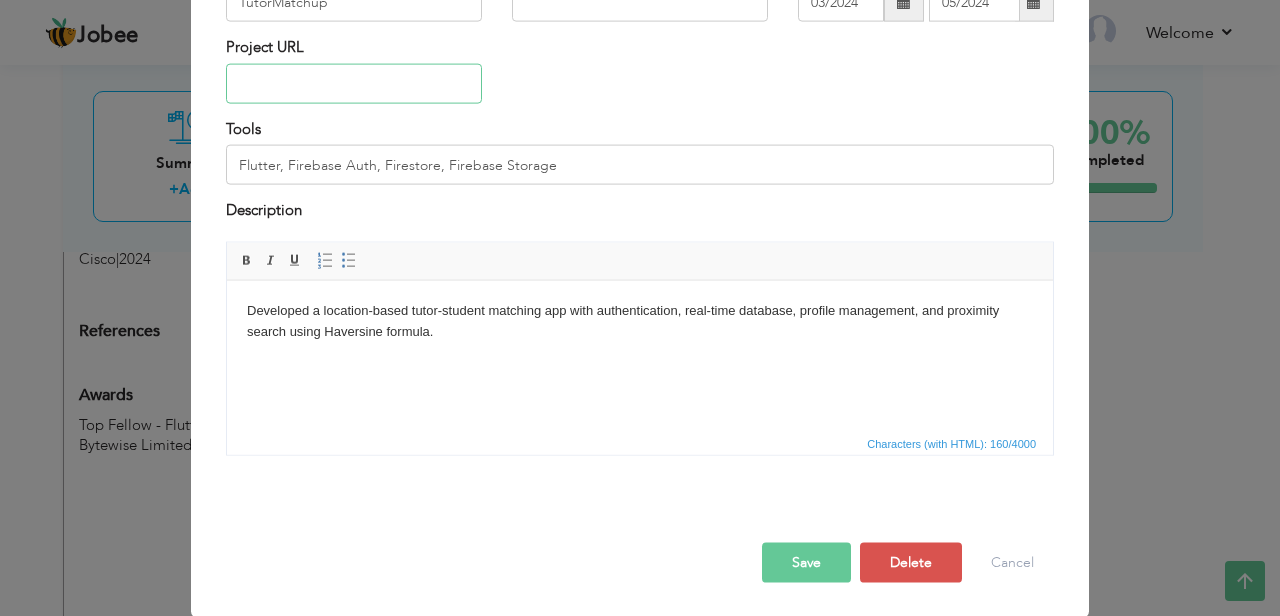 type 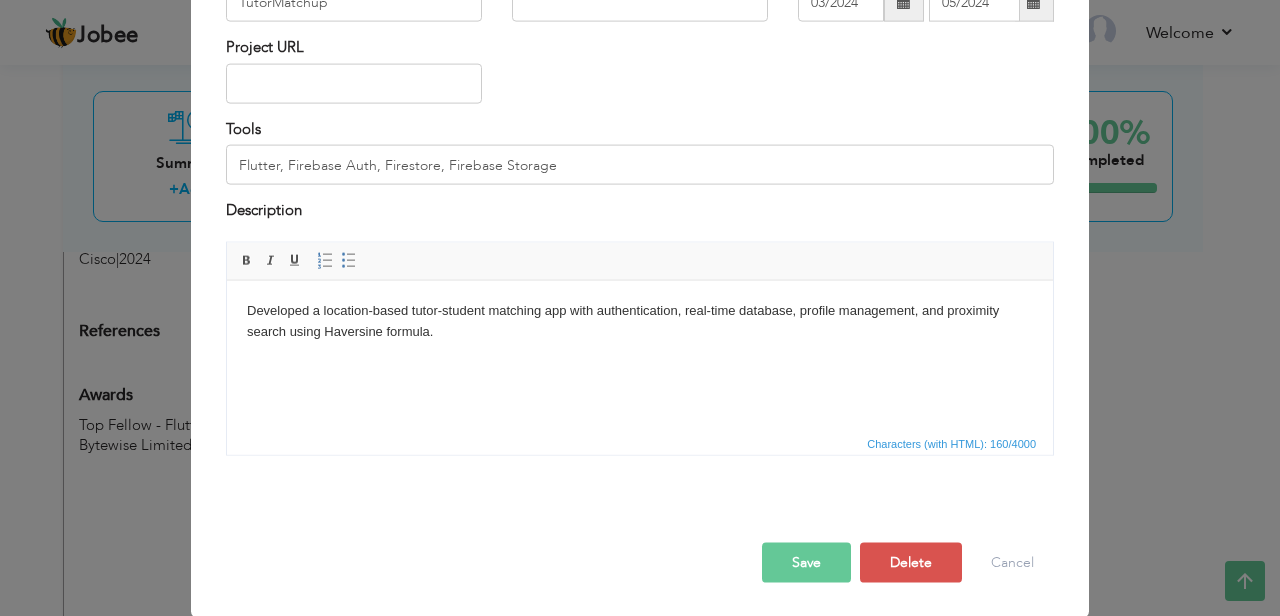 click on "Save" at bounding box center (806, 562) 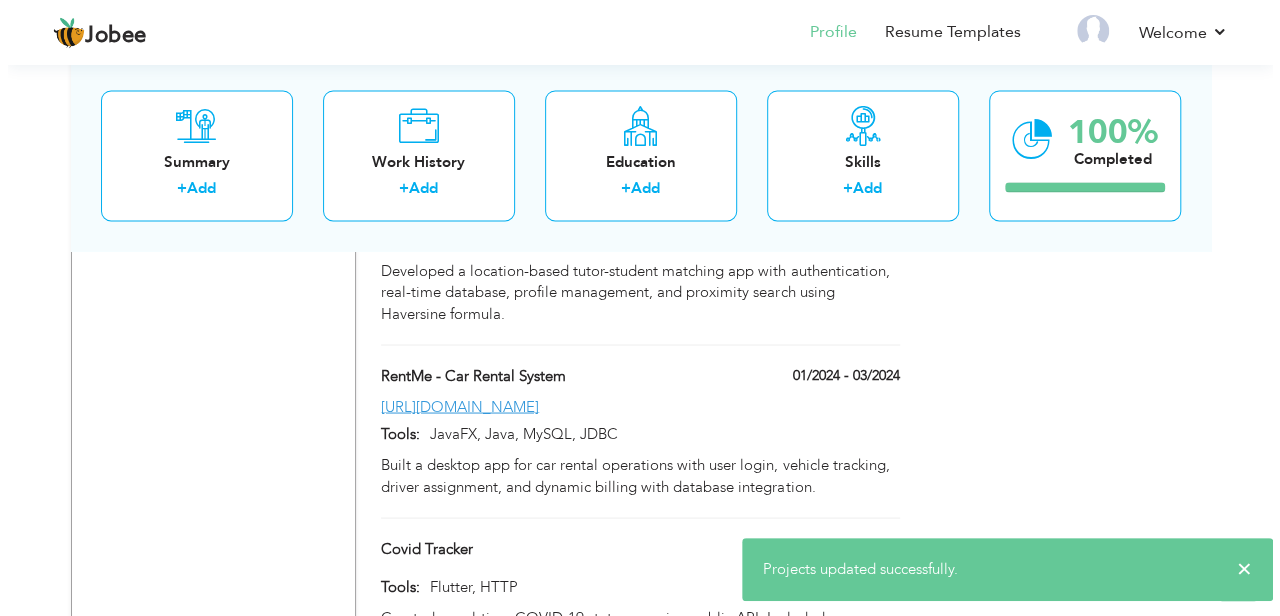scroll, scrollTop: 1641, scrollLeft: 0, axis: vertical 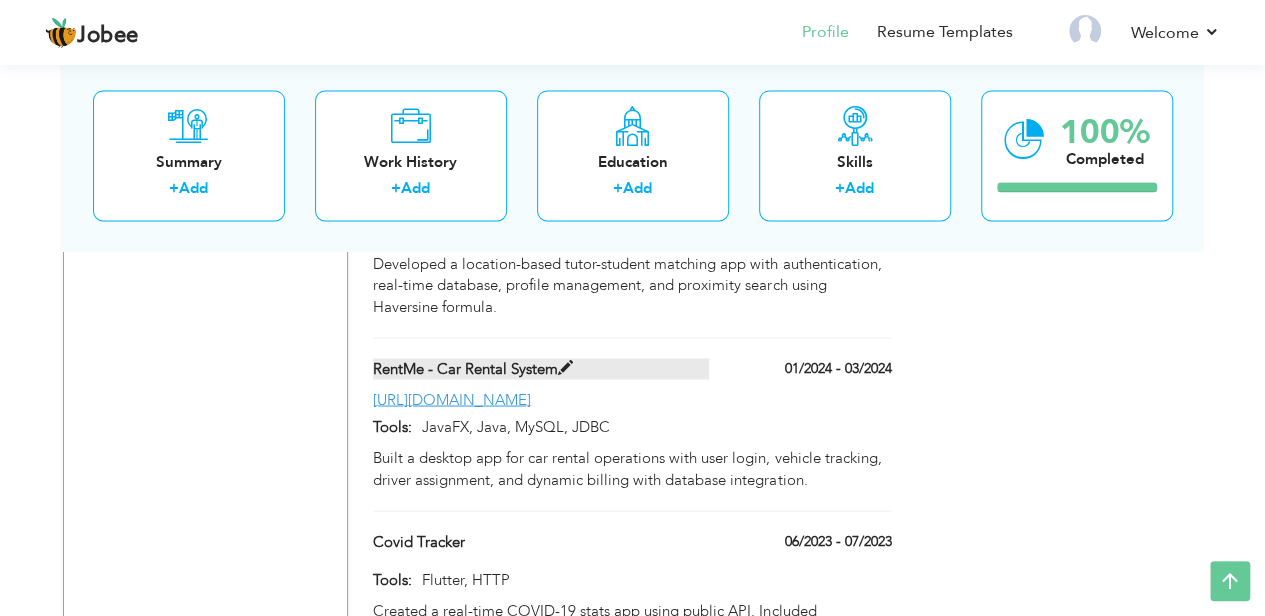 click at bounding box center (565, 367) 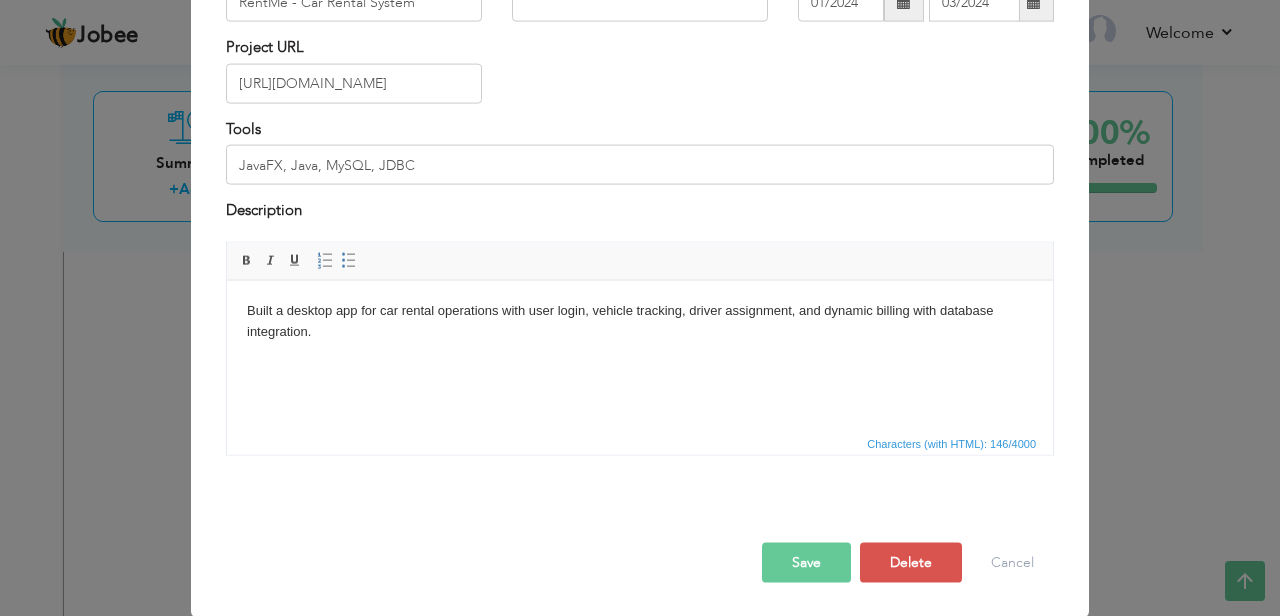 scroll, scrollTop: 0, scrollLeft: 0, axis: both 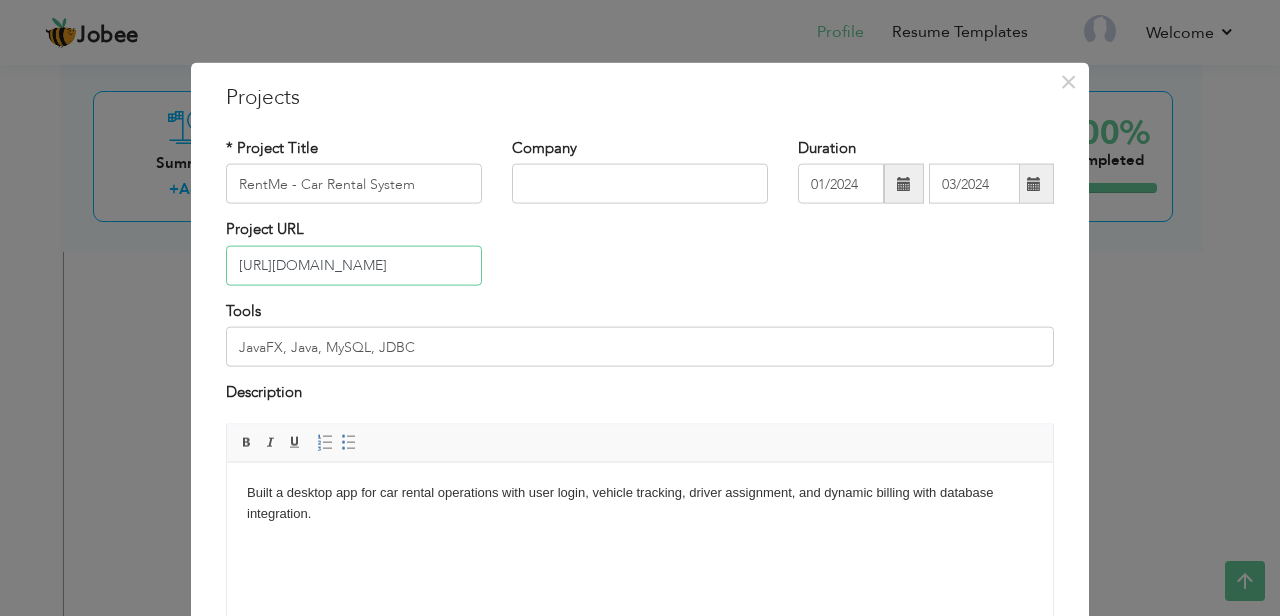 click on "https://github.com/hammadak03/RentMe-DBMS-Project" at bounding box center [354, 265] 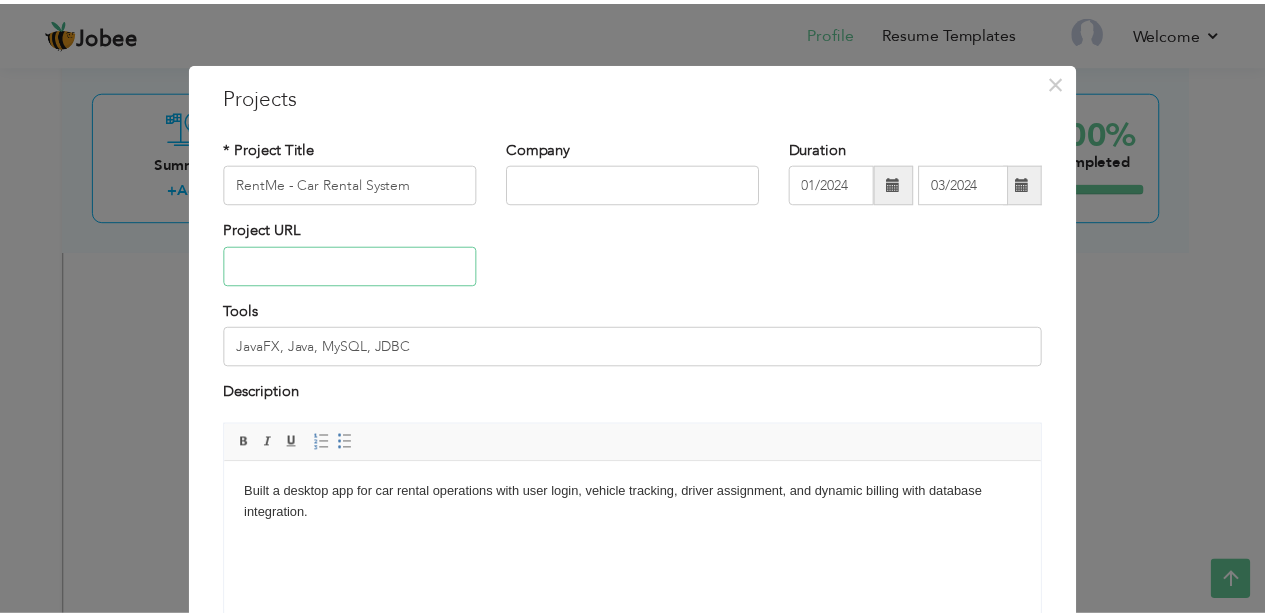 scroll, scrollTop: 182, scrollLeft: 0, axis: vertical 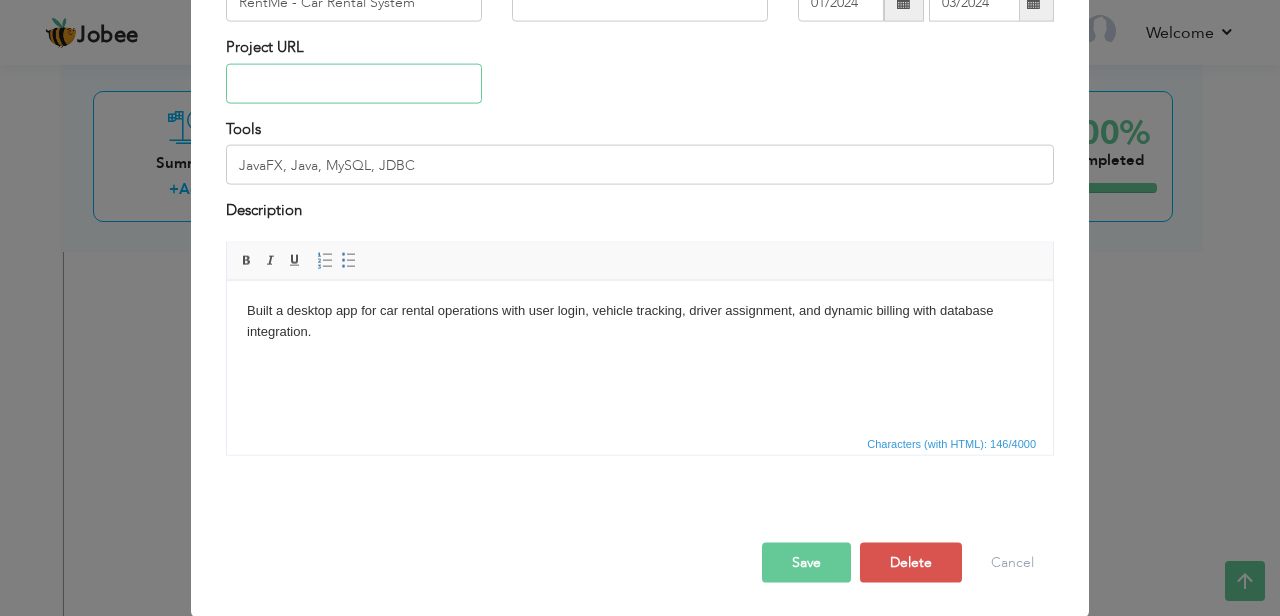 type 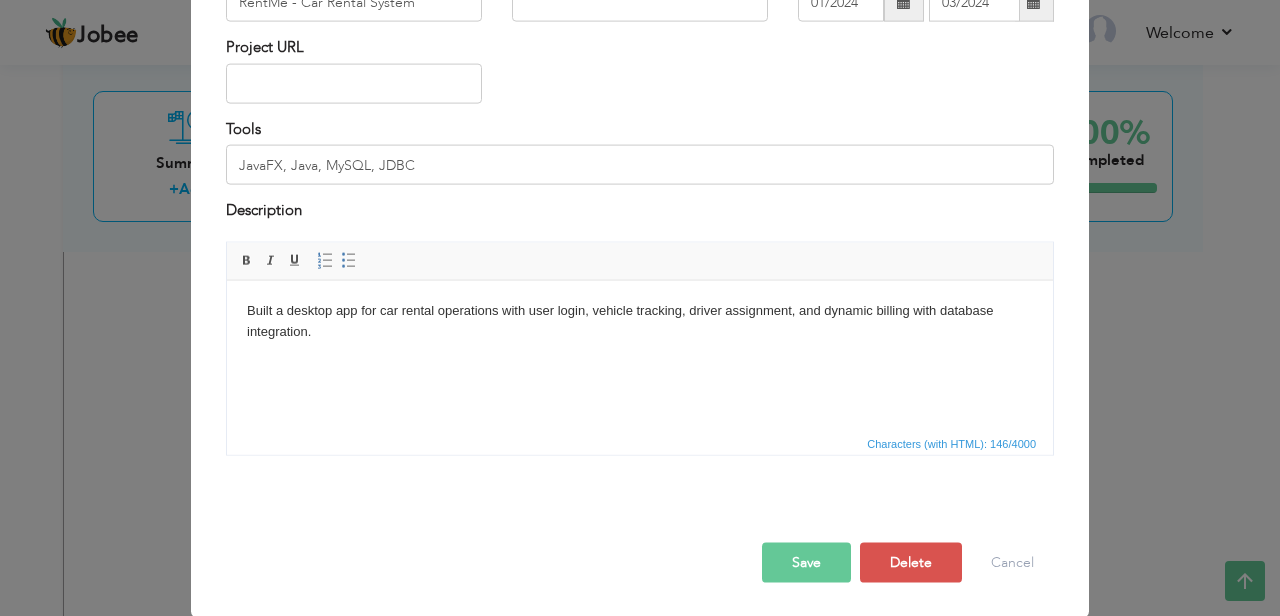 click on "Save" at bounding box center [806, 562] 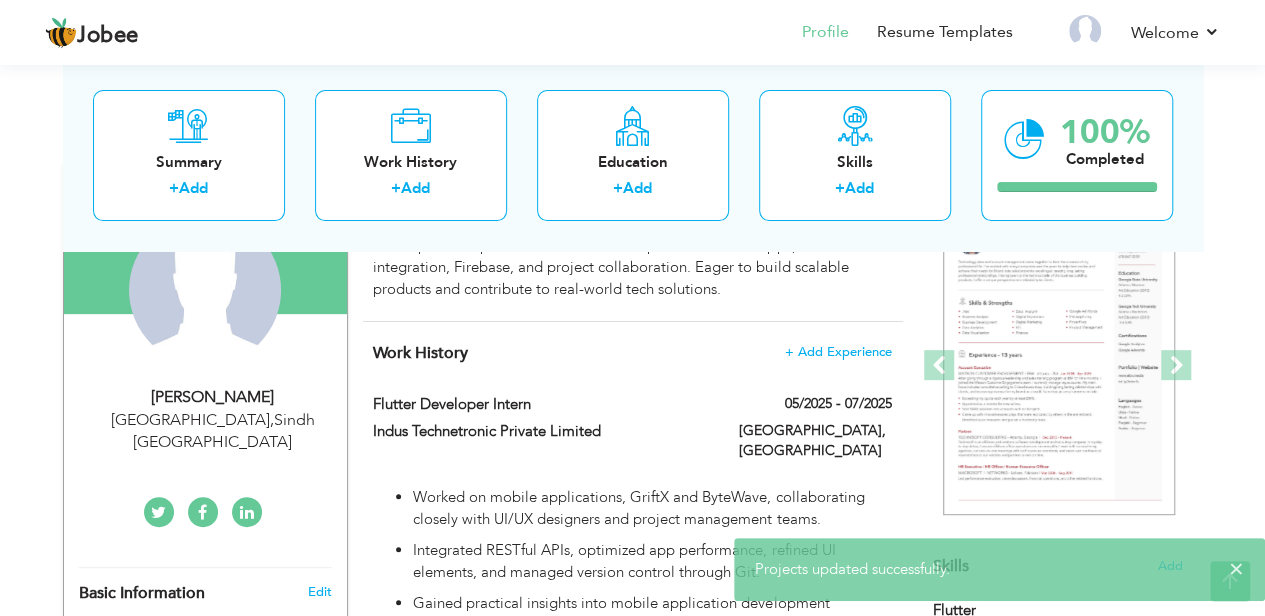 scroll, scrollTop: 104, scrollLeft: 0, axis: vertical 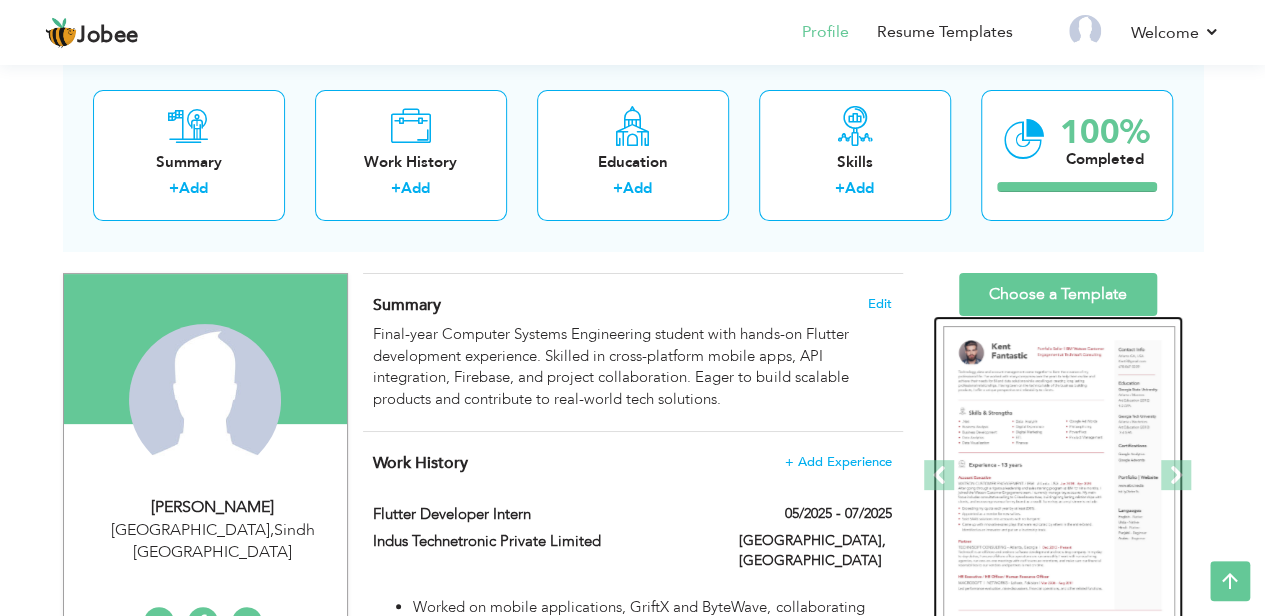 click at bounding box center [1059, 476] 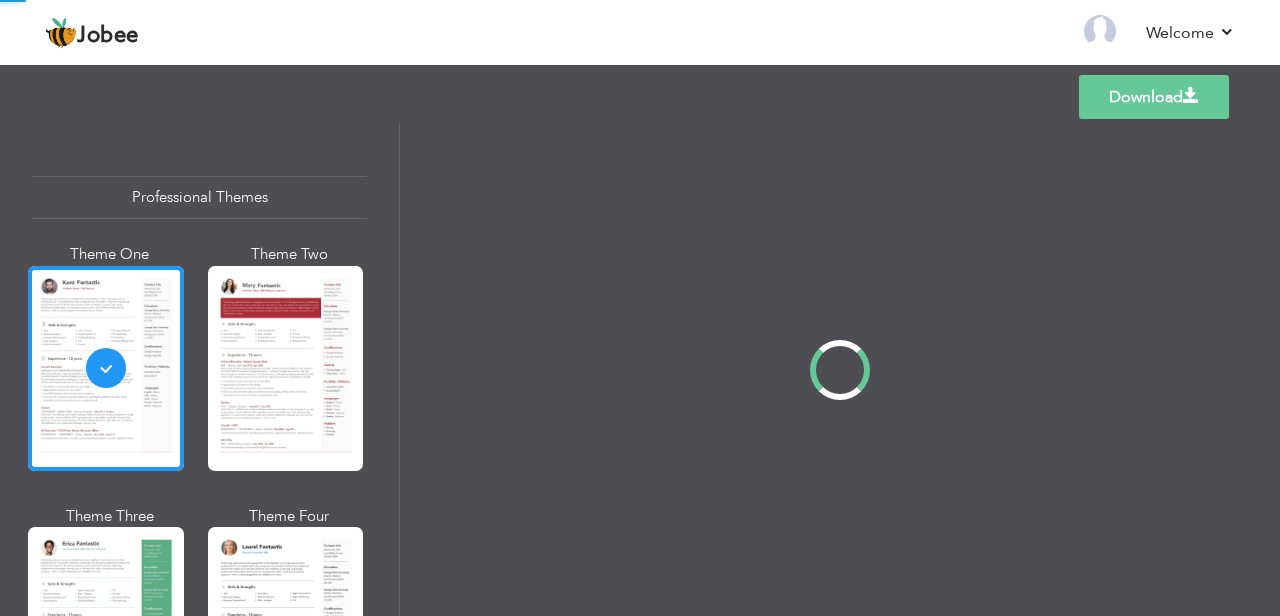 scroll, scrollTop: 0, scrollLeft: 0, axis: both 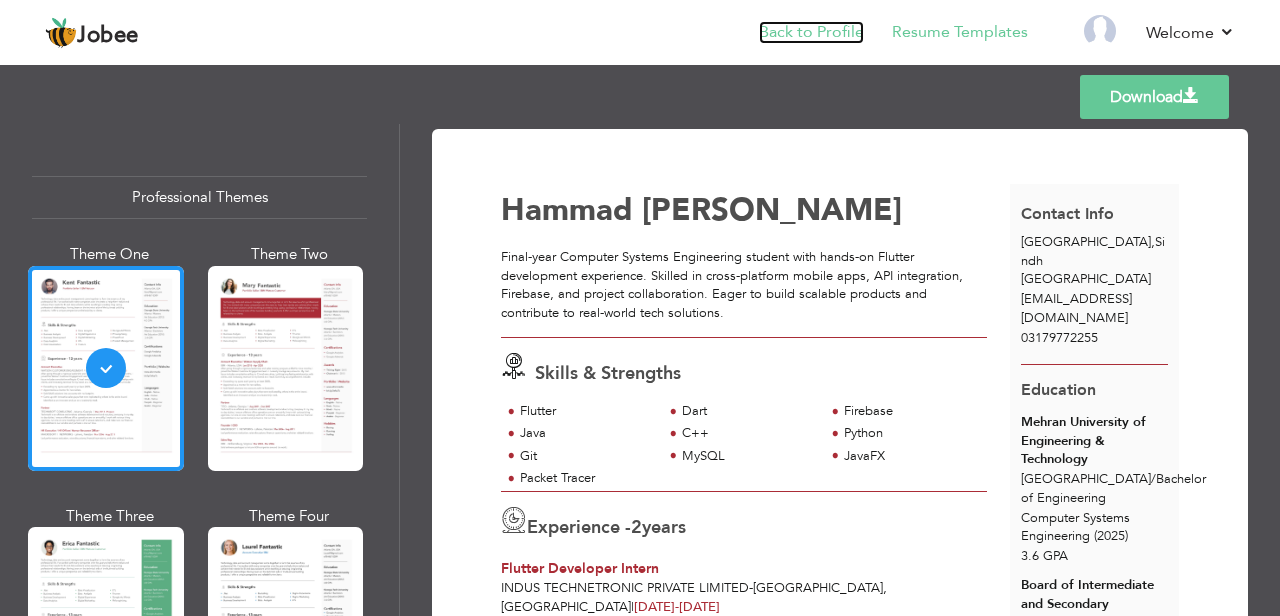 click on "Back to Profile" at bounding box center [811, 32] 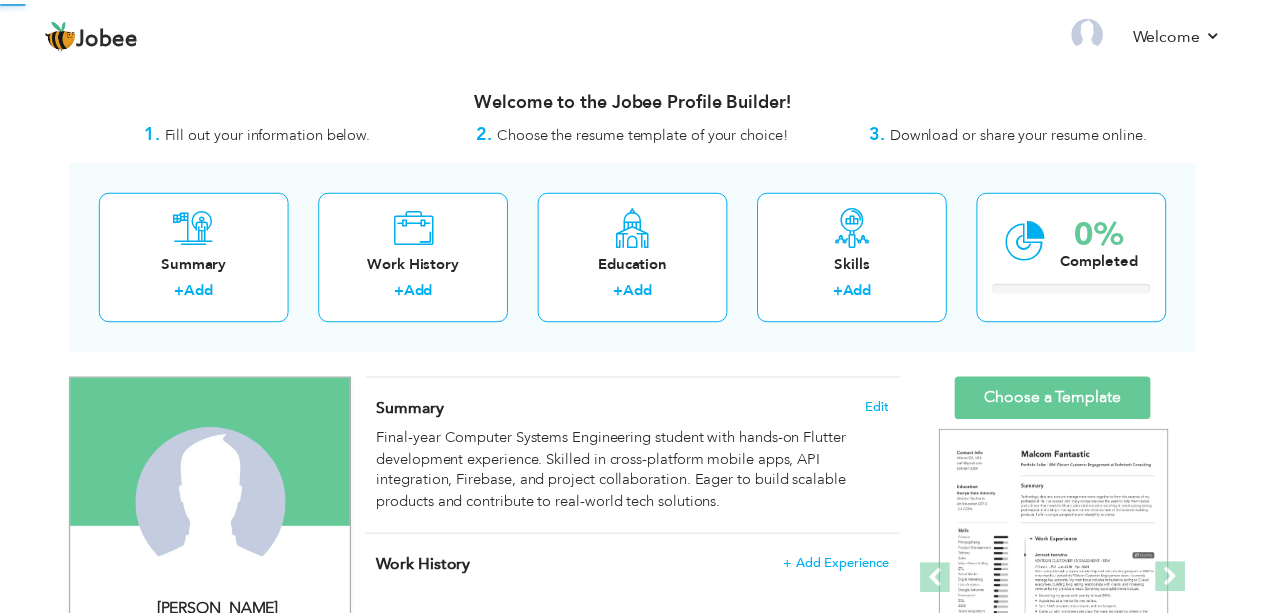 scroll, scrollTop: 0, scrollLeft: 0, axis: both 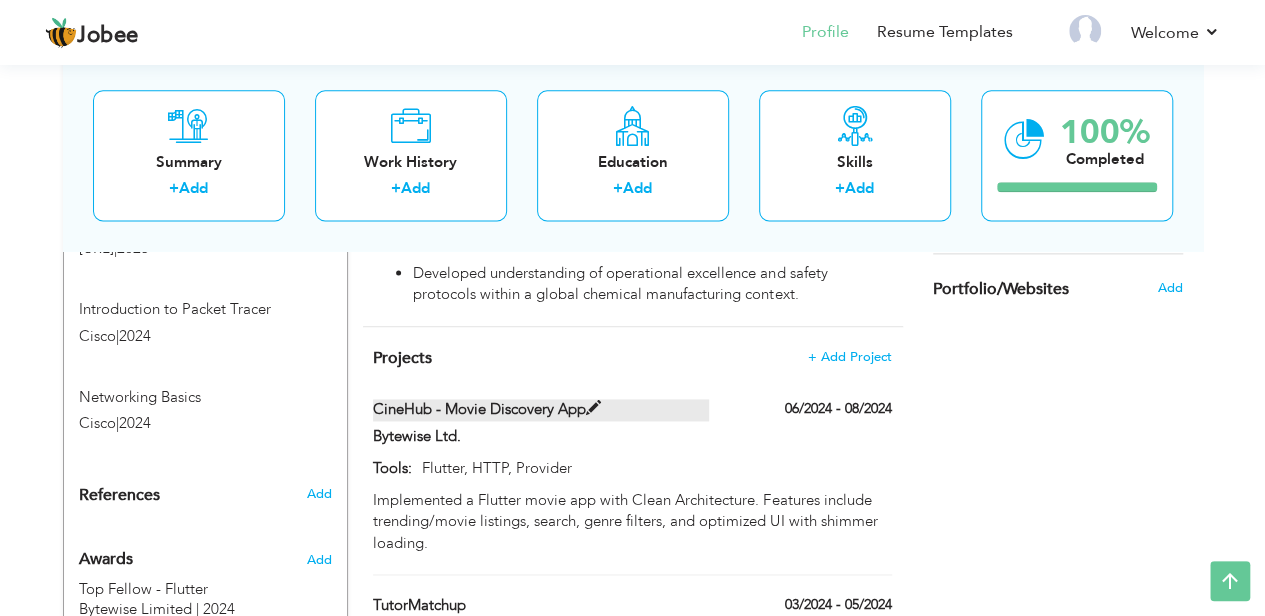 click on "CineHub - Movie Discovery App" at bounding box center (541, 409) 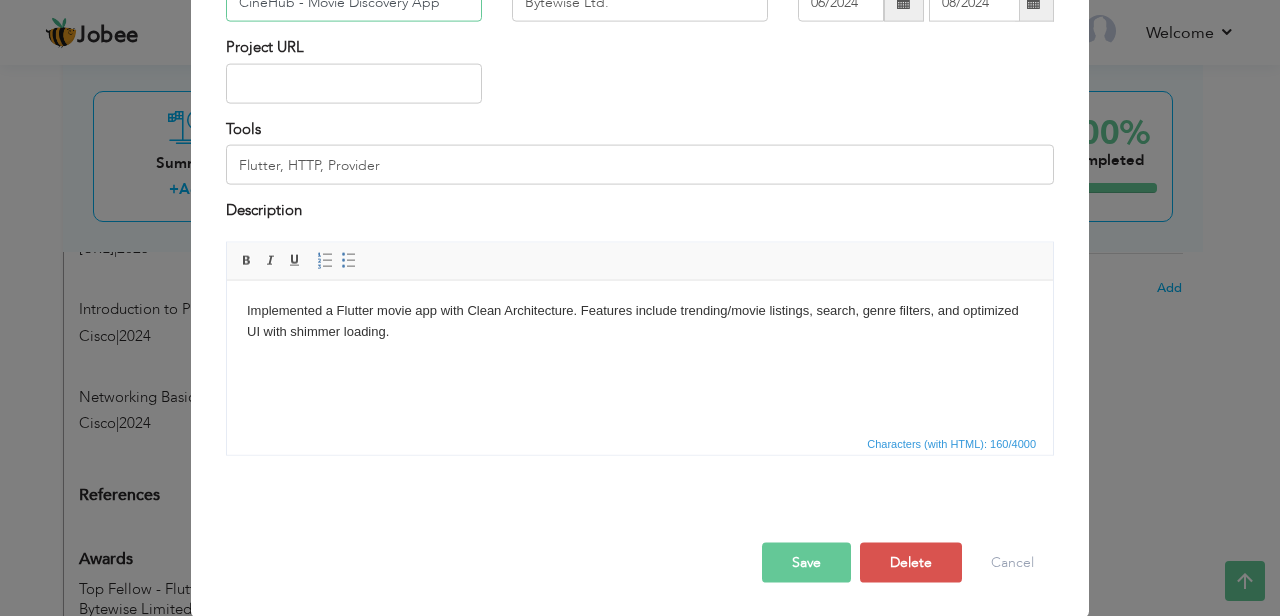 scroll, scrollTop: 0, scrollLeft: 0, axis: both 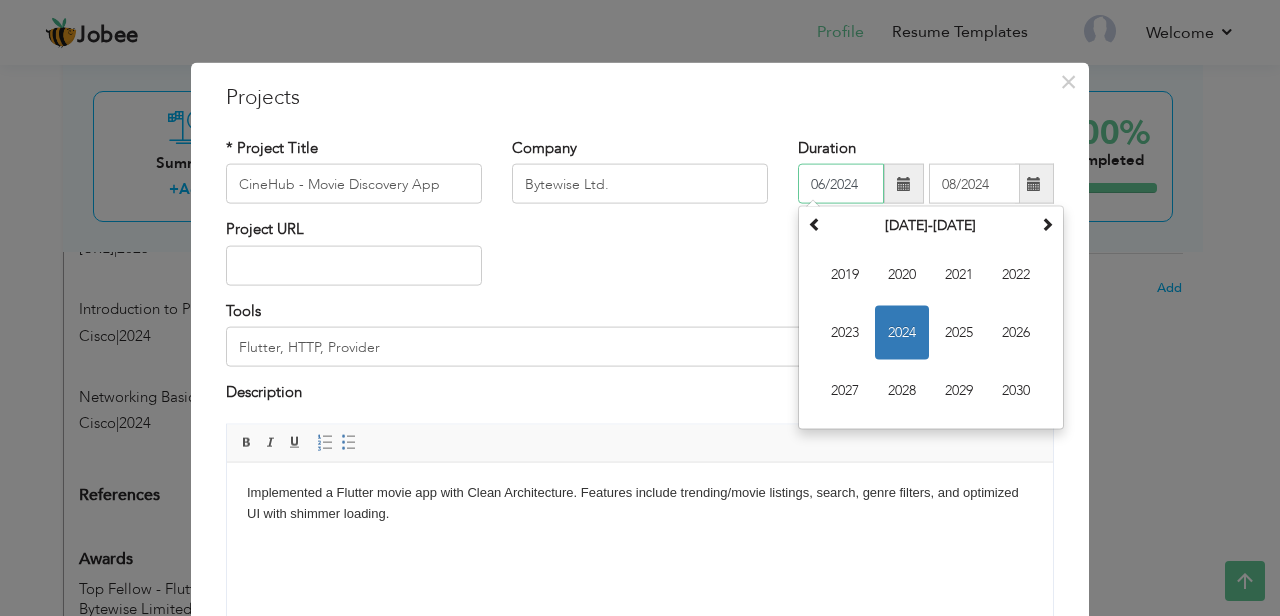 click on "06/2024" at bounding box center [841, 184] 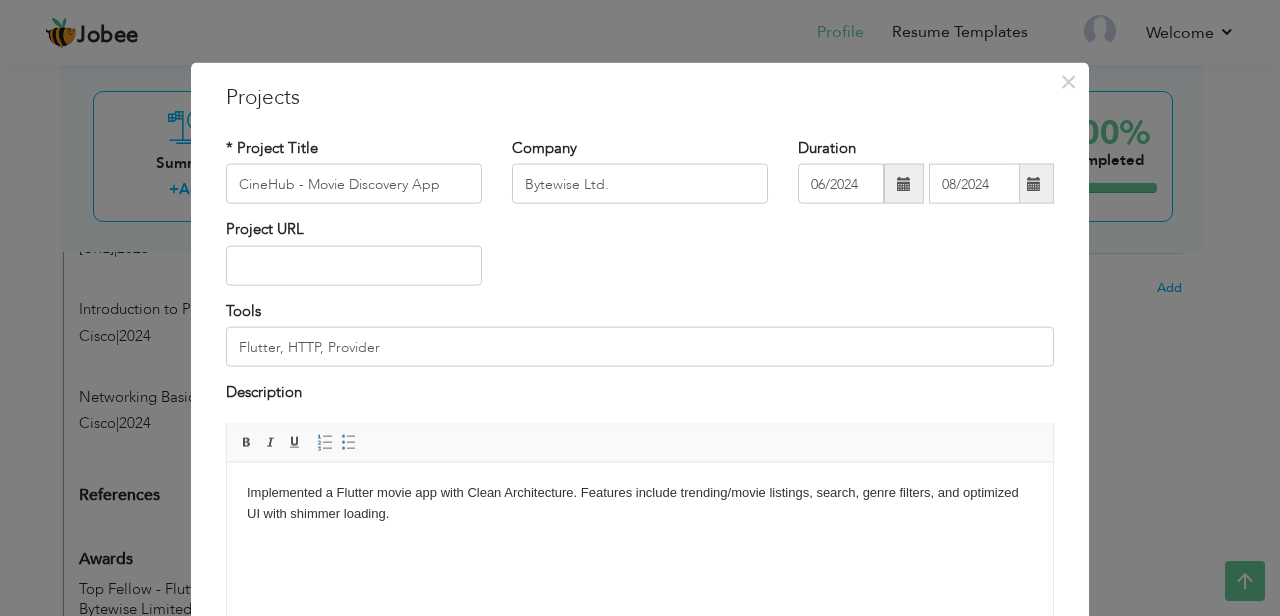 click on "Project URL" at bounding box center (640, 259) 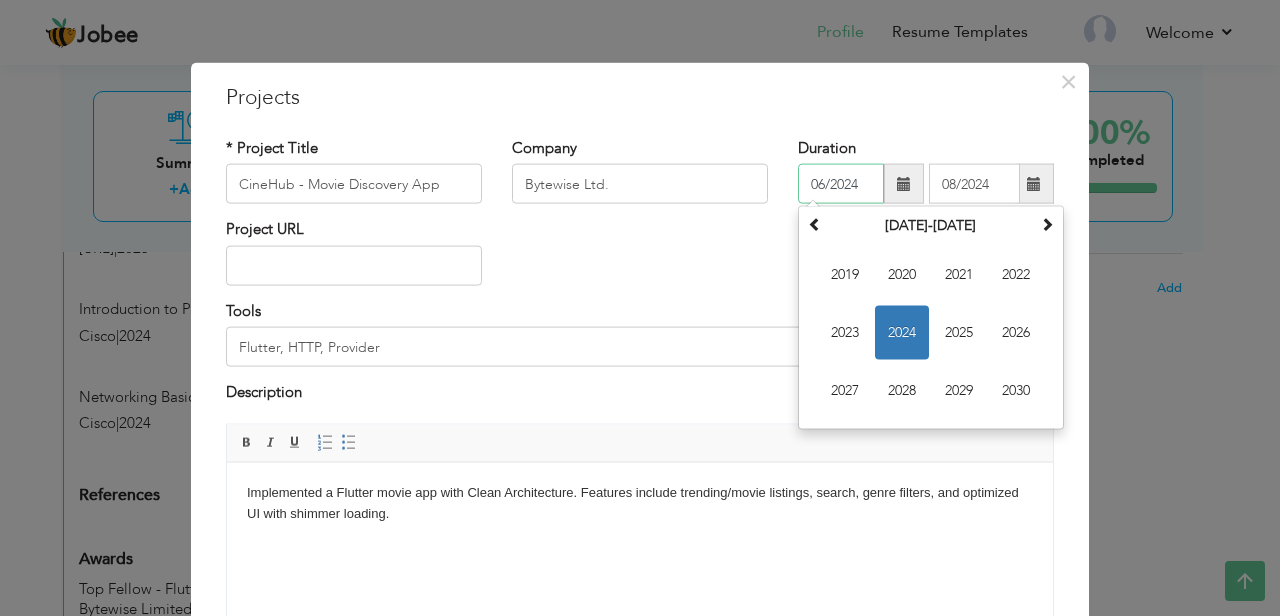 click on "06/2024" at bounding box center [841, 184] 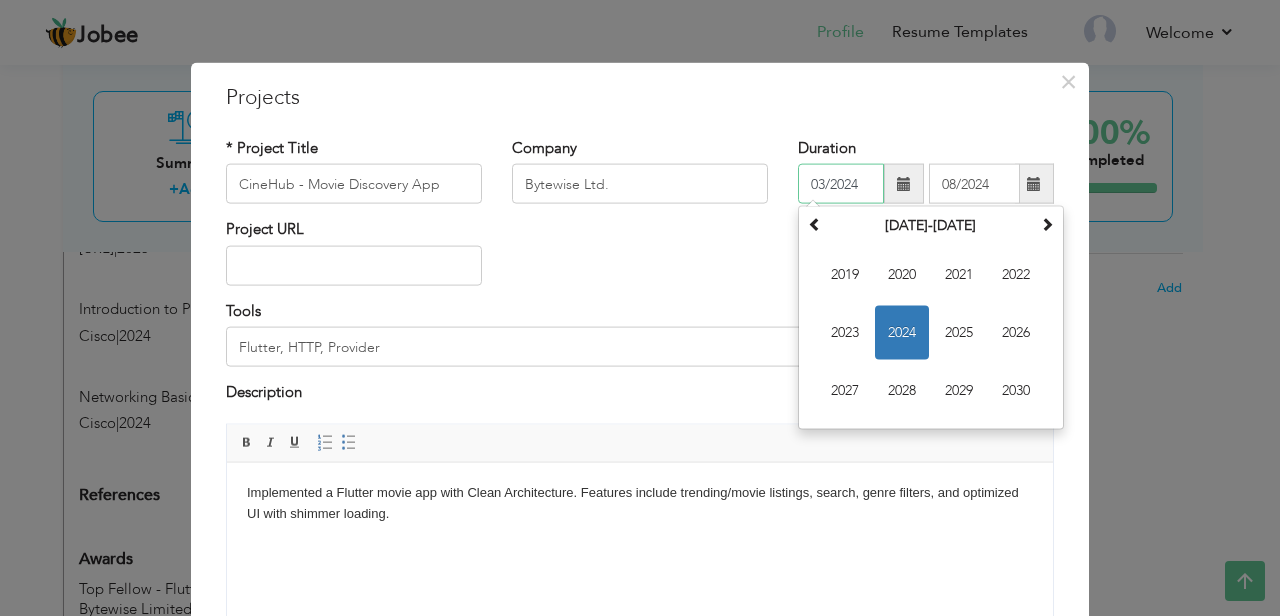 type on "03/2024" 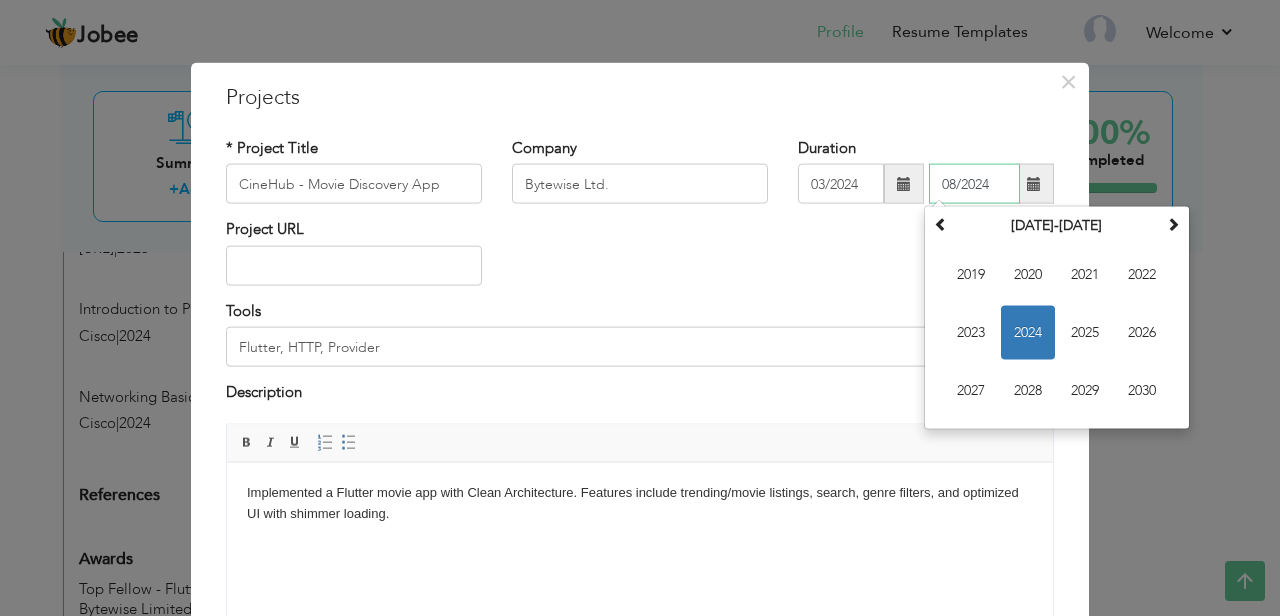 click on "08/2024" at bounding box center [974, 184] 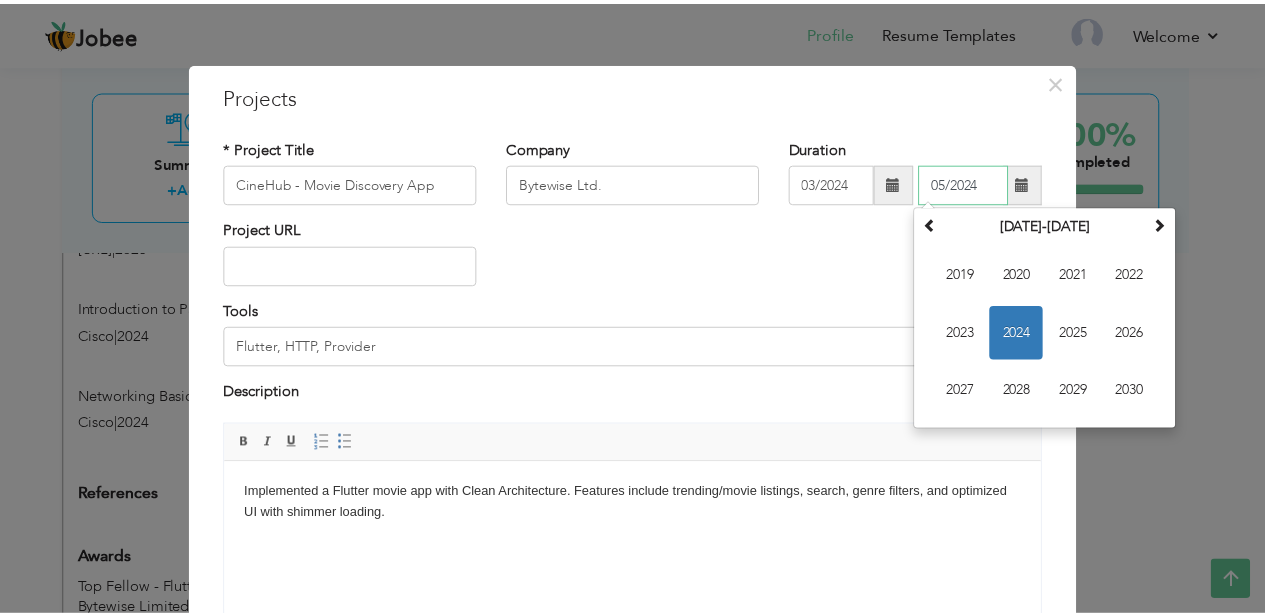 scroll, scrollTop: 182, scrollLeft: 0, axis: vertical 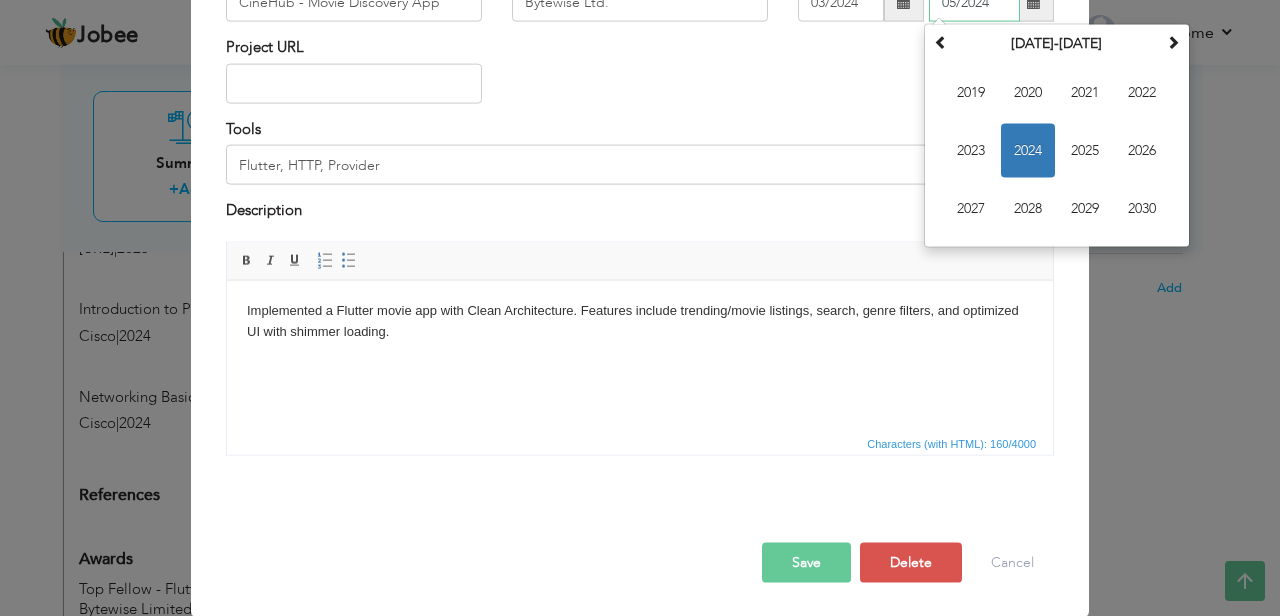 type on "05/2024" 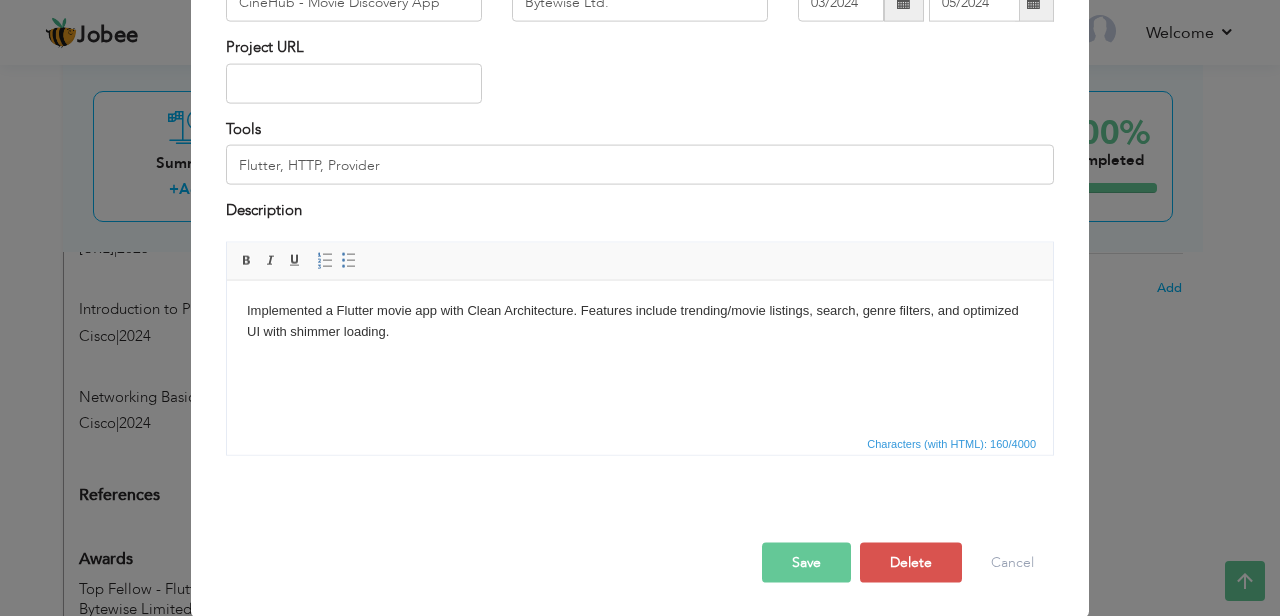 click on "Save" at bounding box center [806, 562] 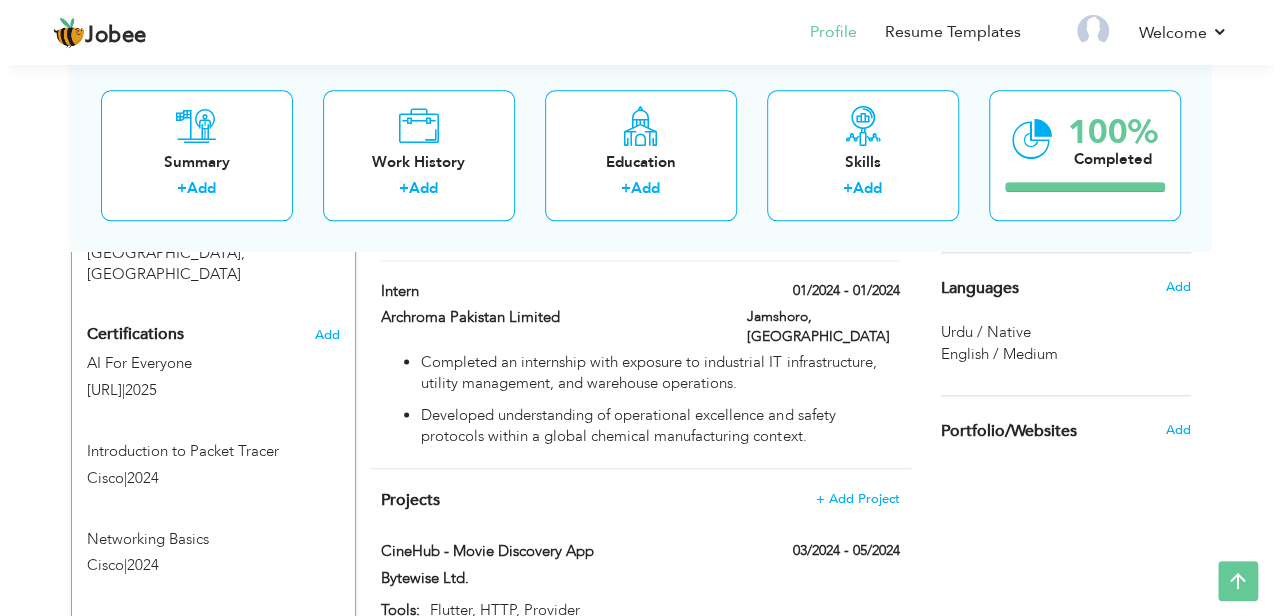 scroll, scrollTop: 1087, scrollLeft: 0, axis: vertical 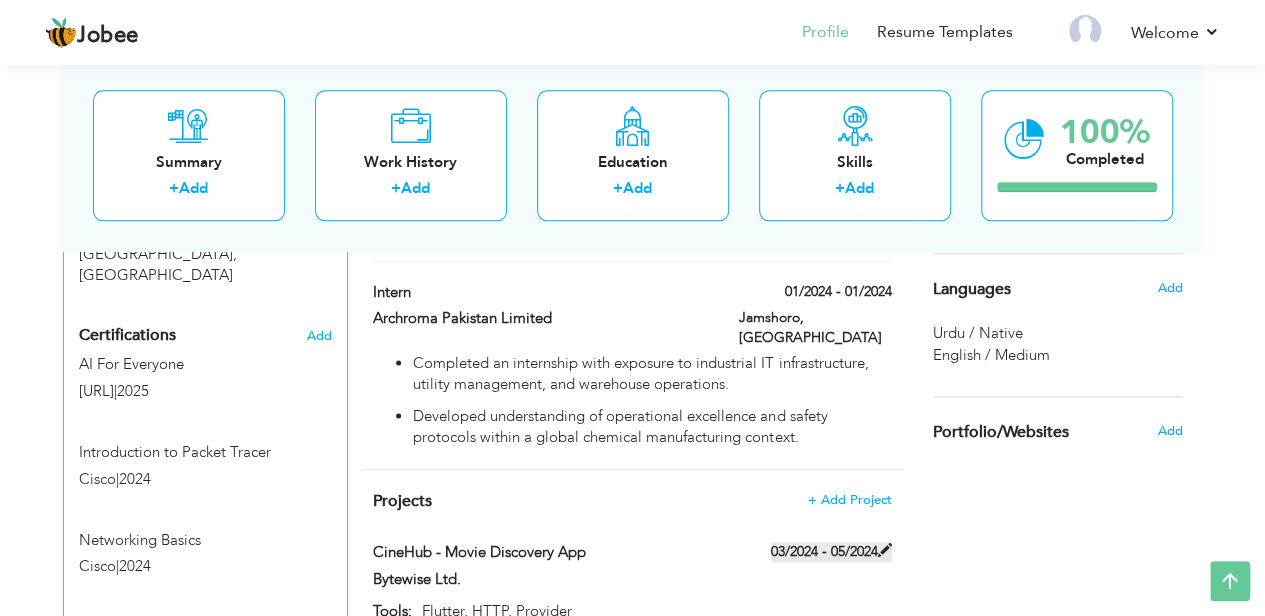 click at bounding box center (885, 550) 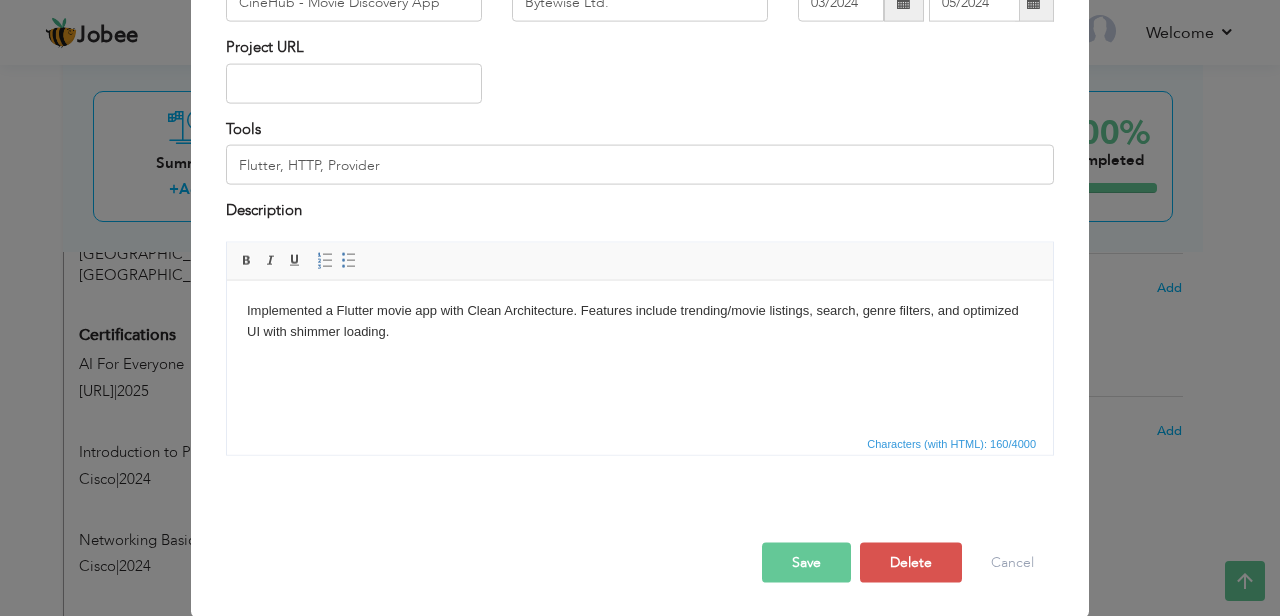 scroll, scrollTop: 0, scrollLeft: 0, axis: both 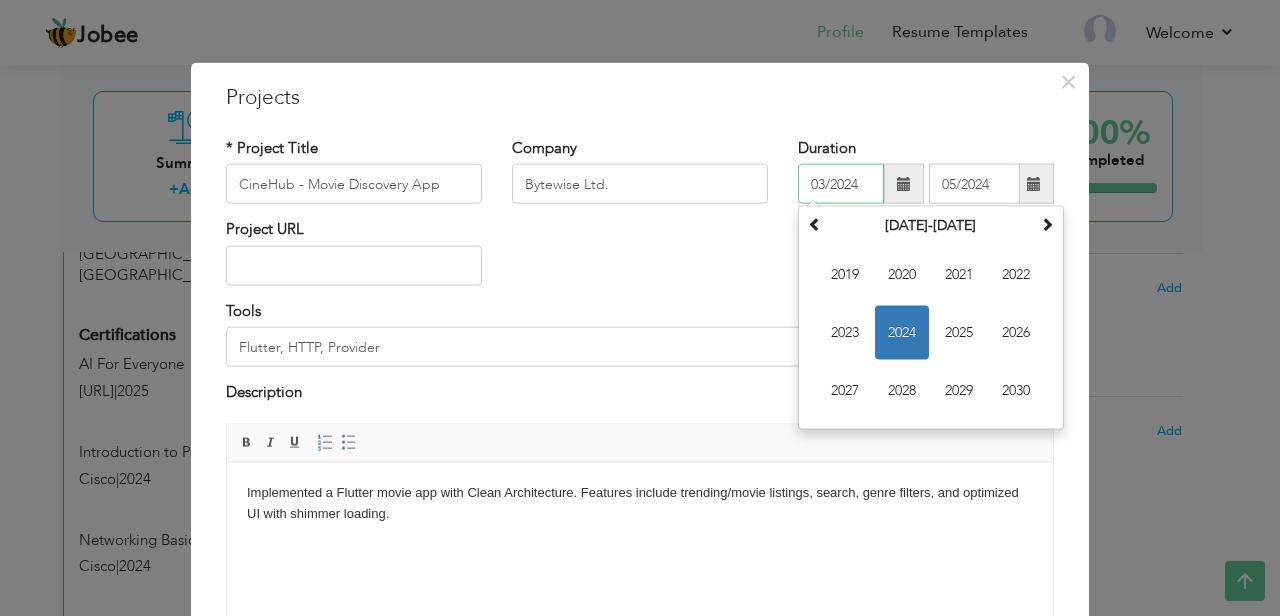 click on "03/2024" at bounding box center (841, 184) 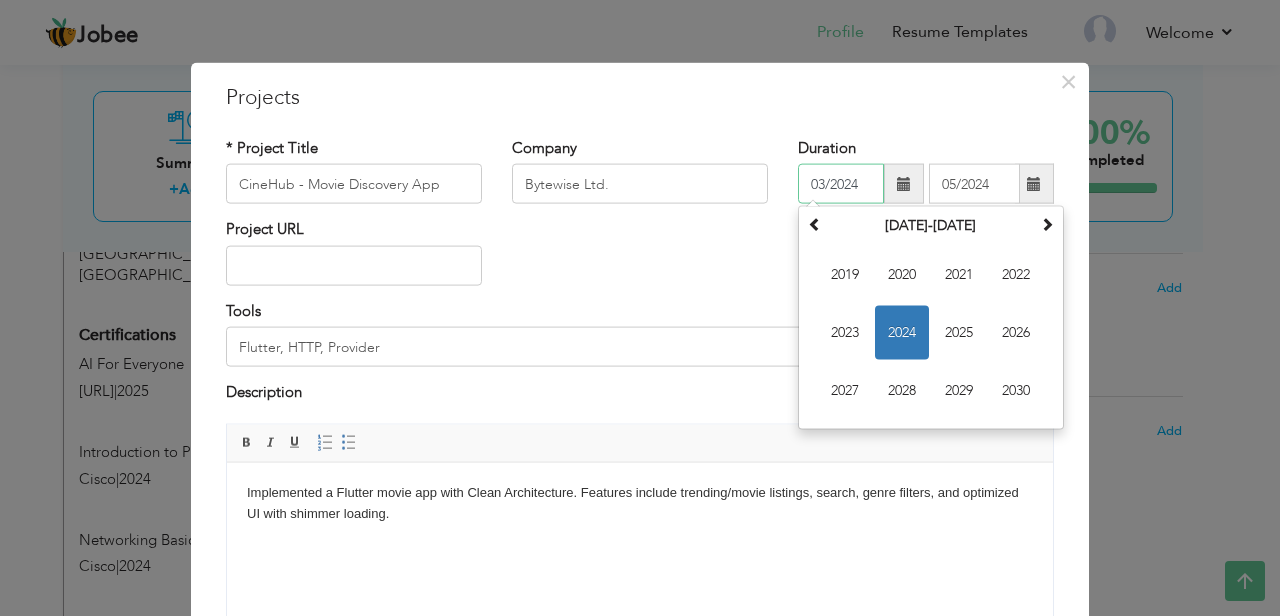 click on "03/2024" at bounding box center [841, 184] 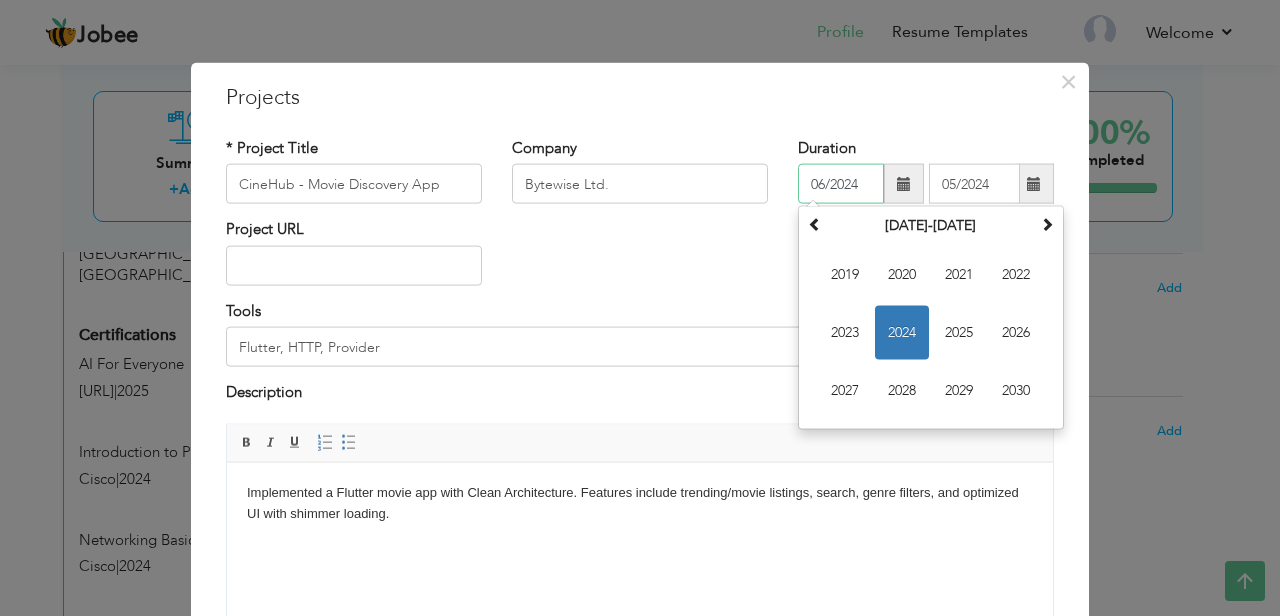 type on "06/2024" 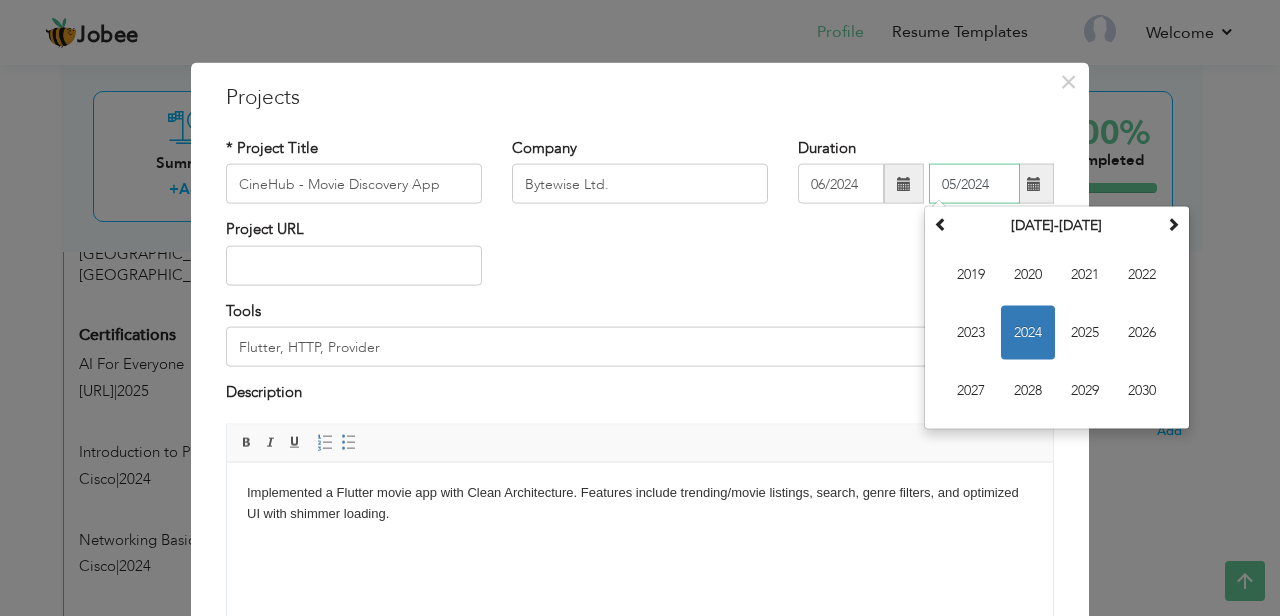 click on "05/2024" at bounding box center [974, 184] 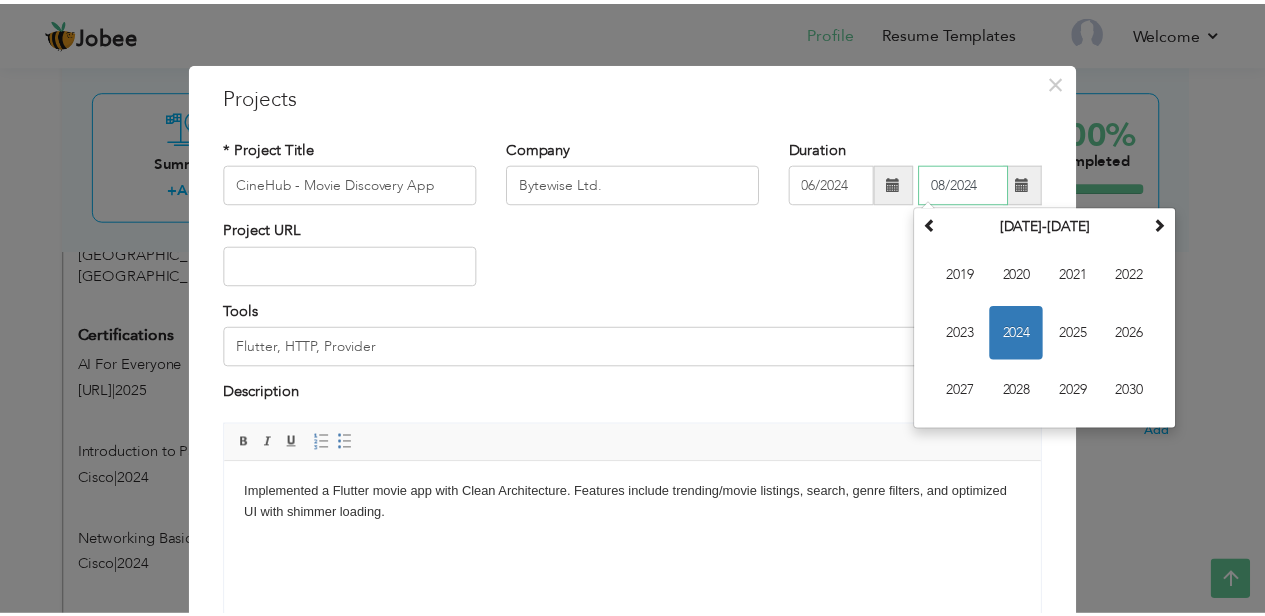 scroll, scrollTop: 182, scrollLeft: 0, axis: vertical 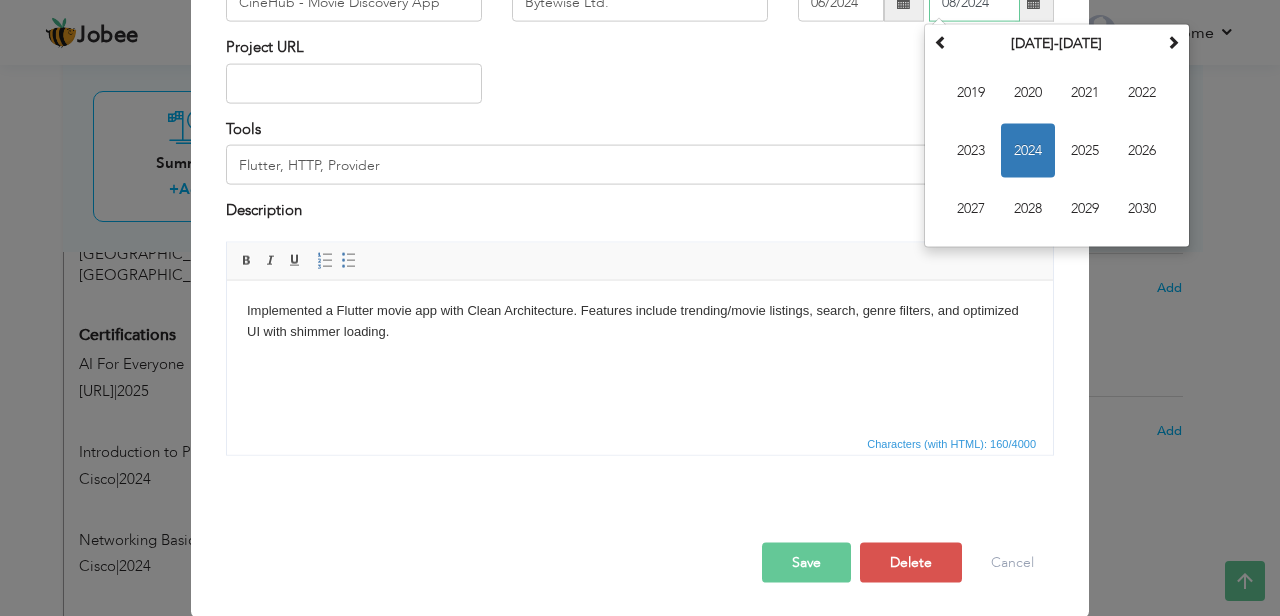 type on "08/2024" 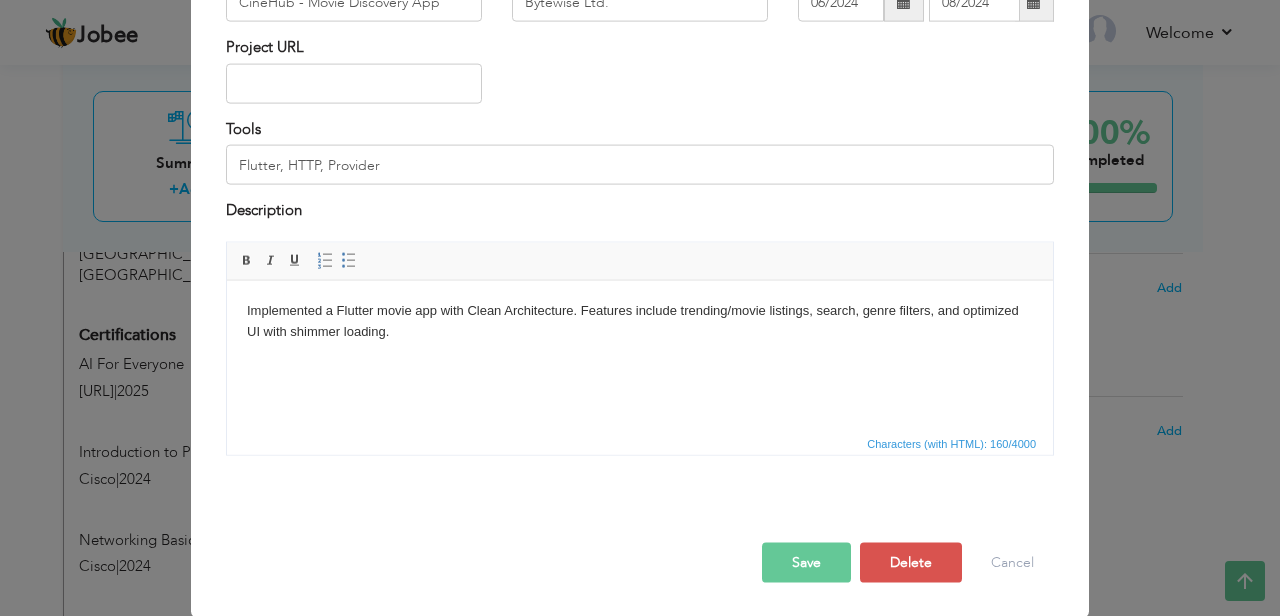 click on "Save" at bounding box center (806, 562) 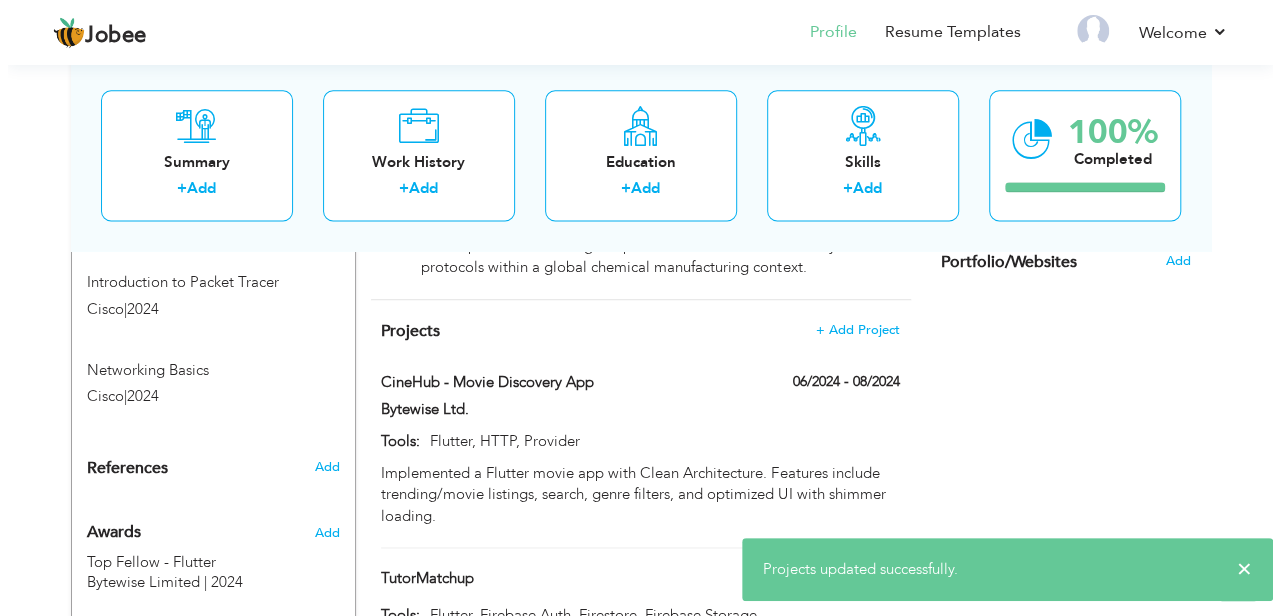 scroll, scrollTop: 1273, scrollLeft: 0, axis: vertical 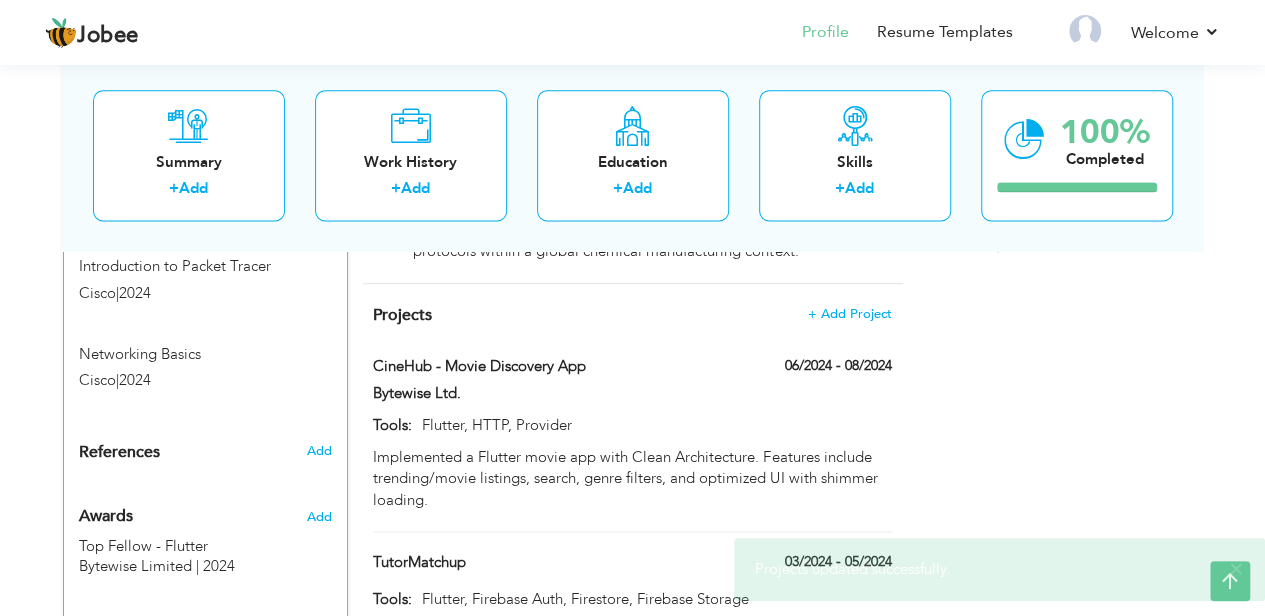 click on "Implemented a Flutter movie app with Clean Architecture. Features include trending/movie listings, search, genre filters, and optimized UI with shimmer loading." at bounding box center (632, 479) 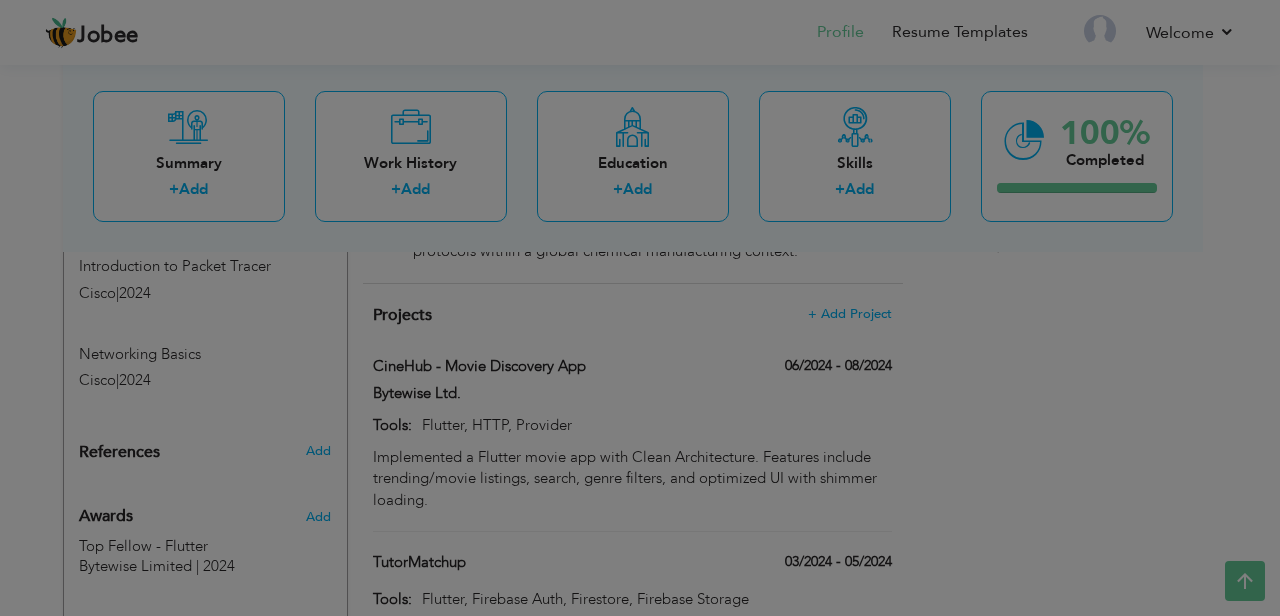 scroll, scrollTop: 0, scrollLeft: 0, axis: both 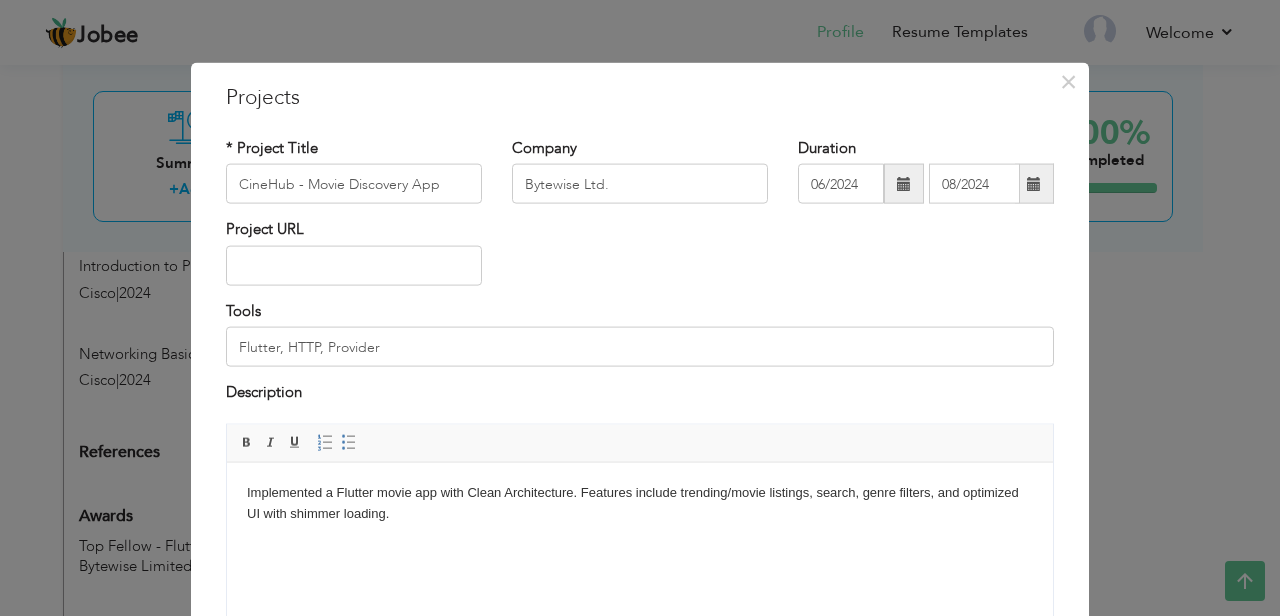 click on "×
Projects
* Project Title
CineHub - Movie Discovery App
Company
Bytewise Ltd.
Duration 06/2024 08/2024 Project URL" at bounding box center (640, 308) 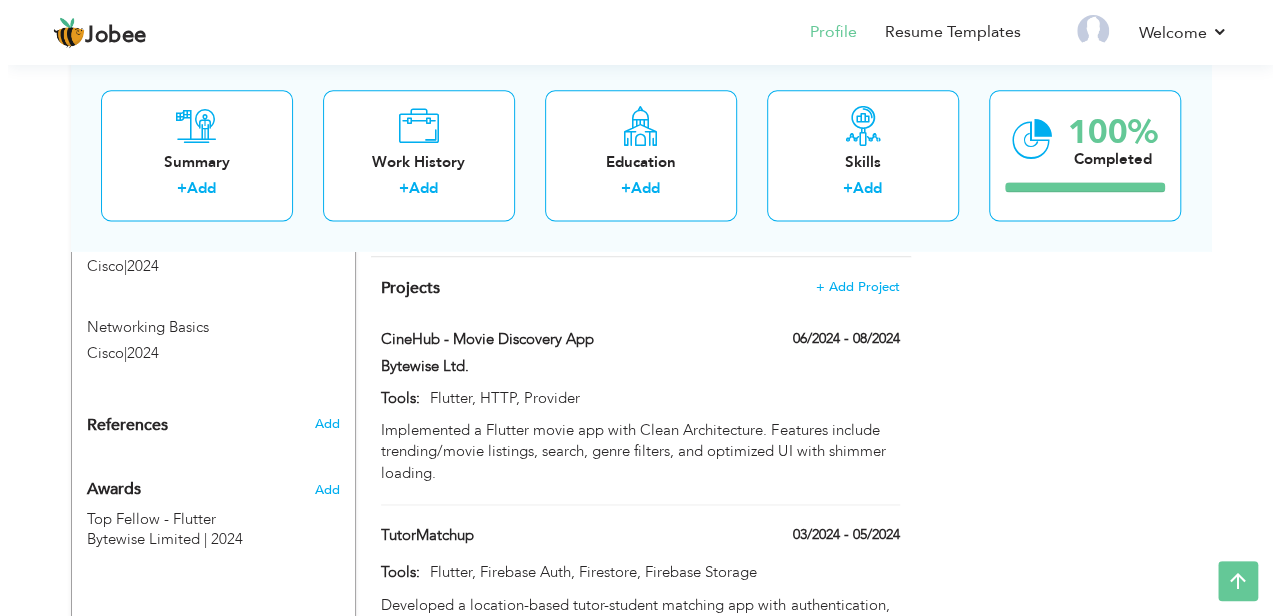 scroll, scrollTop: 1248, scrollLeft: 0, axis: vertical 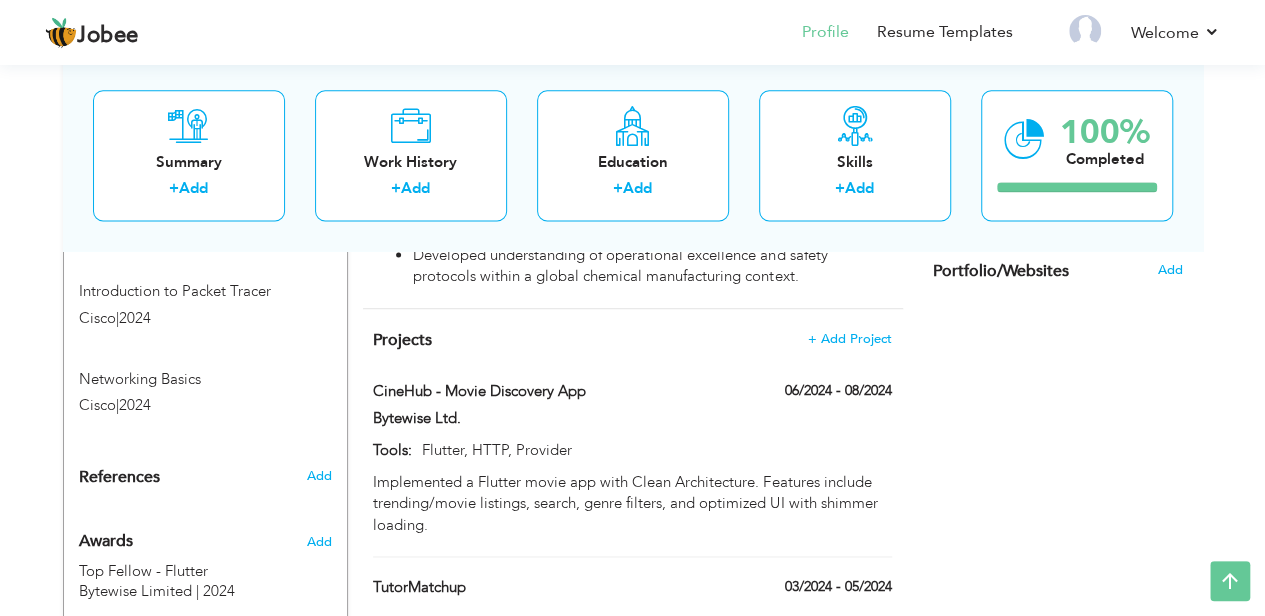 click at bounding box center (632, 434) 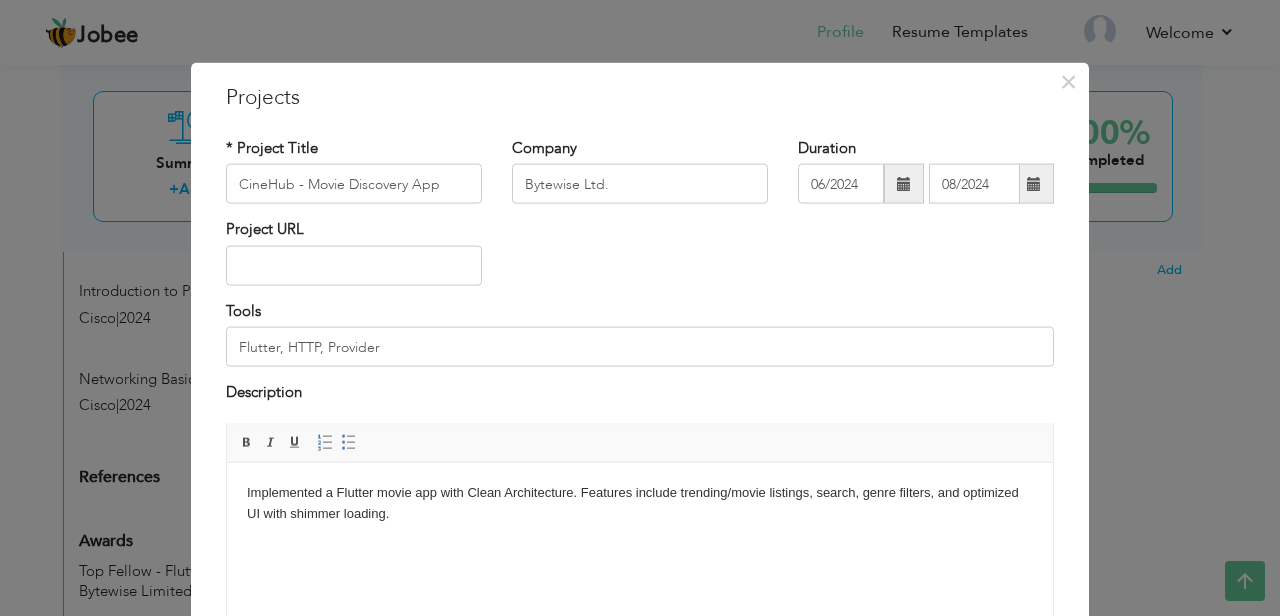click on "×
Projects
* Project Title
CineHub - Movie Discovery App
Company
Bytewise Ltd.
Duration 06/2024 08/2024 Project URL" at bounding box center [640, 308] 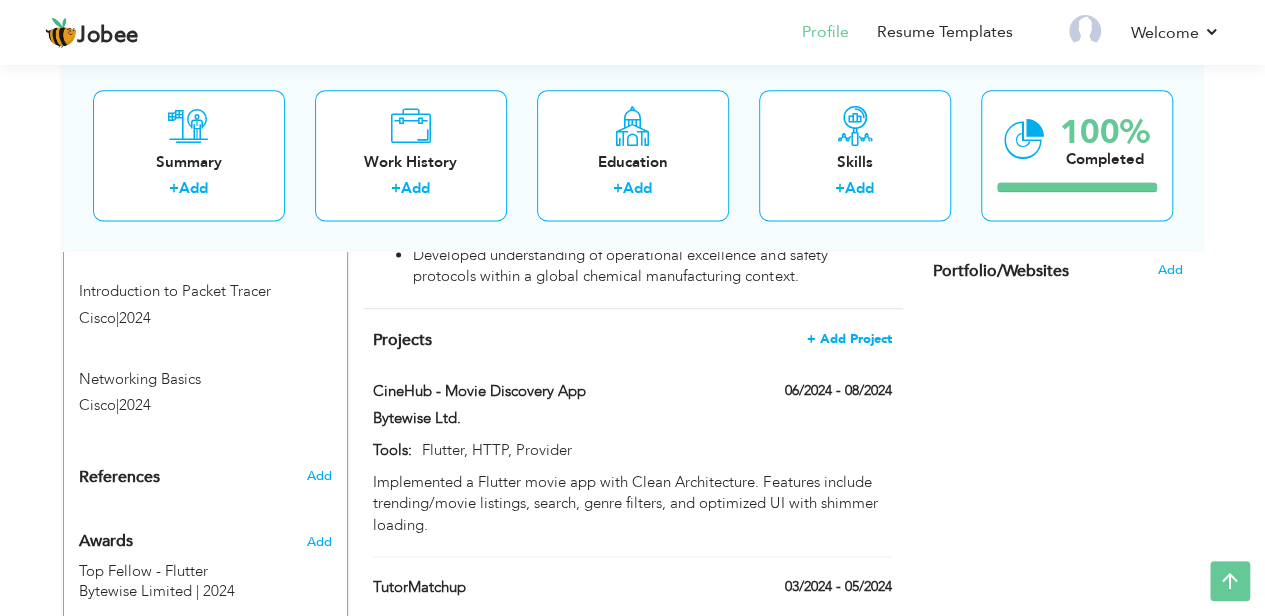 click on "+ Add Project" at bounding box center (849, 339) 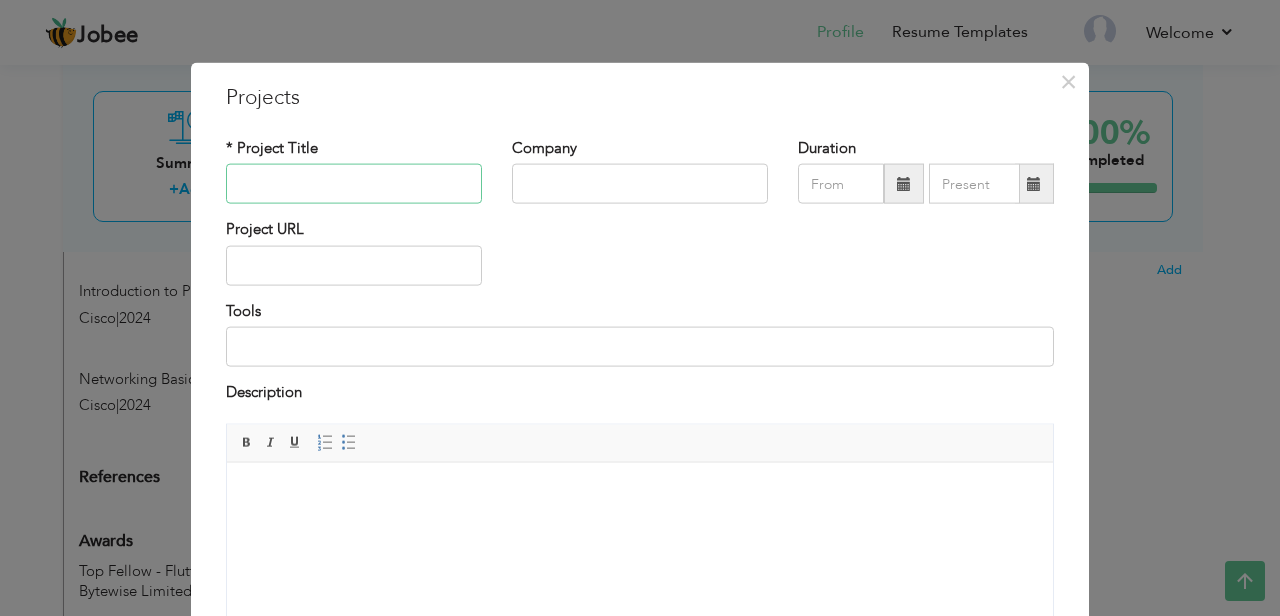 click at bounding box center (354, 184) 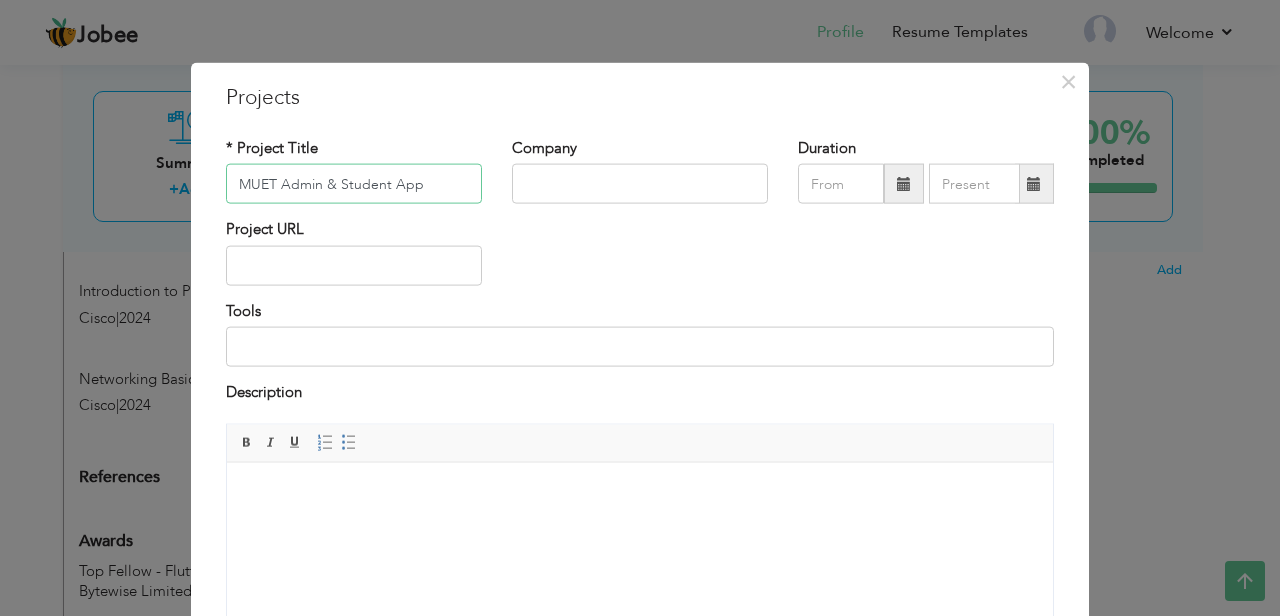 type on "MUET Admin & Student App" 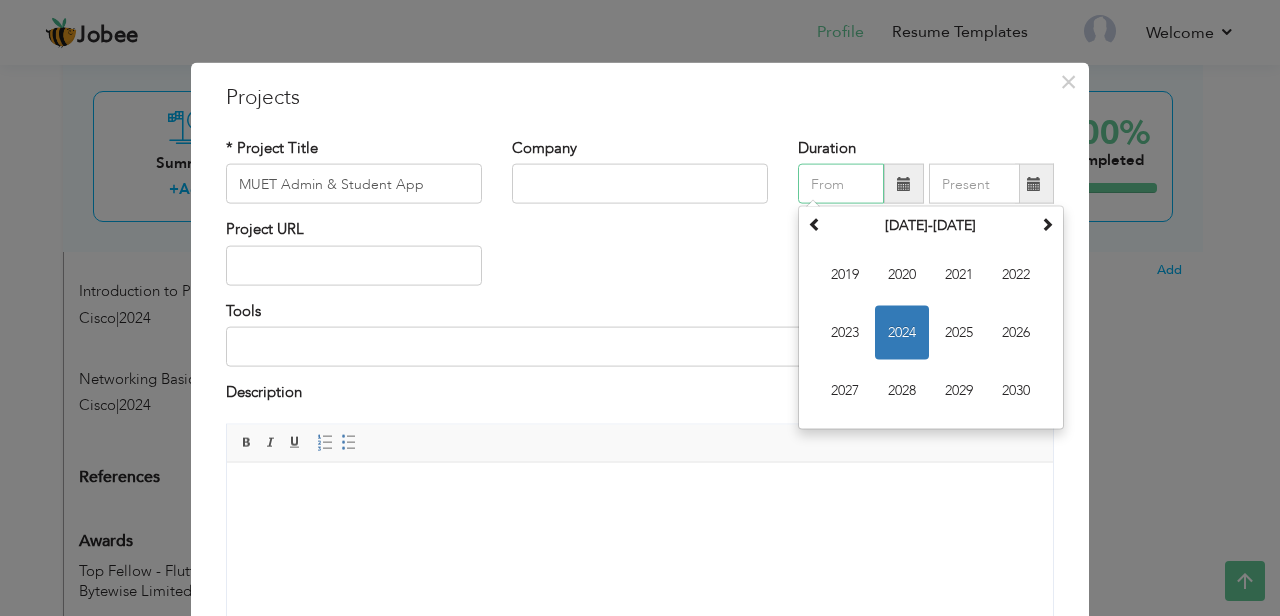 click at bounding box center [841, 184] 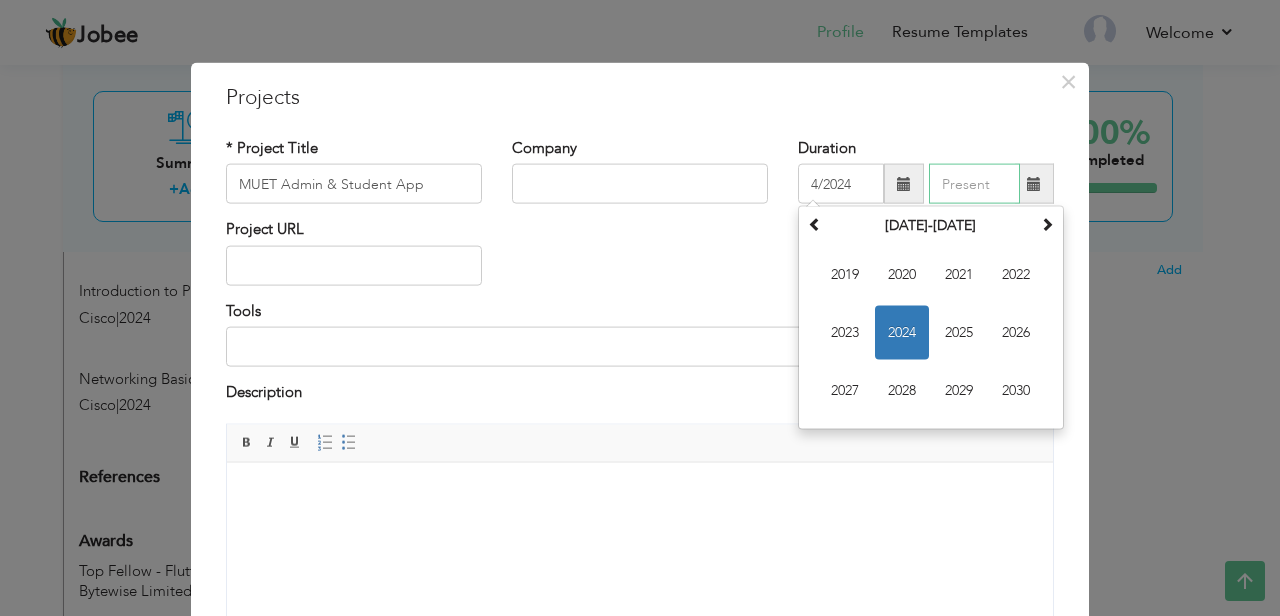 type on "04/2024" 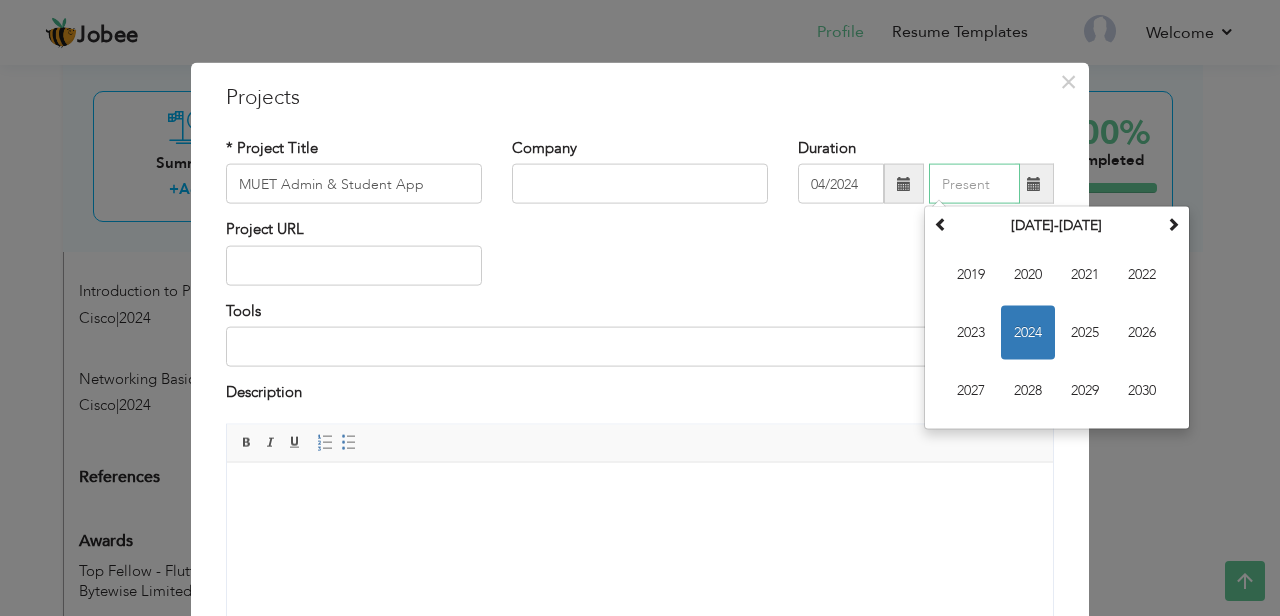 click at bounding box center [974, 184] 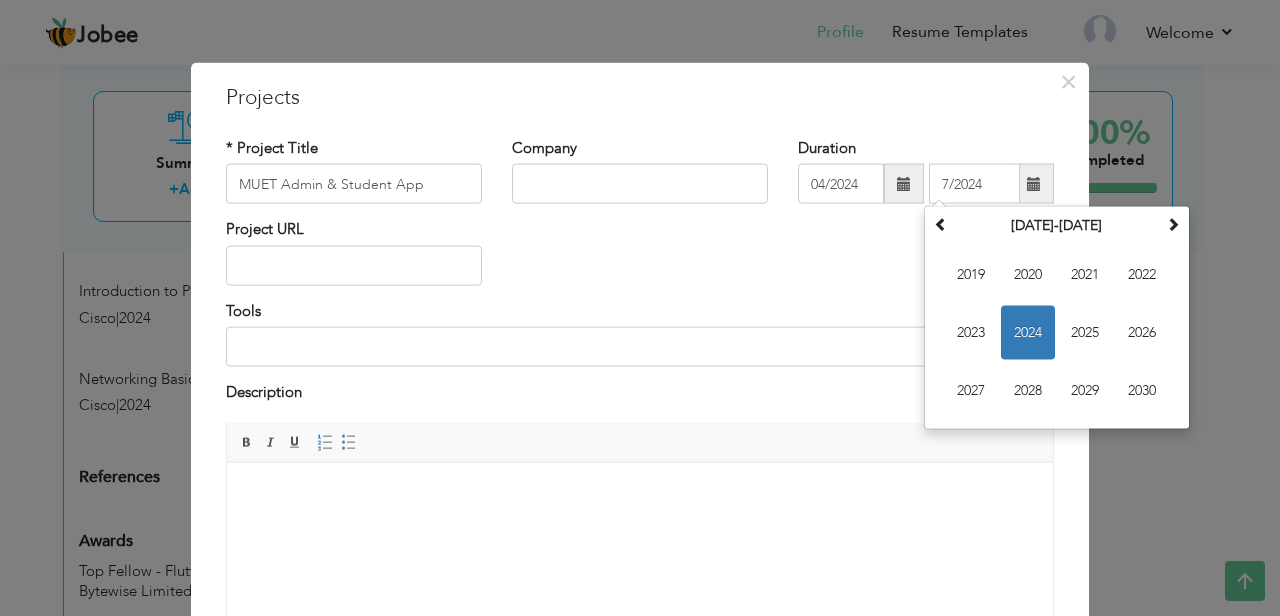 type on "07/2024" 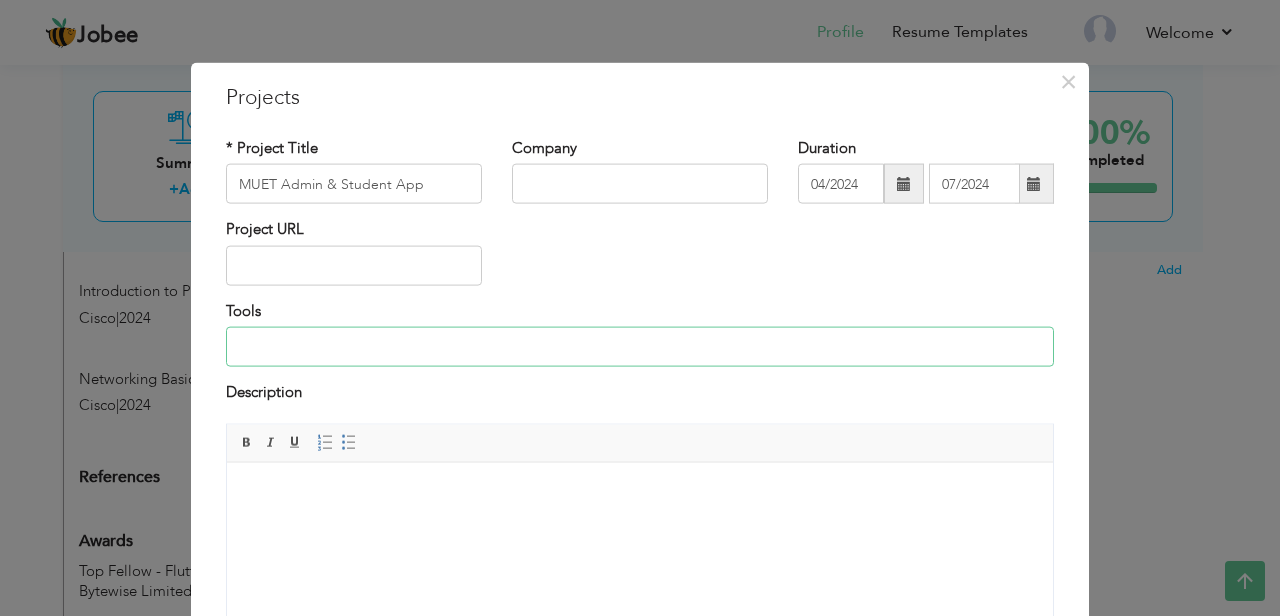 drag, startPoint x: 730, startPoint y: 335, endPoint x: 322, endPoint y: 352, distance: 408.354 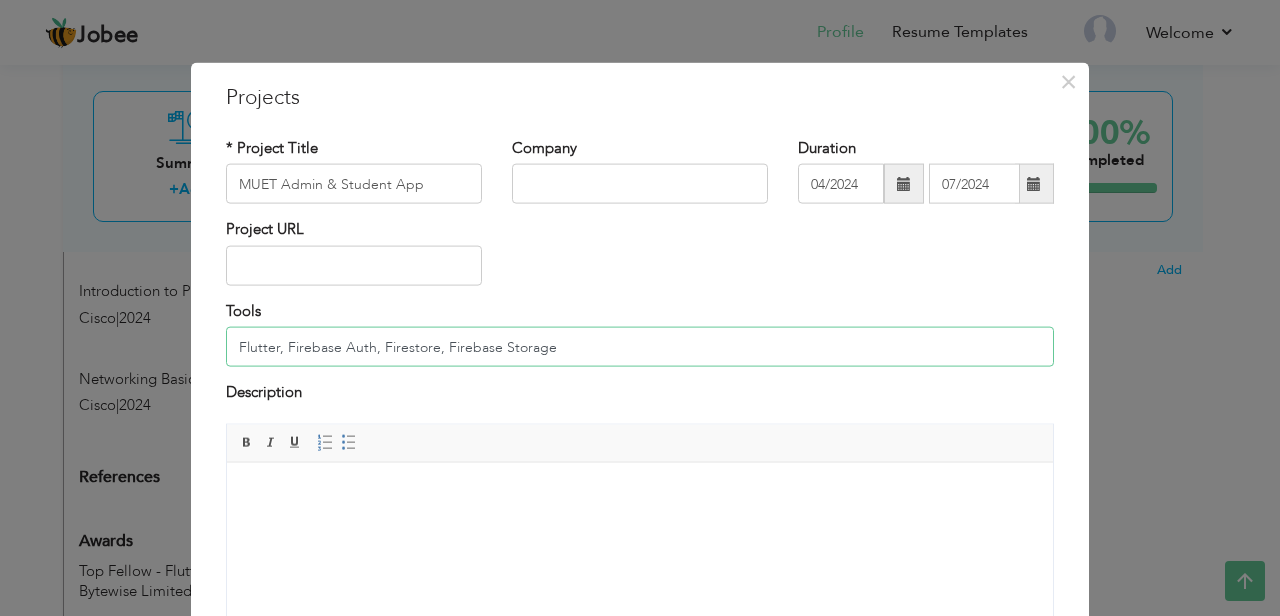 type on "Flutter, Firebase Auth, Firestore, Firebase Storage" 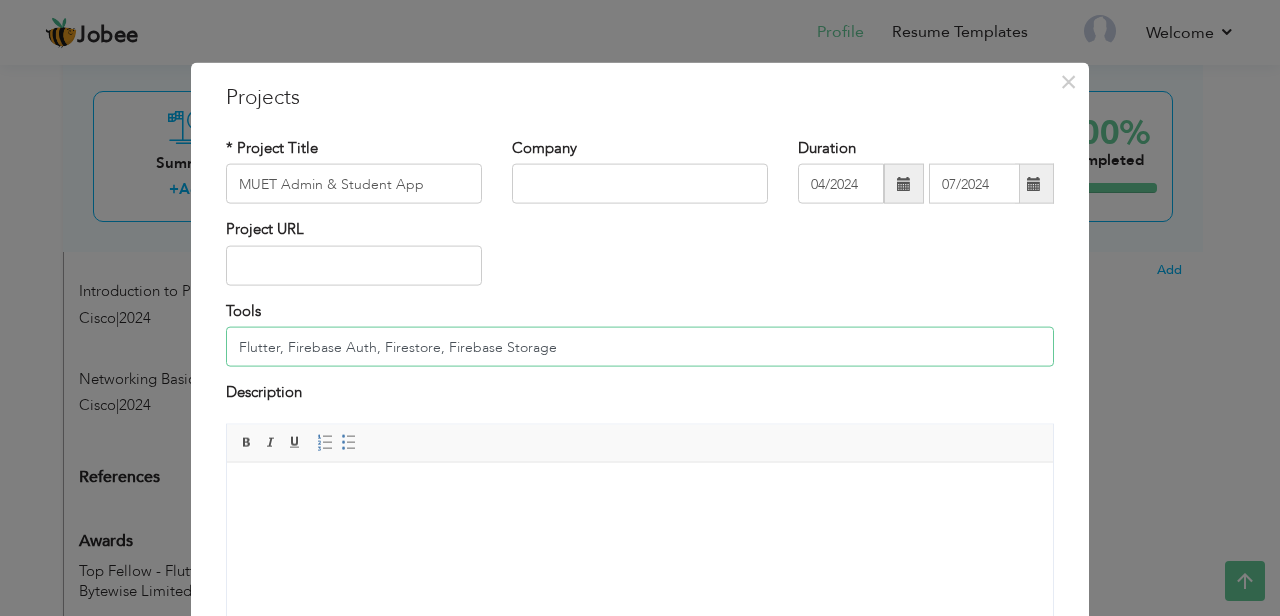 click on "Flutter, Firebase Auth, Firestore, Firebase Storage" at bounding box center (640, 347) 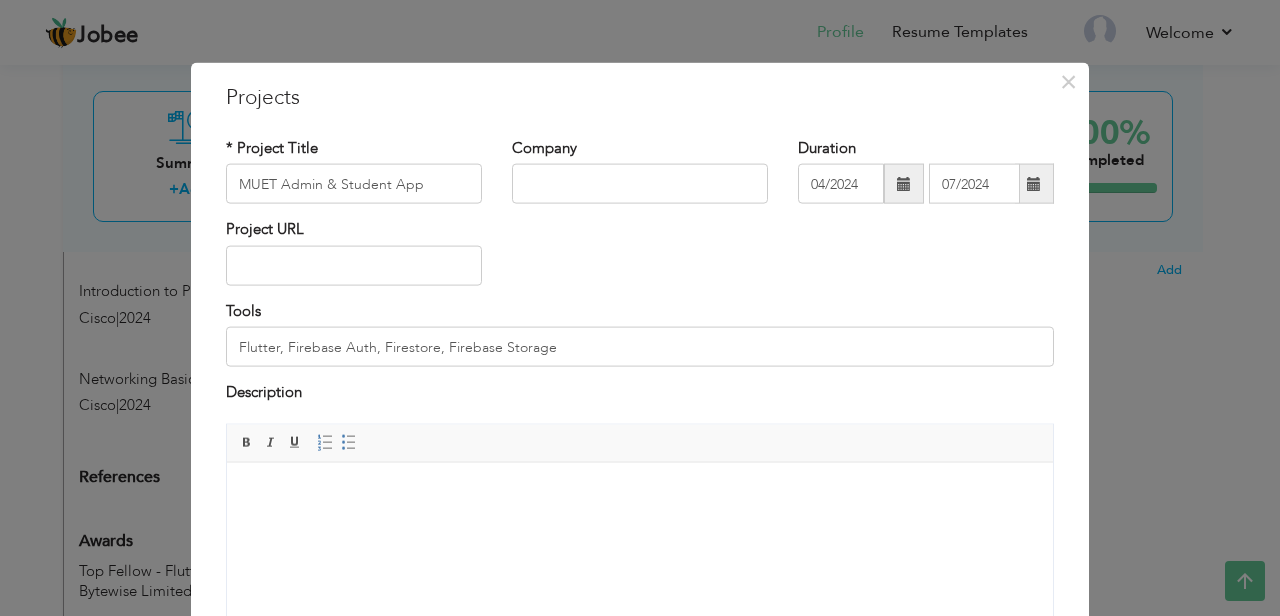 drag, startPoint x: 782, startPoint y: 887, endPoint x: 528, endPoint y: 509, distance: 455.4119 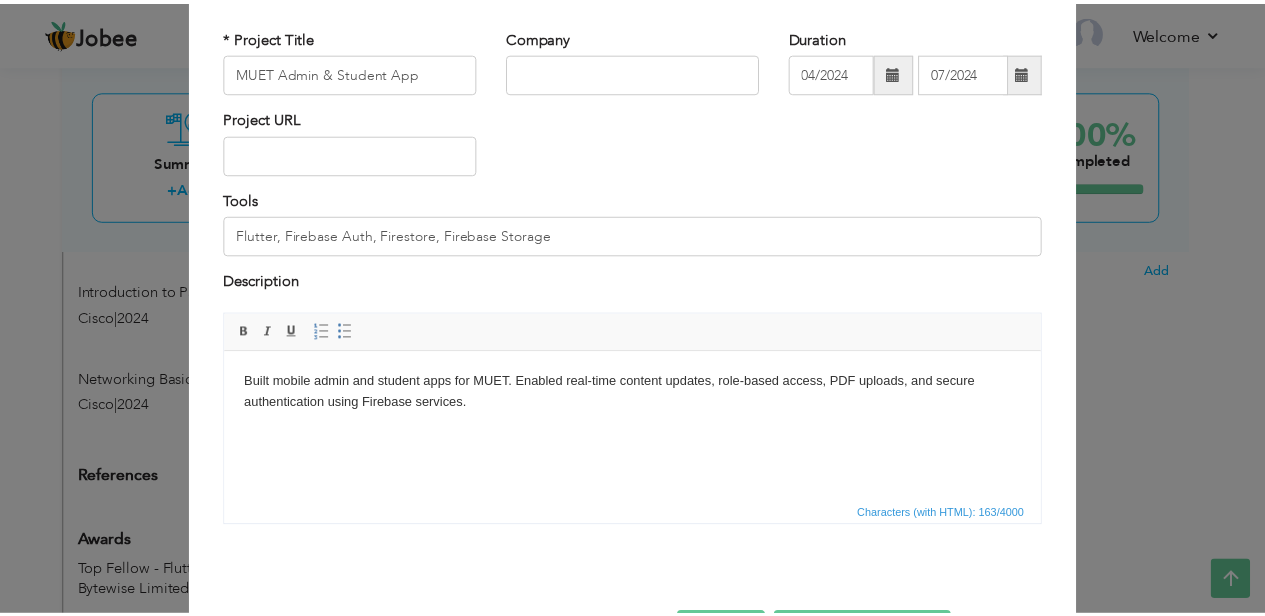 scroll, scrollTop: 182, scrollLeft: 0, axis: vertical 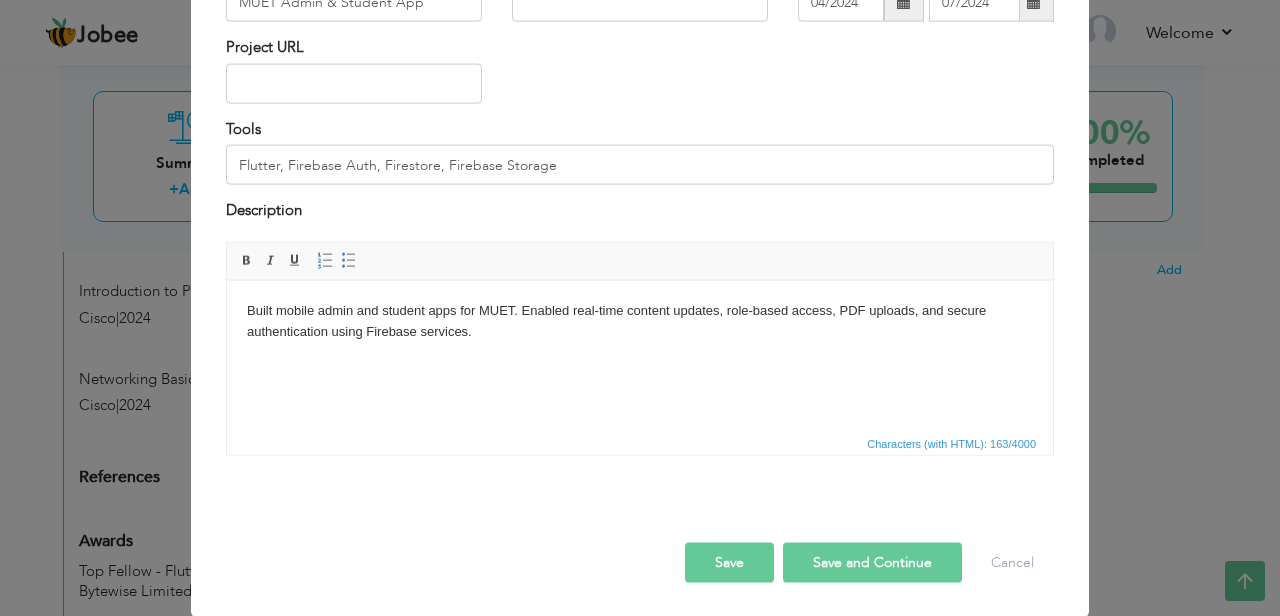 click on "Save" at bounding box center [729, 562] 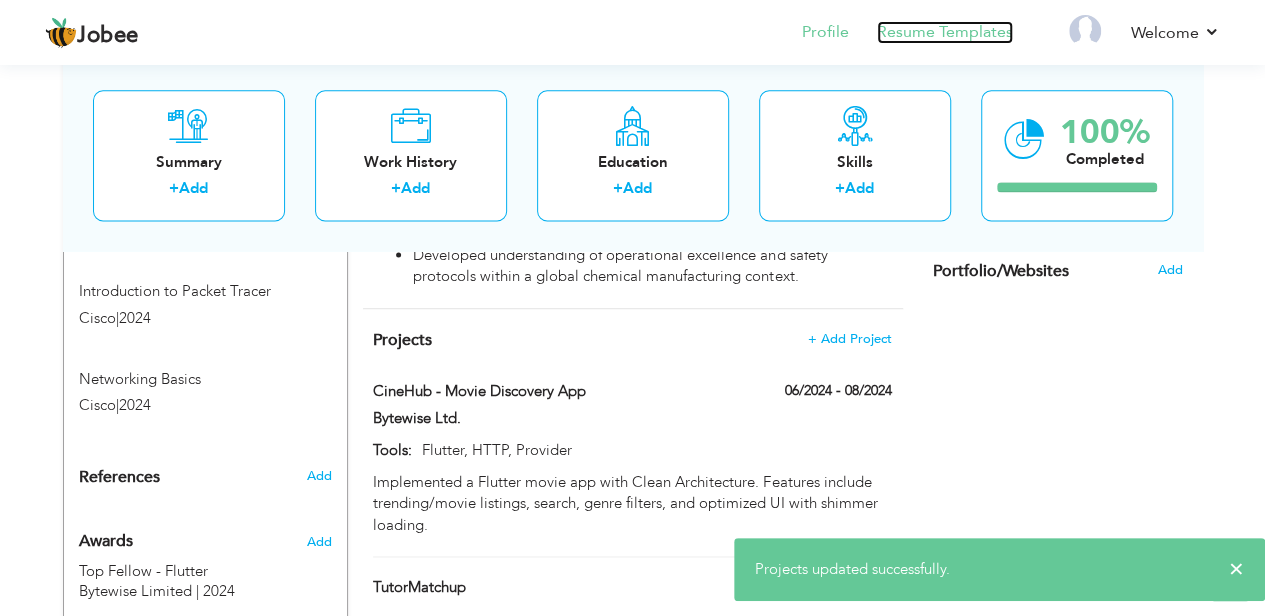 click on "Resume Templates" at bounding box center [945, 32] 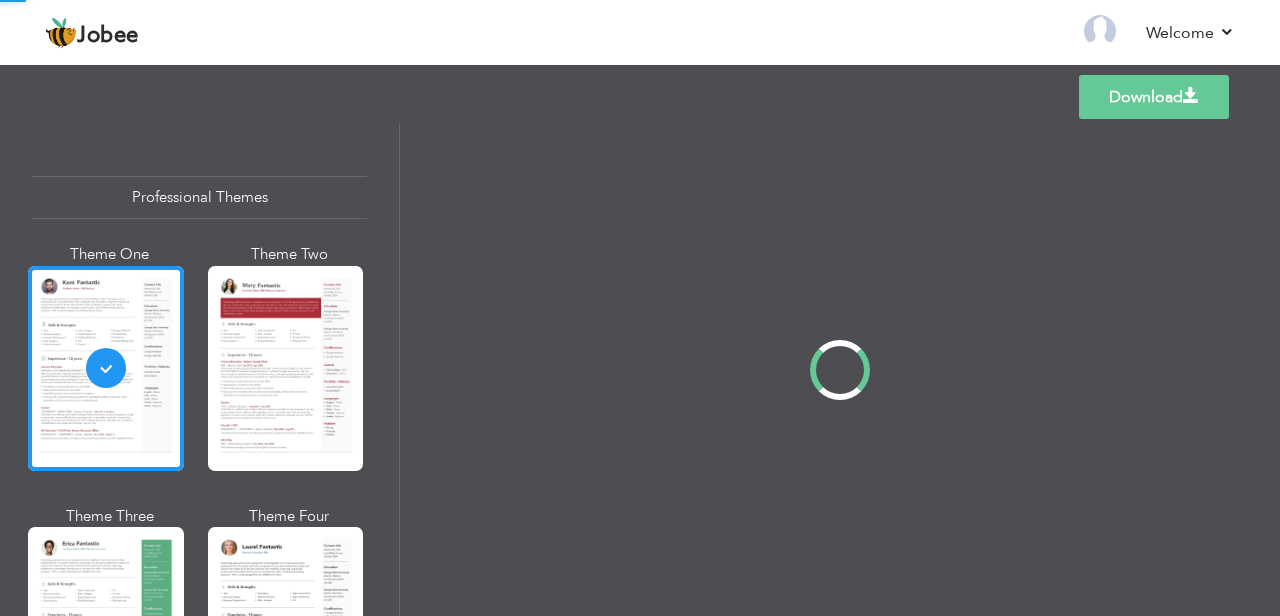 scroll, scrollTop: 0, scrollLeft: 0, axis: both 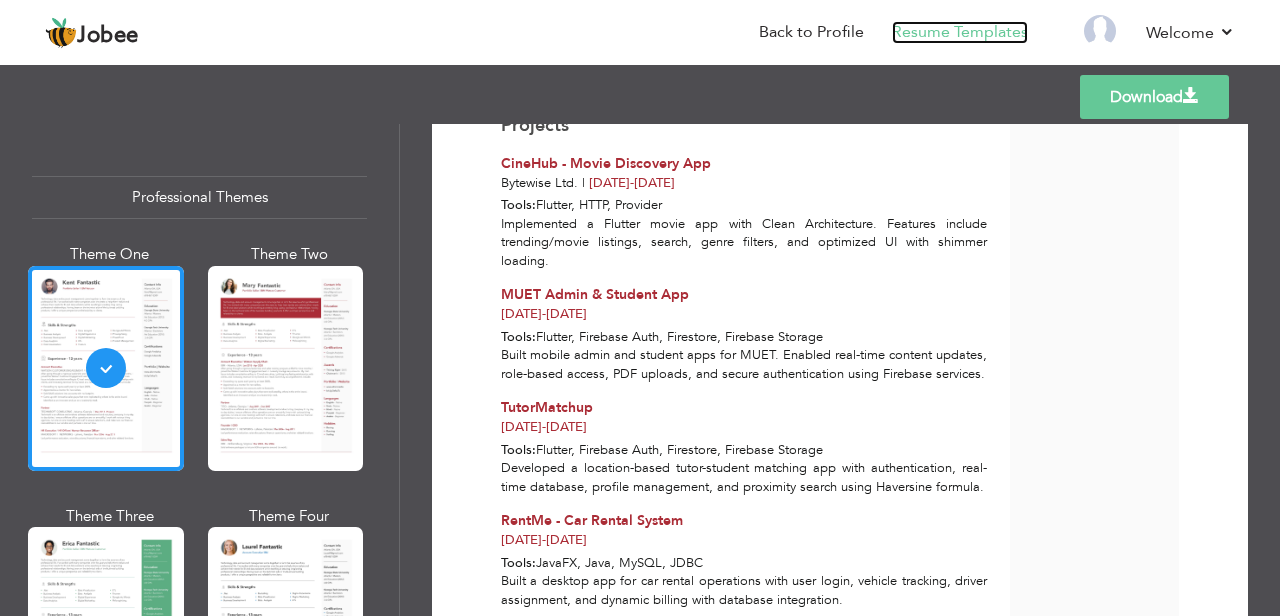 click on "Resume Templates" at bounding box center [960, 32] 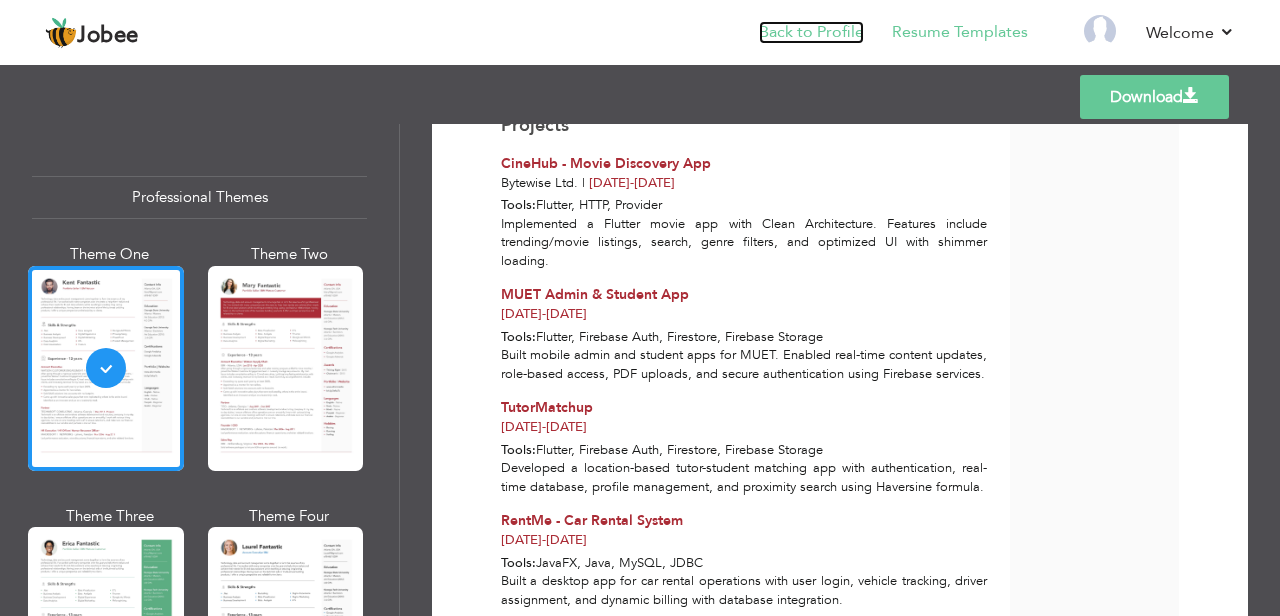 click on "Back to Profile" at bounding box center (811, 32) 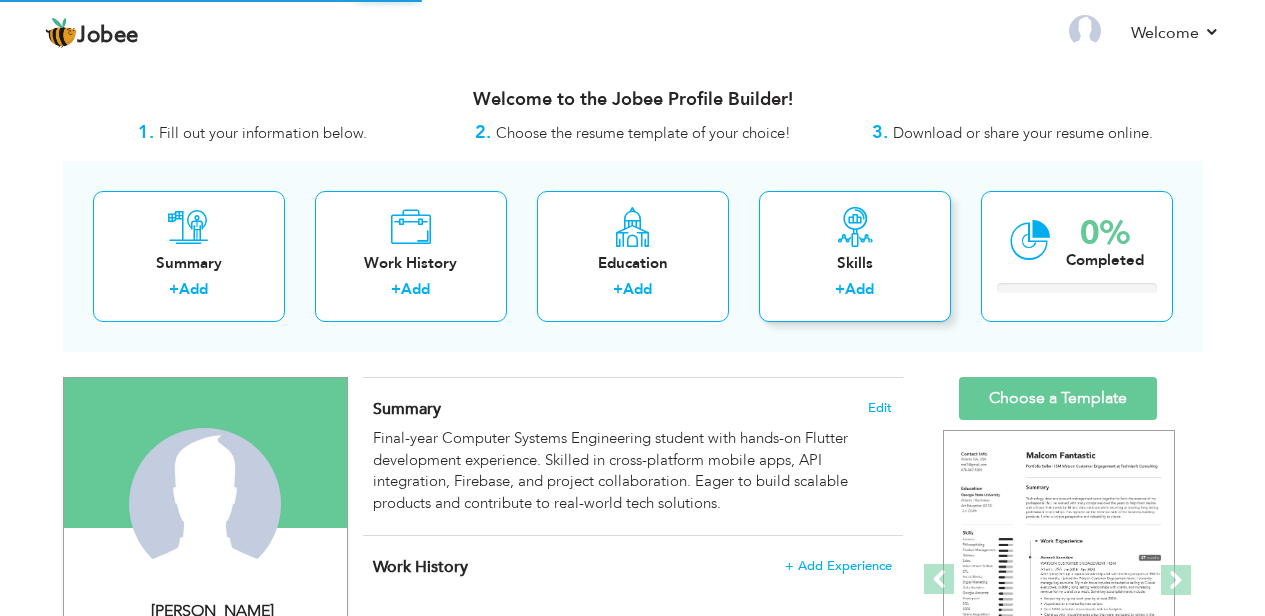 scroll, scrollTop: 0, scrollLeft: 0, axis: both 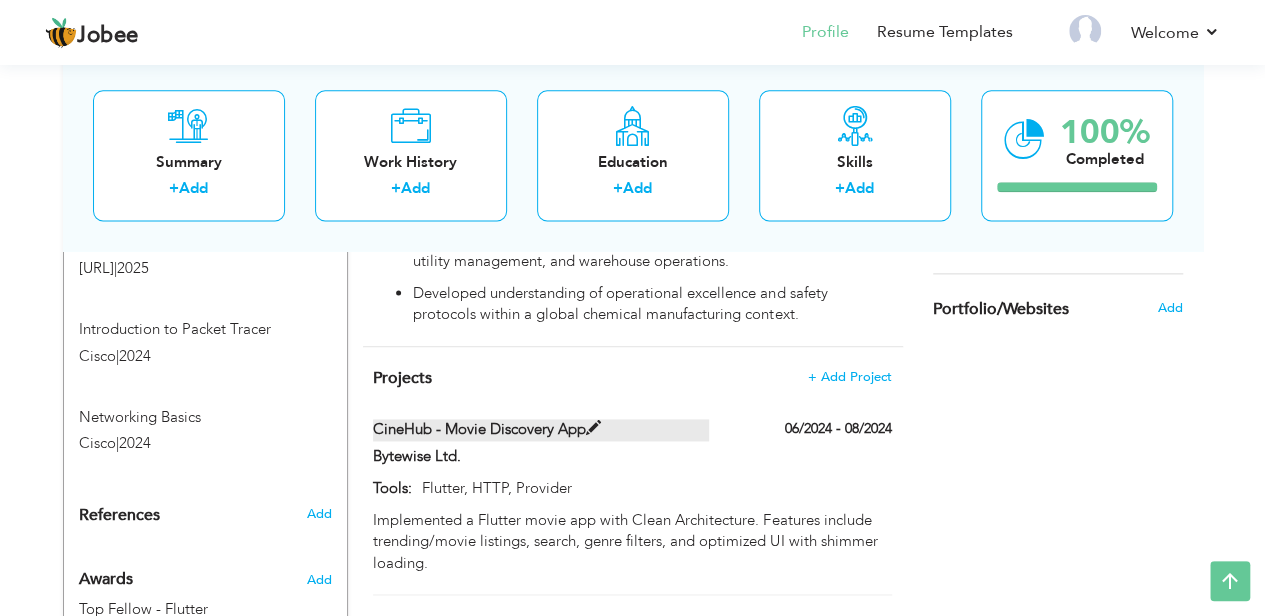 click at bounding box center [593, 428] 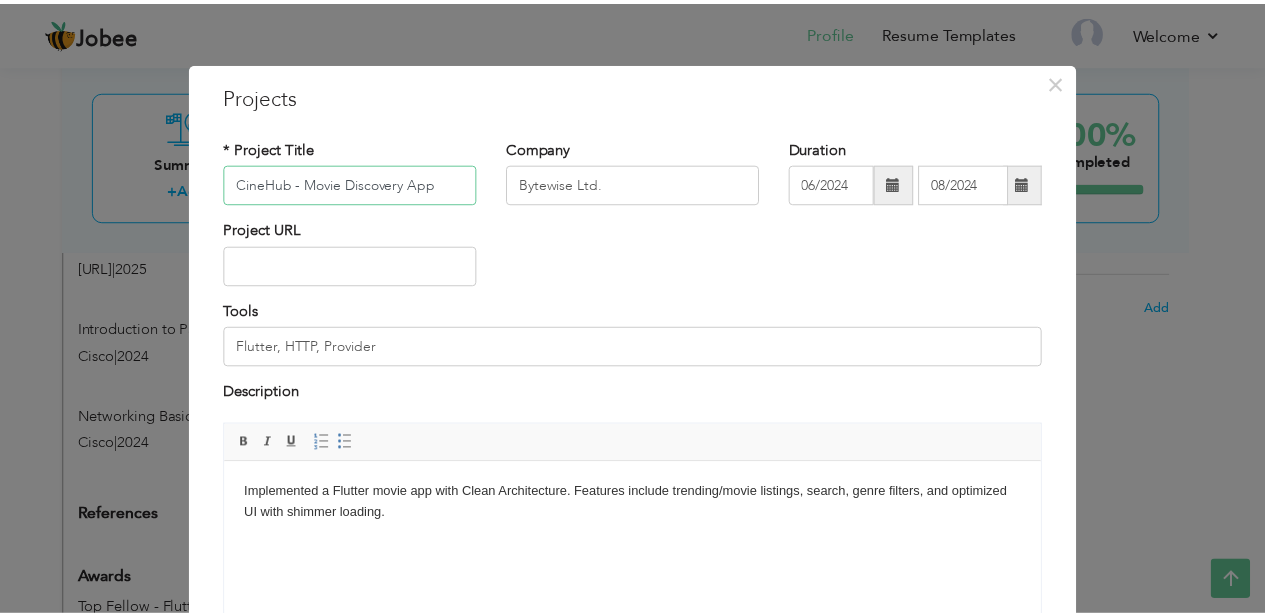 scroll, scrollTop: 182, scrollLeft: 0, axis: vertical 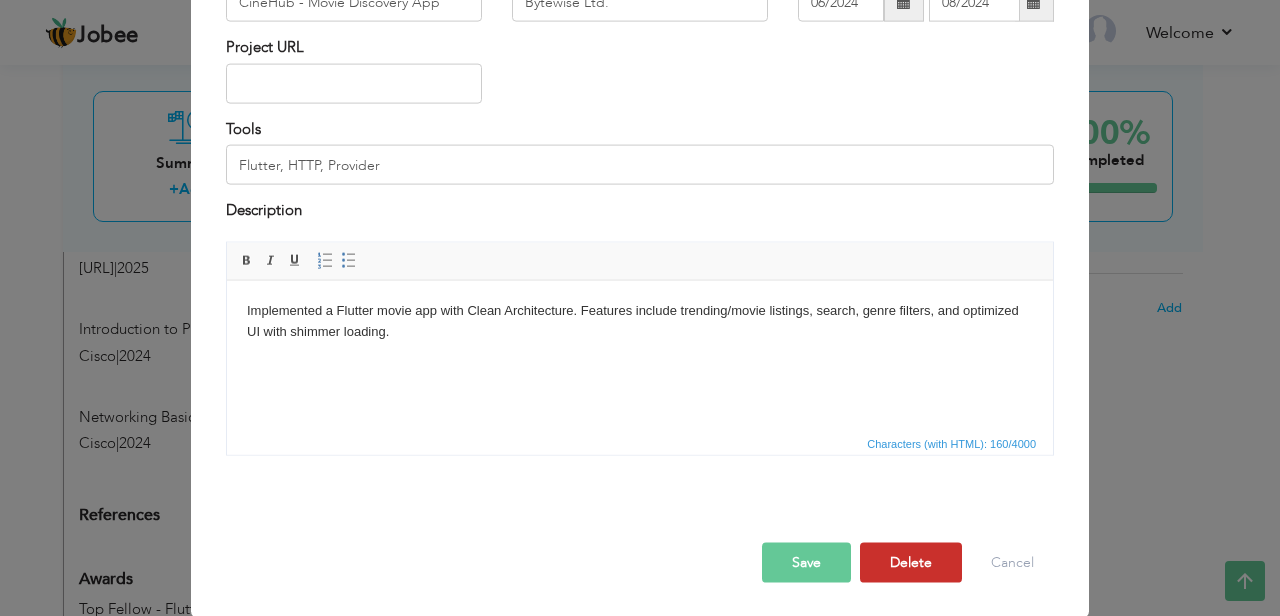 click on "Delete" at bounding box center (911, 562) 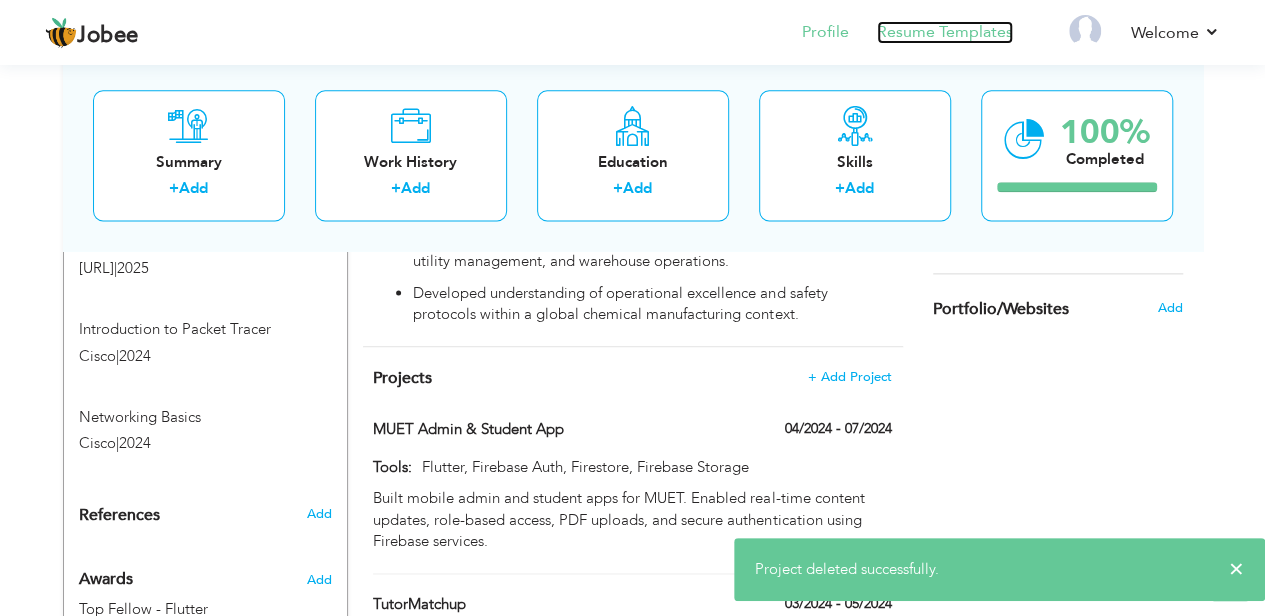 click on "Resume Templates" at bounding box center (945, 32) 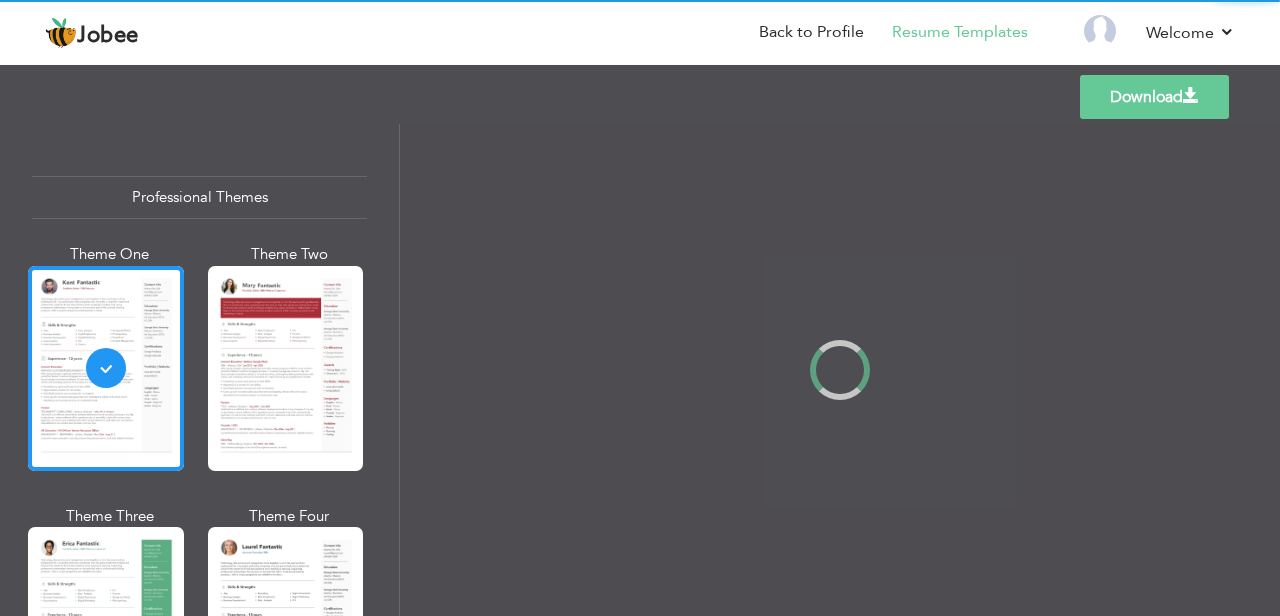 scroll, scrollTop: 0, scrollLeft: 0, axis: both 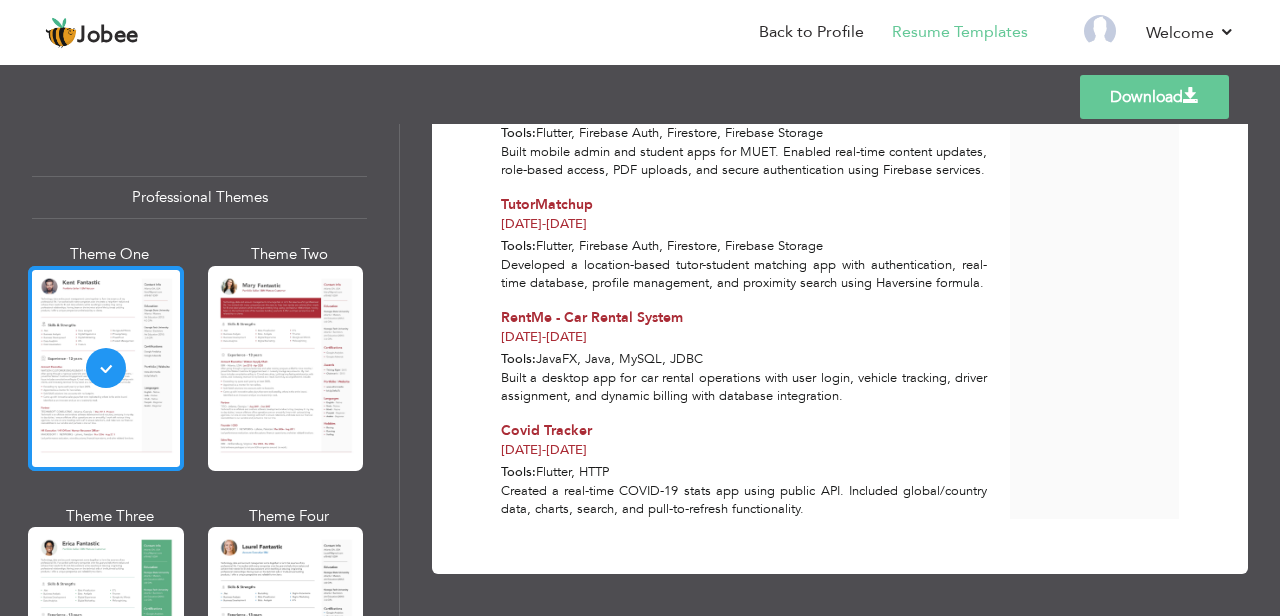 click at bounding box center (106, 368) 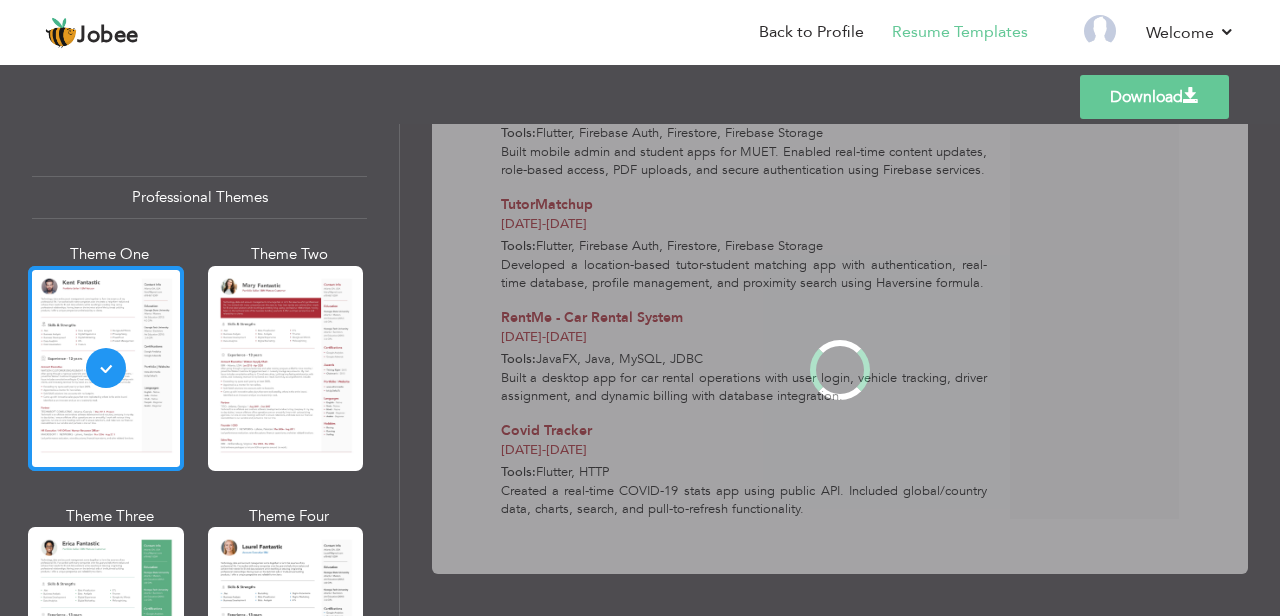 scroll, scrollTop: 0, scrollLeft: 0, axis: both 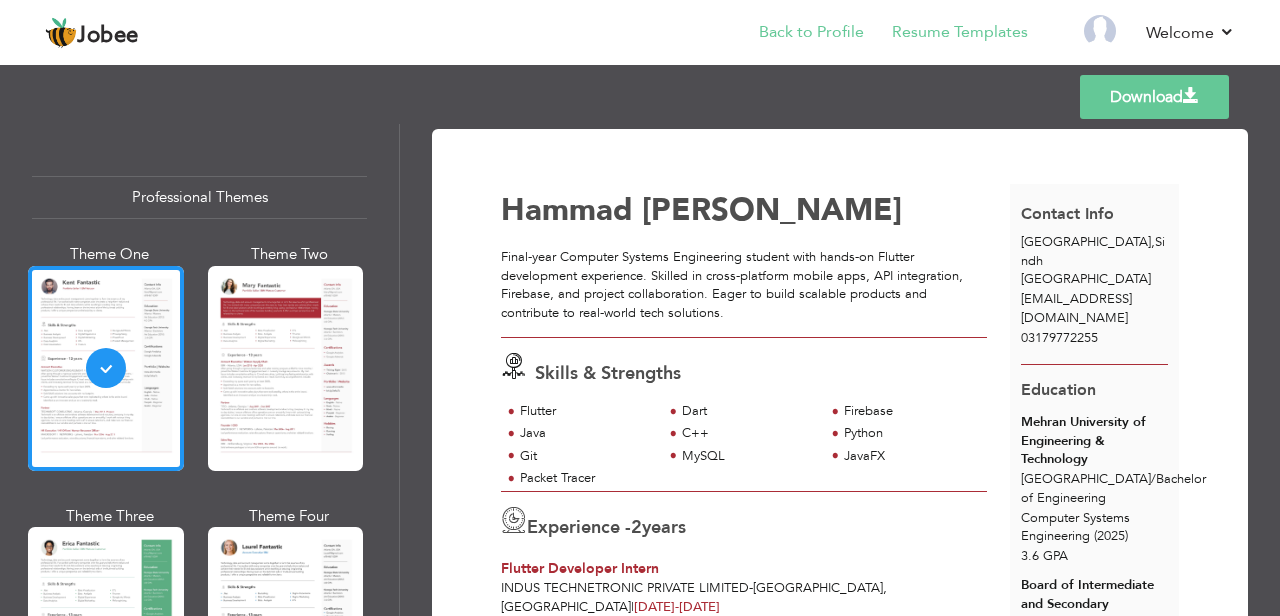 click on "Back to Profile" at bounding box center [797, 34] 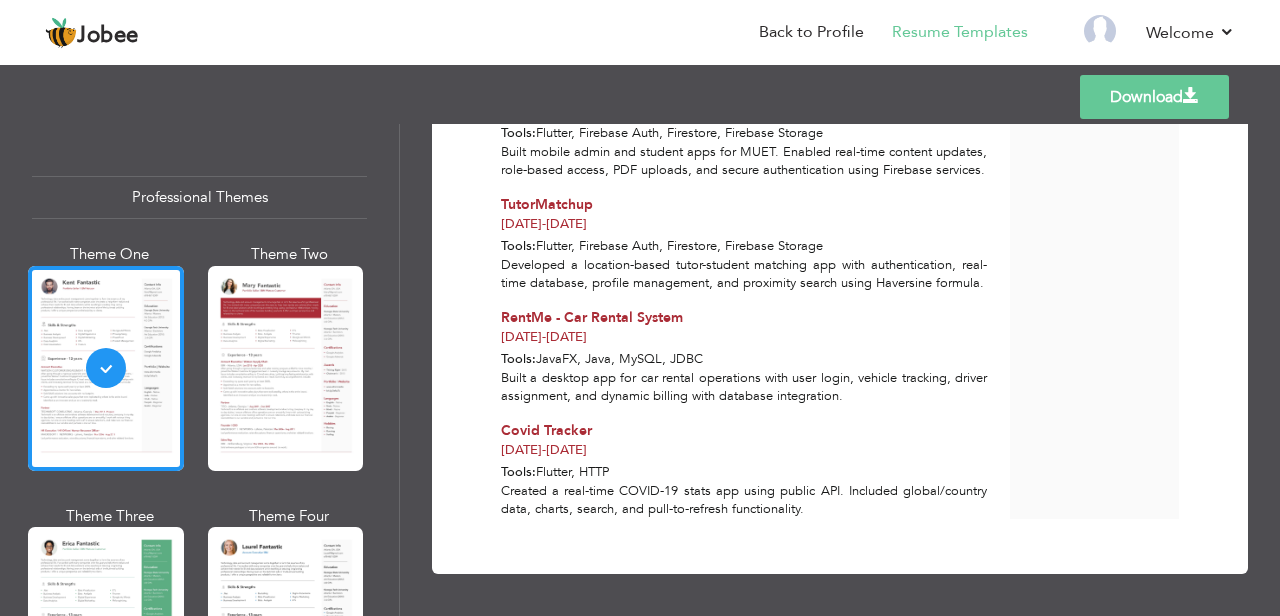 scroll, scrollTop: 0, scrollLeft: 0, axis: both 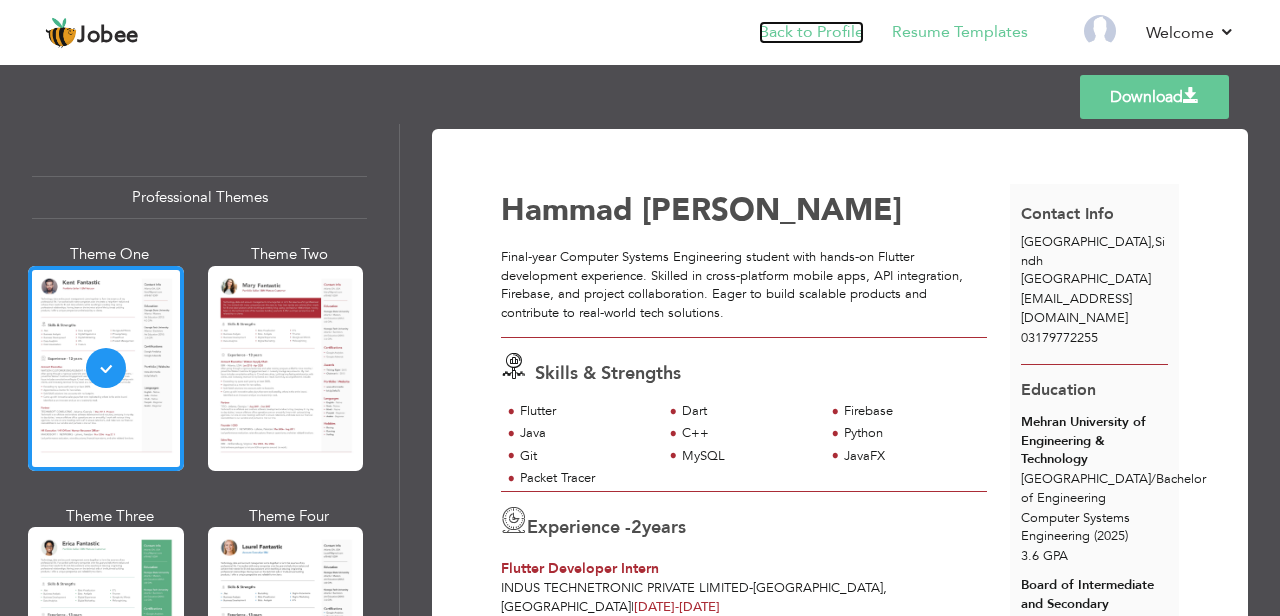 click on "Back to Profile" at bounding box center (811, 32) 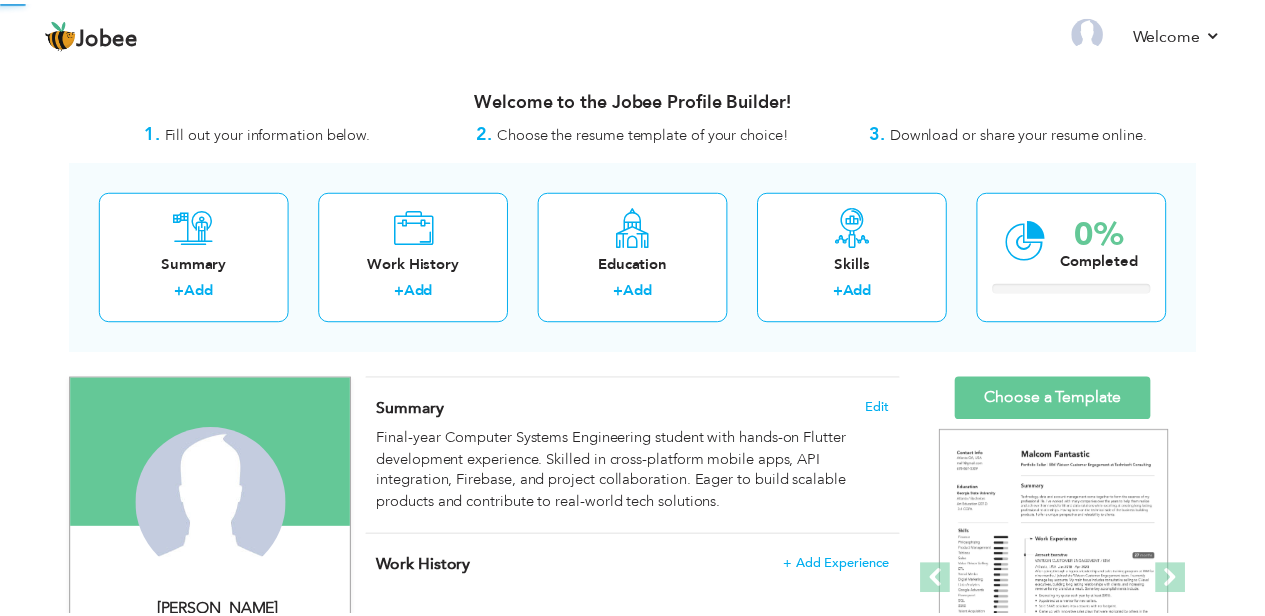 scroll, scrollTop: 0, scrollLeft: 0, axis: both 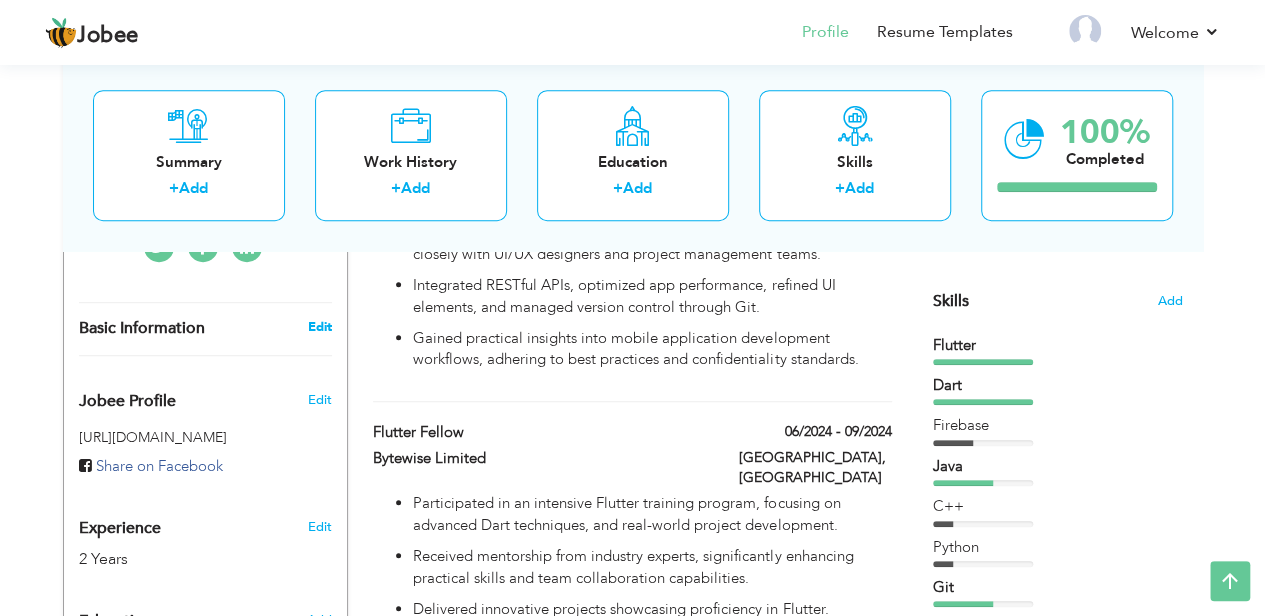 click on "Edit" at bounding box center [319, 327] 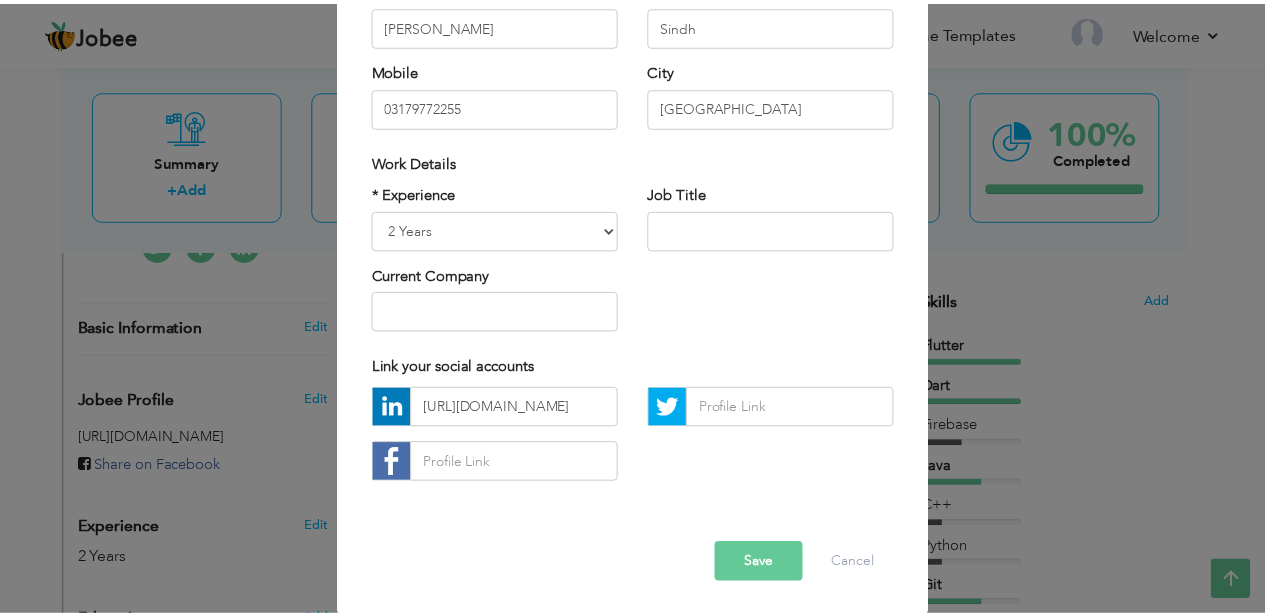 scroll, scrollTop: 284, scrollLeft: 0, axis: vertical 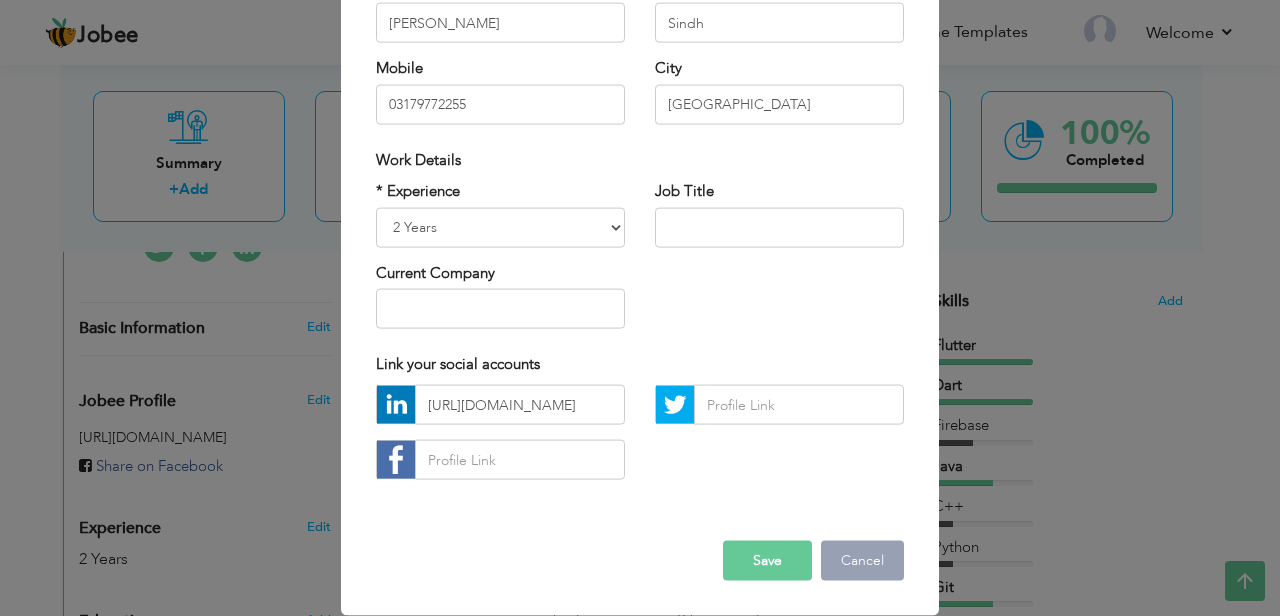 click on "Cancel" at bounding box center (862, 561) 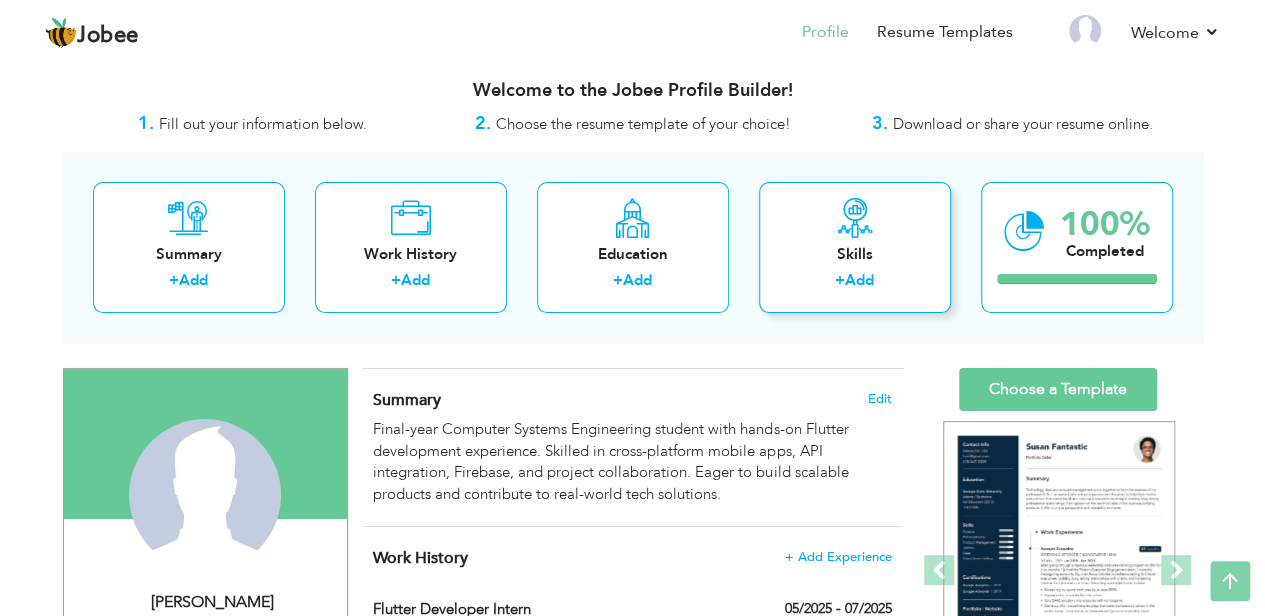 scroll, scrollTop: 0, scrollLeft: 0, axis: both 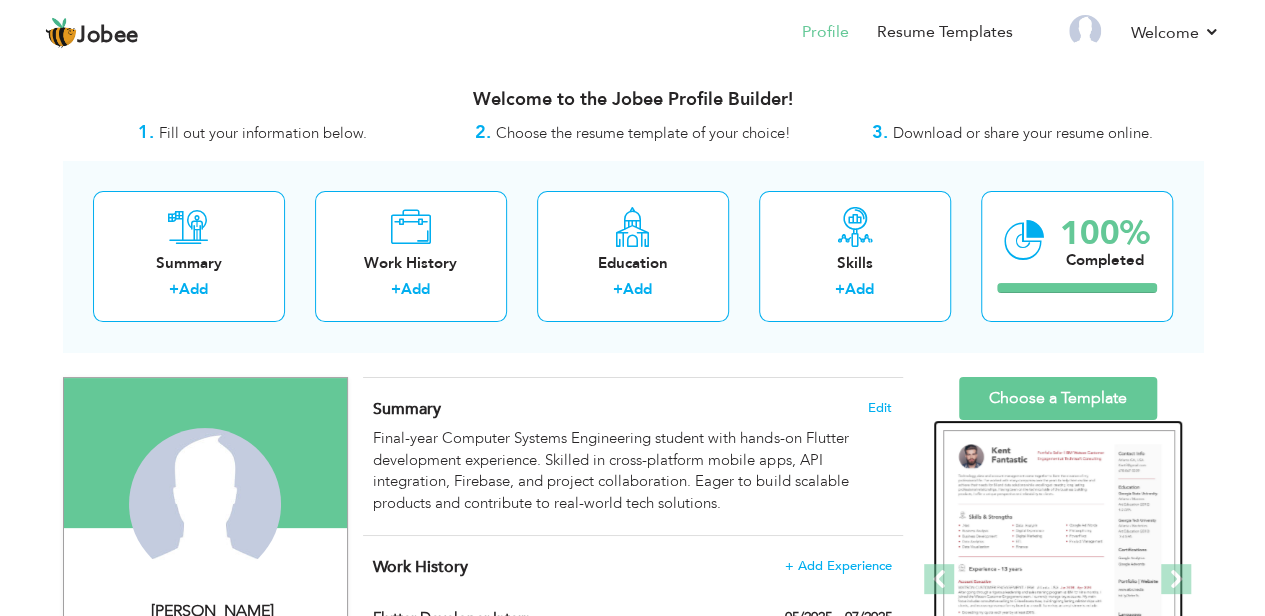 click at bounding box center (1059, 580) 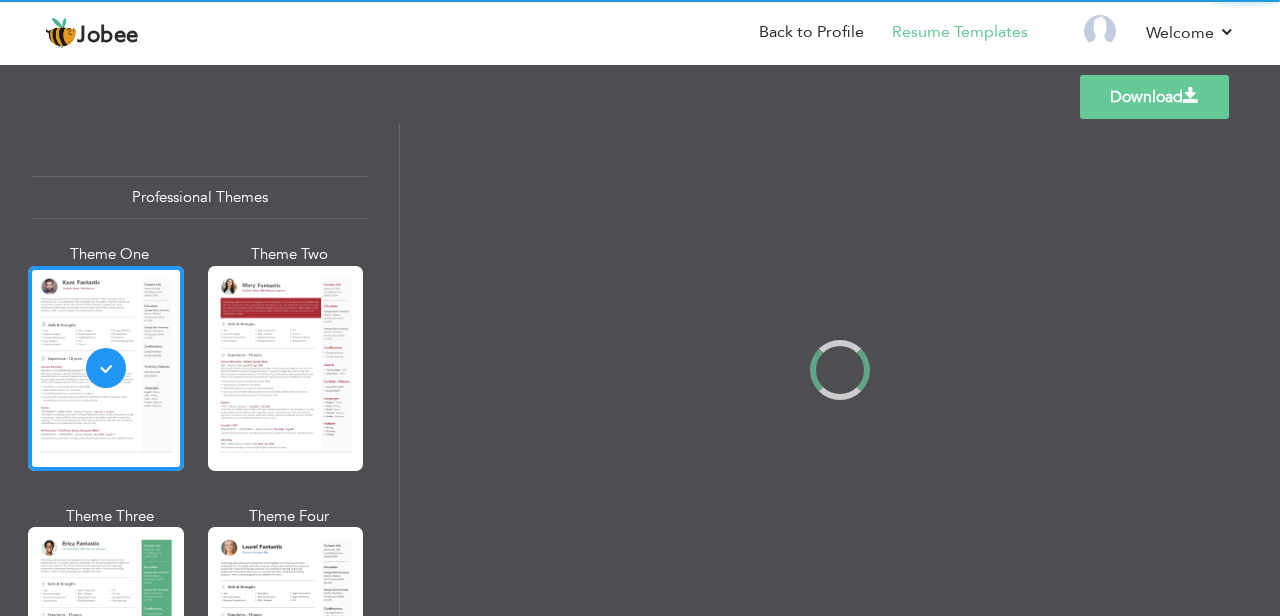 scroll, scrollTop: 0, scrollLeft: 0, axis: both 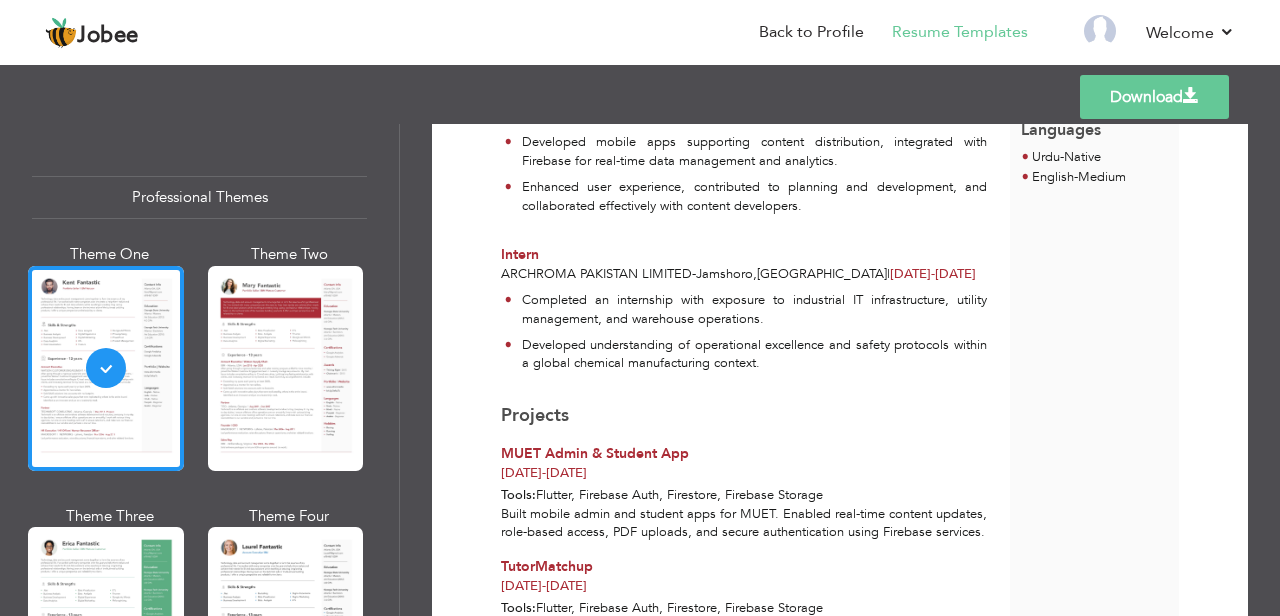click on "Download" at bounding box center [1154, 97] 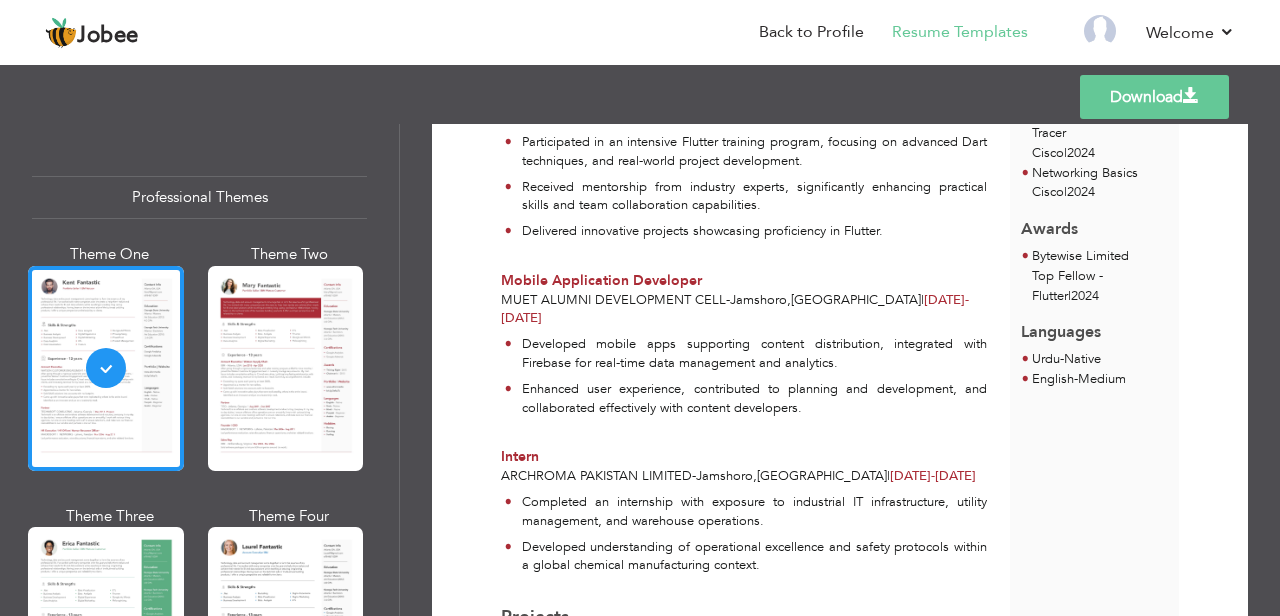 scroll, scrollTop: 790, scrollLeft: 0, axis: vertical 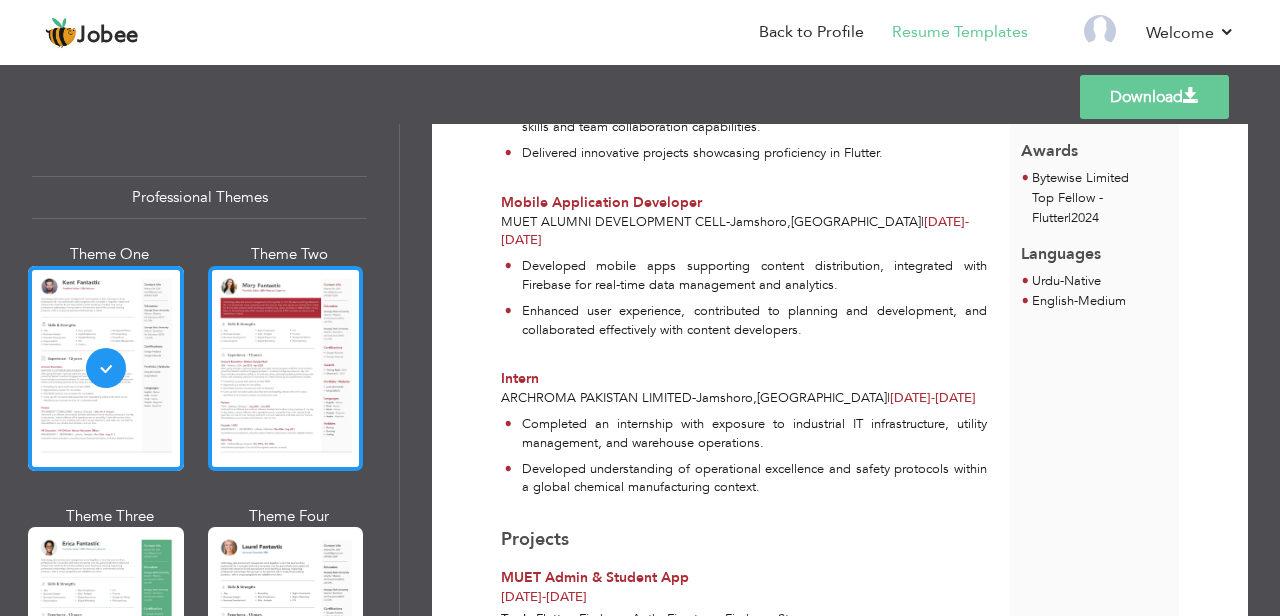 click at bounding box center [286, 368] 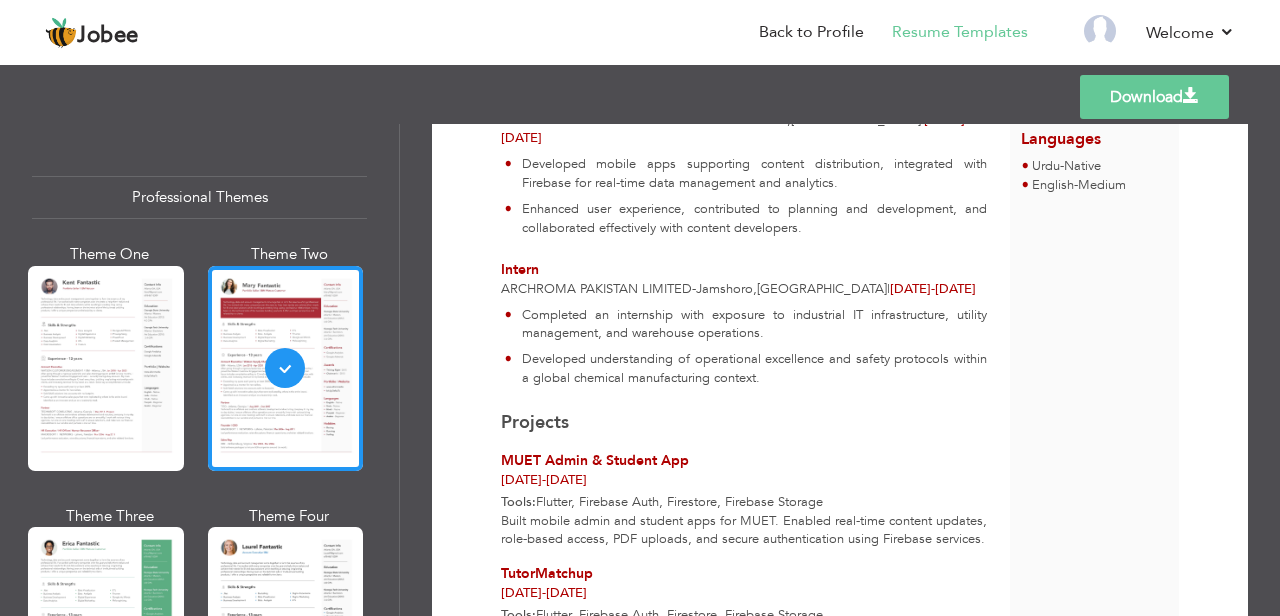 scroll, scrollTop: 902, scrollLeft: 0, axis: vertical 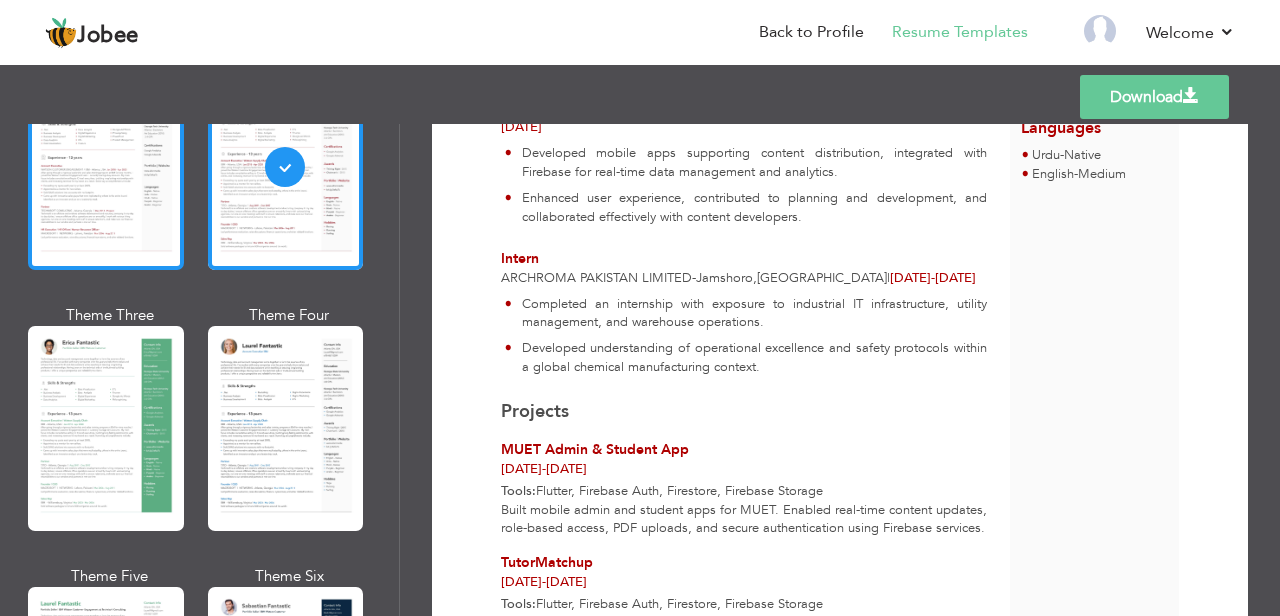 click at bounding box center (106, 428) 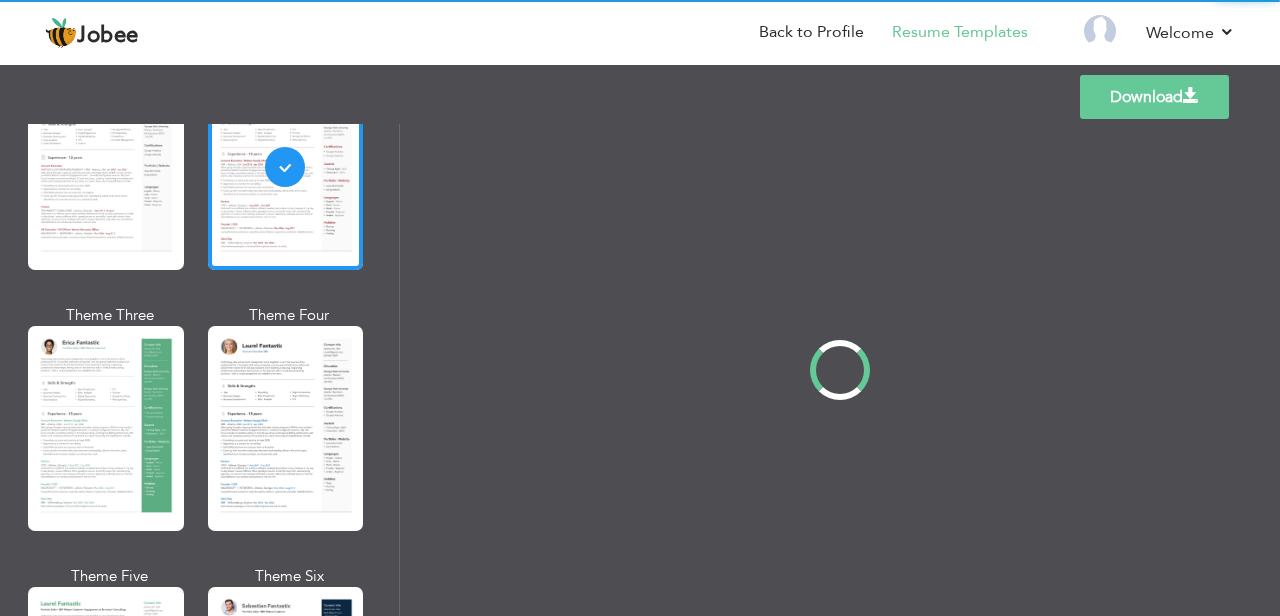 scroll, scrollTop: 0, scrollLeft: 0, axis: both 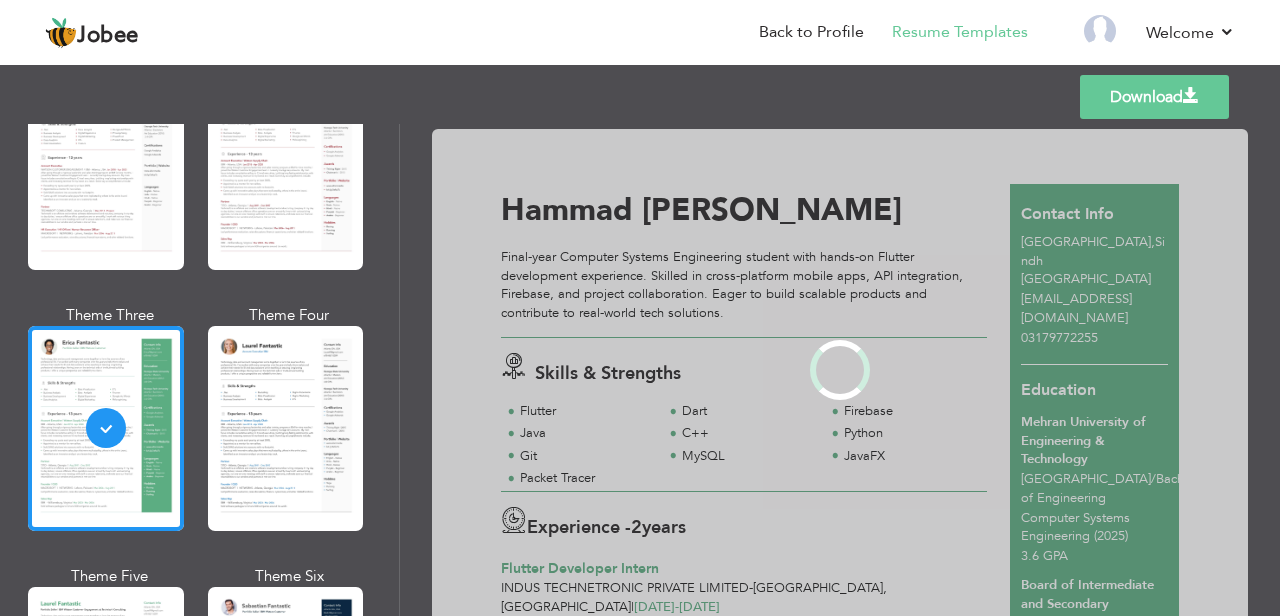 click at bounding box center [286, 428] 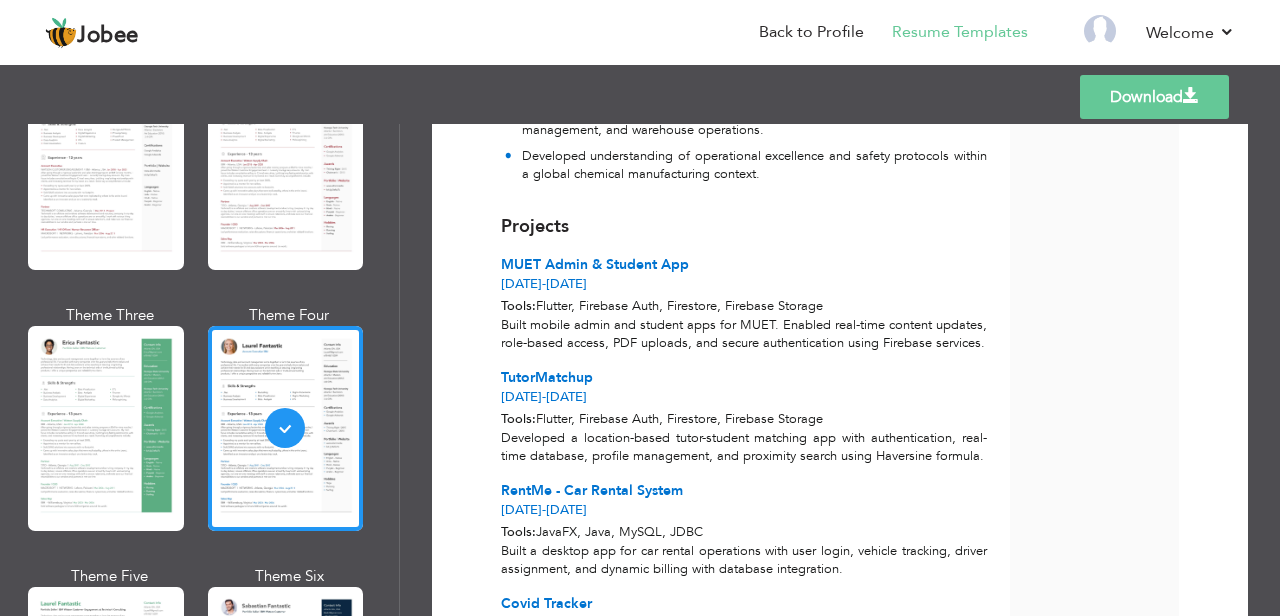 scroll, scrollTop: 1292, scrollLeft: 0, axis: vertical 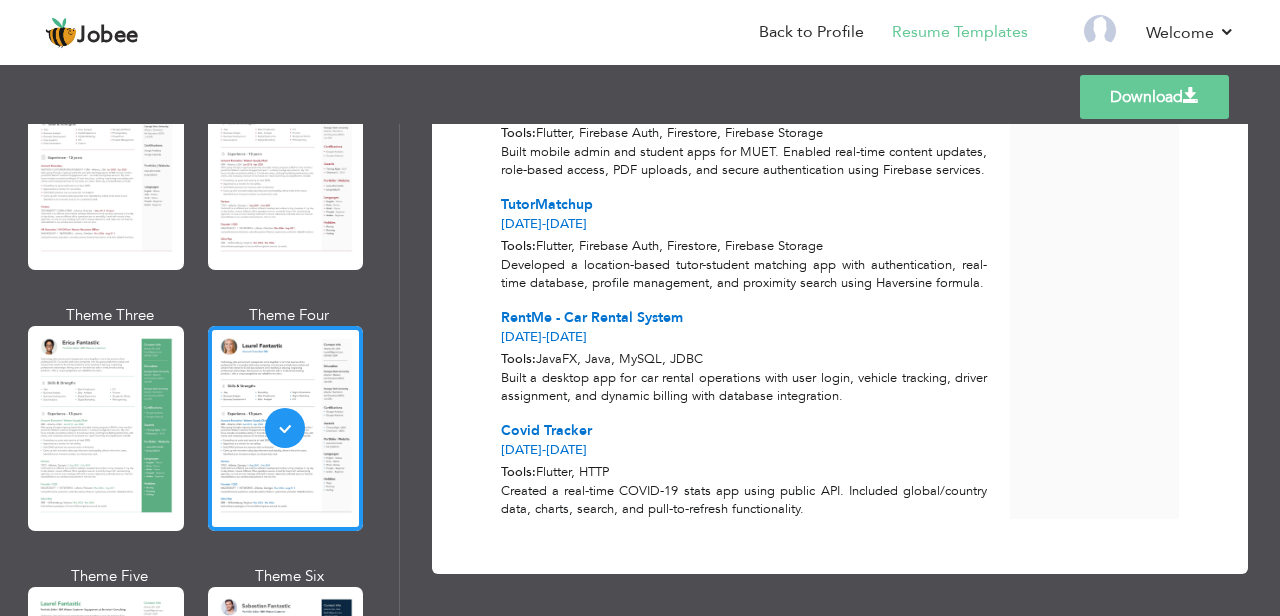 click on "Download" at bounding box center (1154, 97) 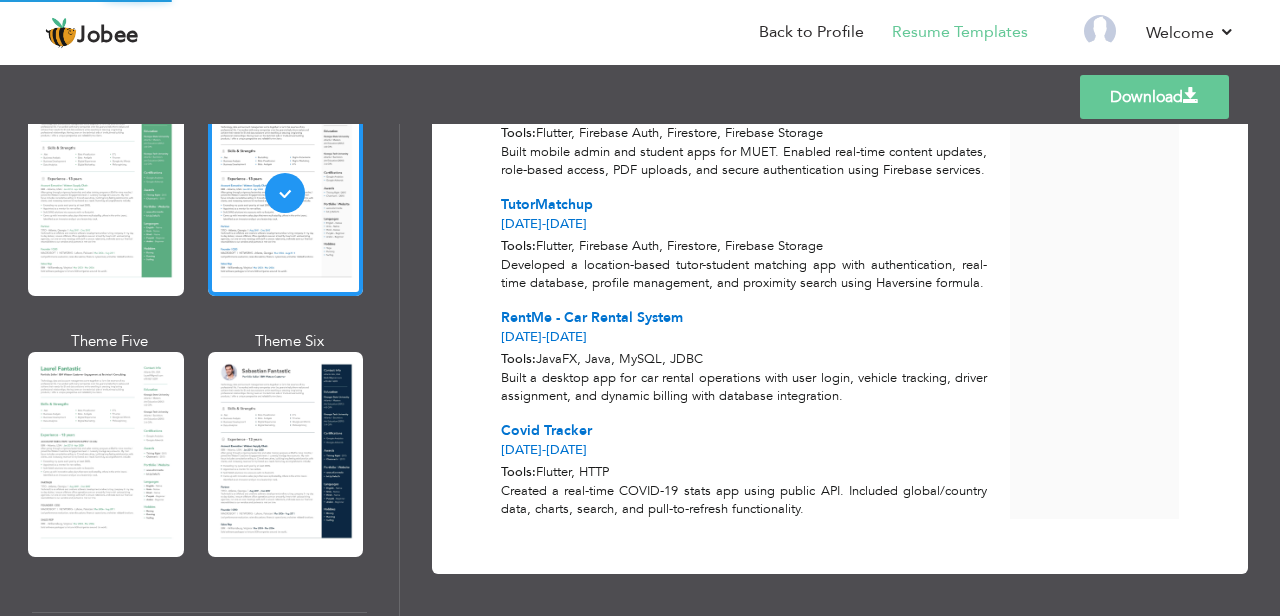scroll, scrollTop: 437, scrollLeft: 0, axis: vertical 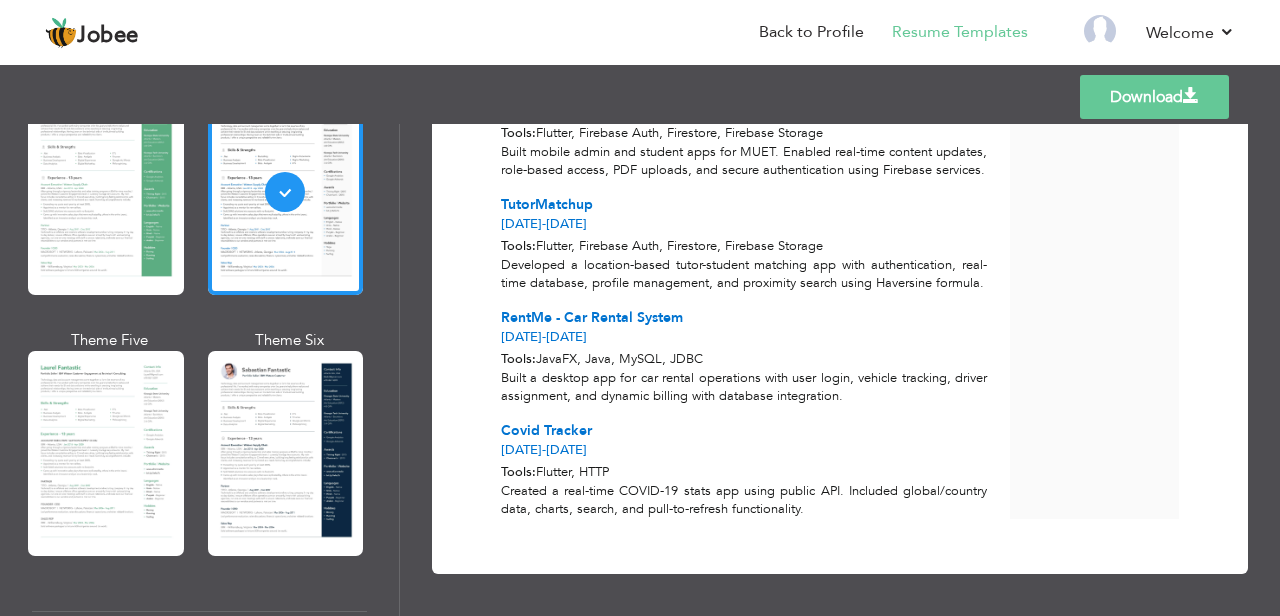 click on "Download" at bounding box center (1154, 97) 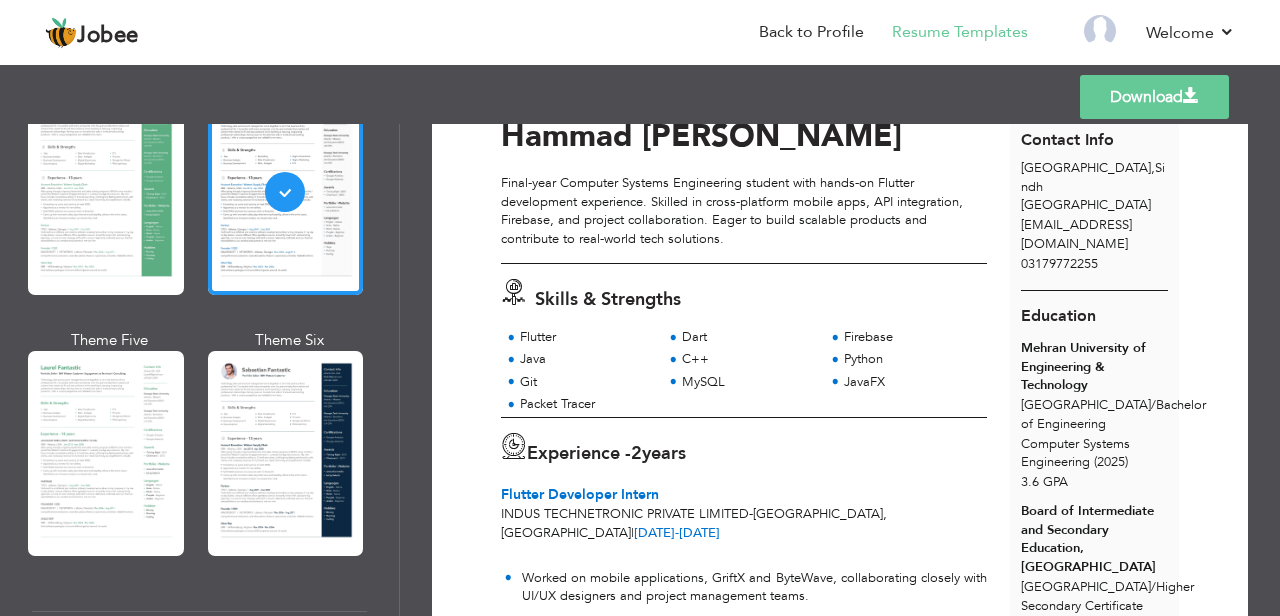 scroll, scrollTop: 0, scrollLeft: 0, axis: both 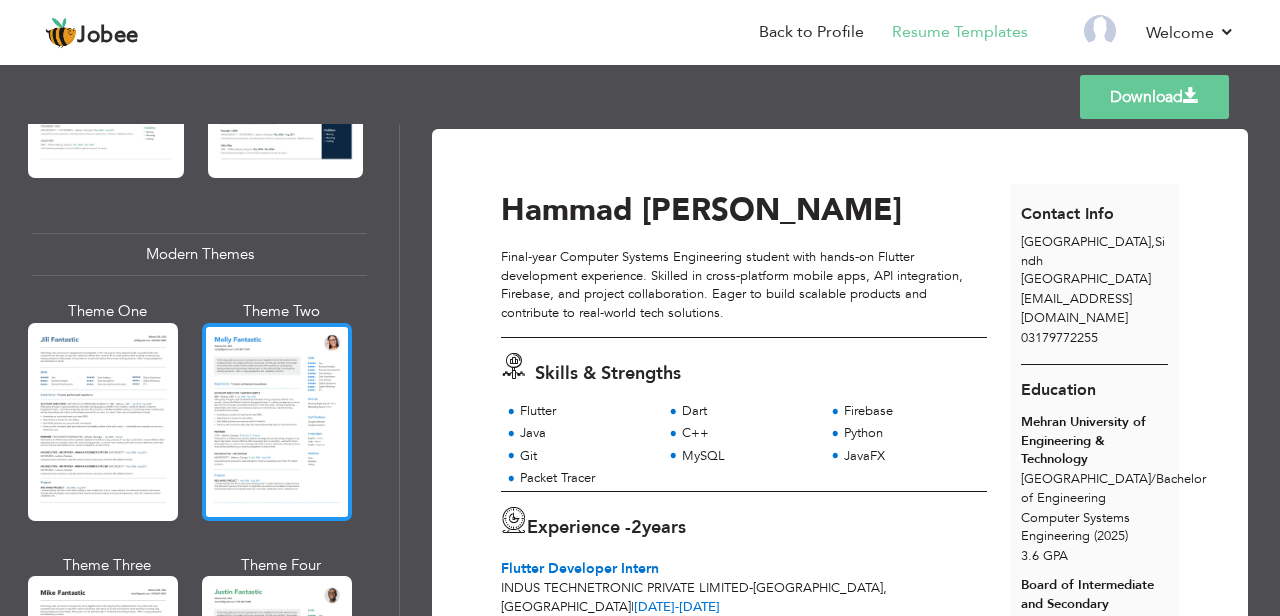click at bounding box center (277, 422) 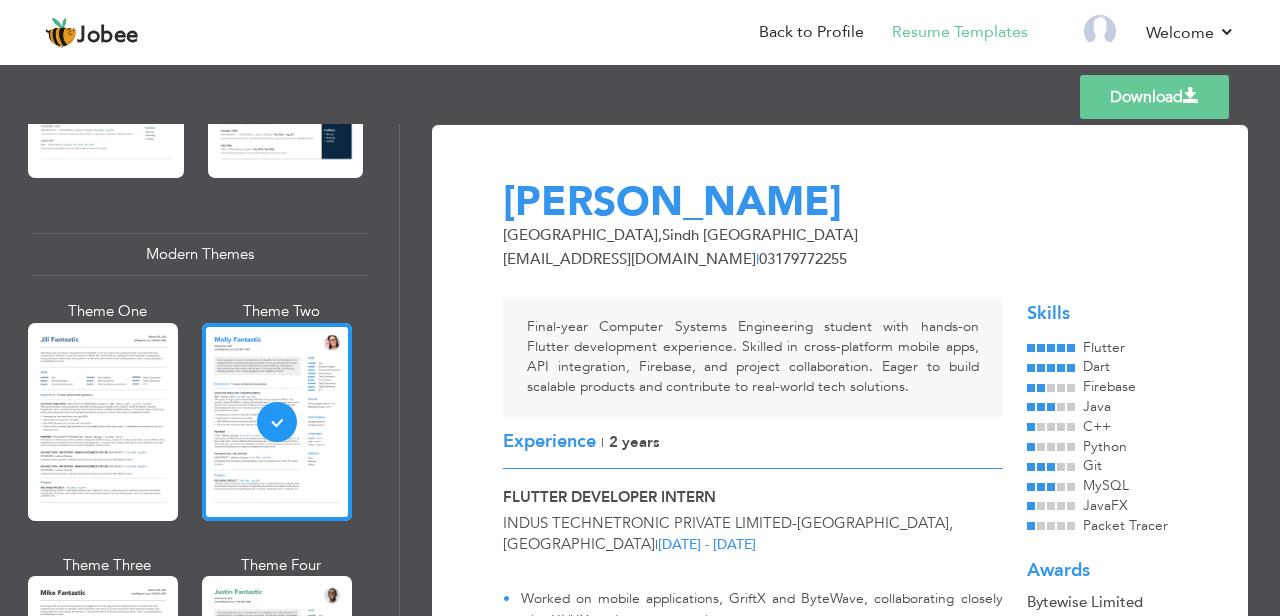 scroll, scrollTop: 0, scrollLeft: 0, axis: both 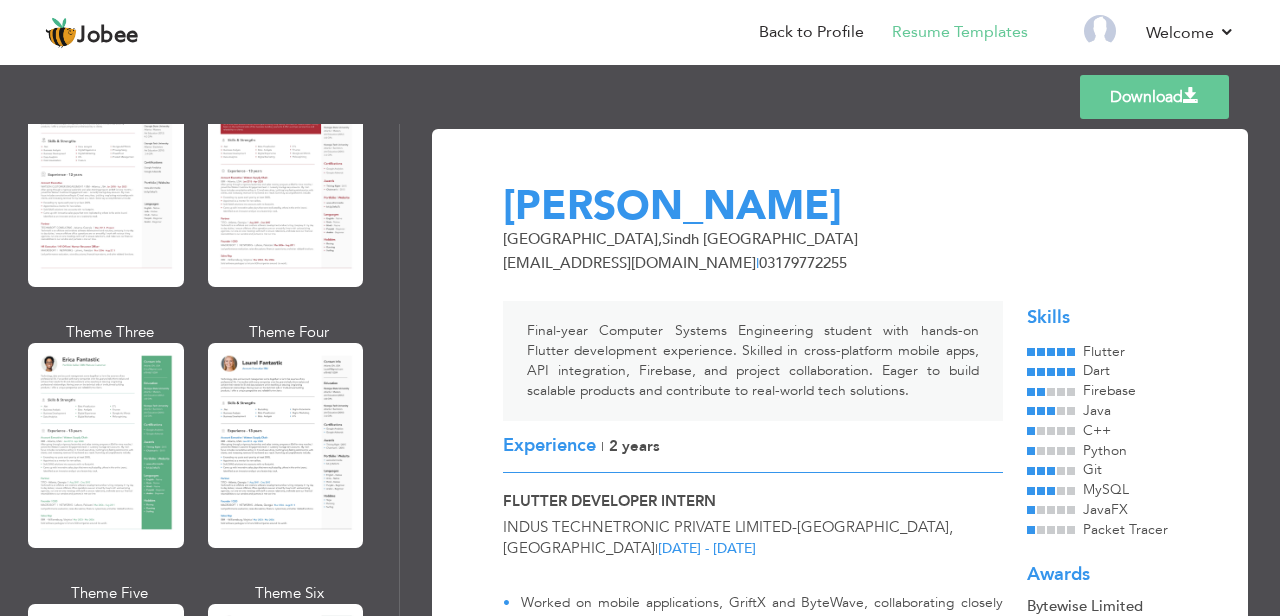 click at bounding box center (286, 445) 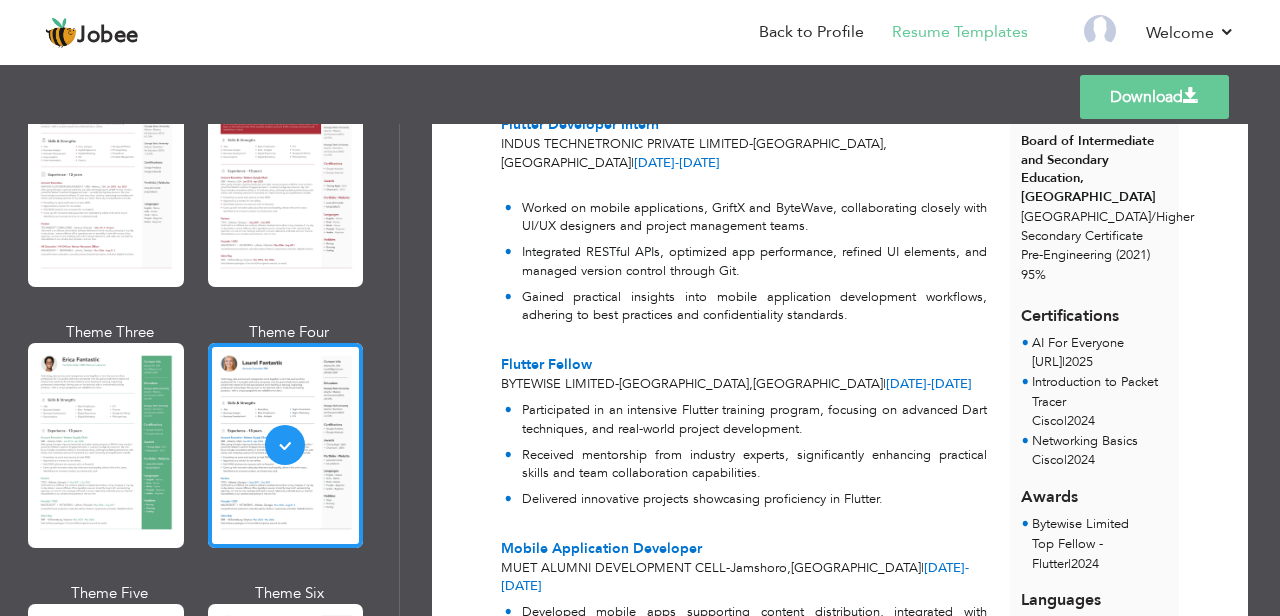 scroll, scrollTop: 0, scrollLeft: 0, axis: both 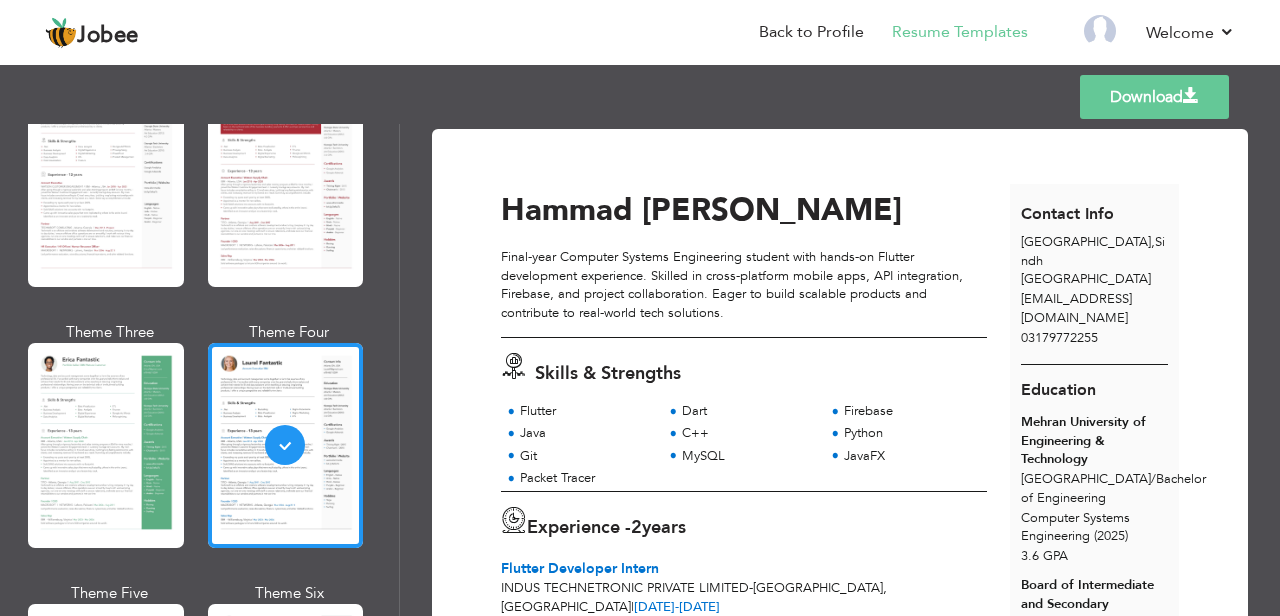 click on "Download" at bounding box center (1154, 97) 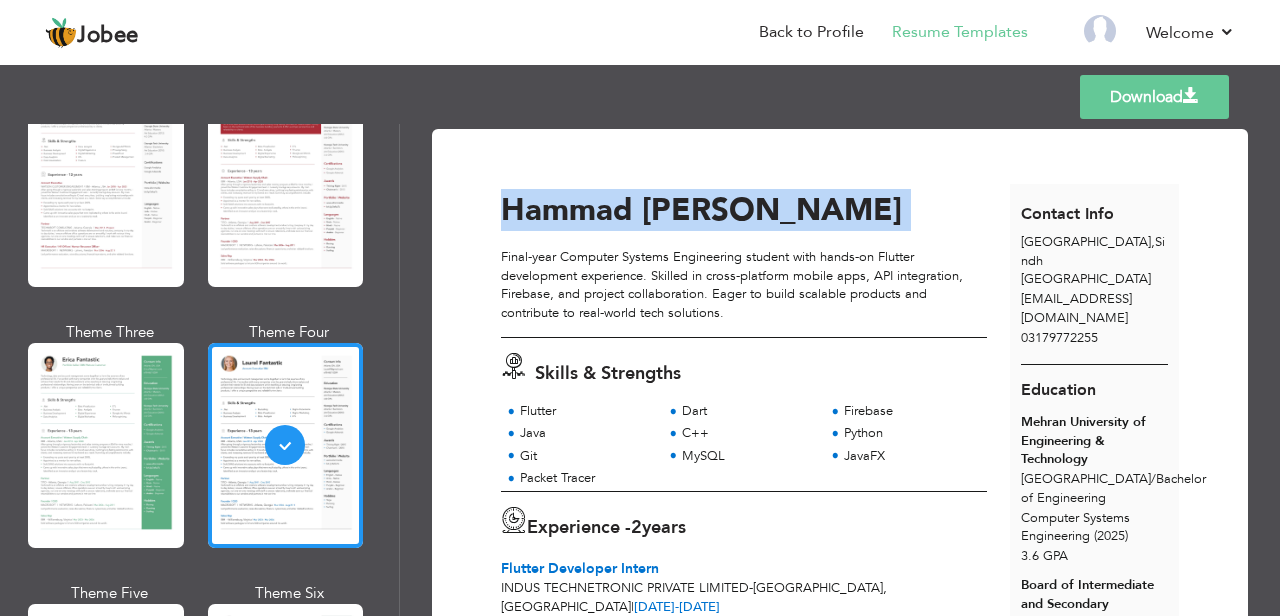 click on "Hammad   Ahmed" at bounding box center [761, 210] 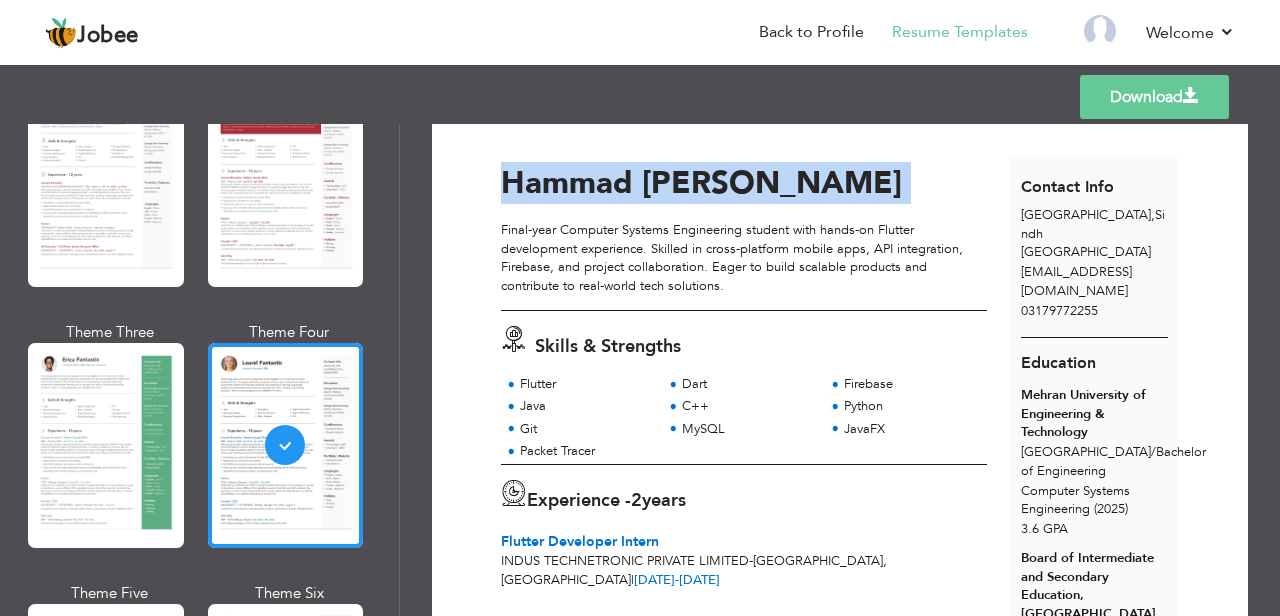 scroll, scrollTop: 40, scrollLeft: 0, axis: vertical 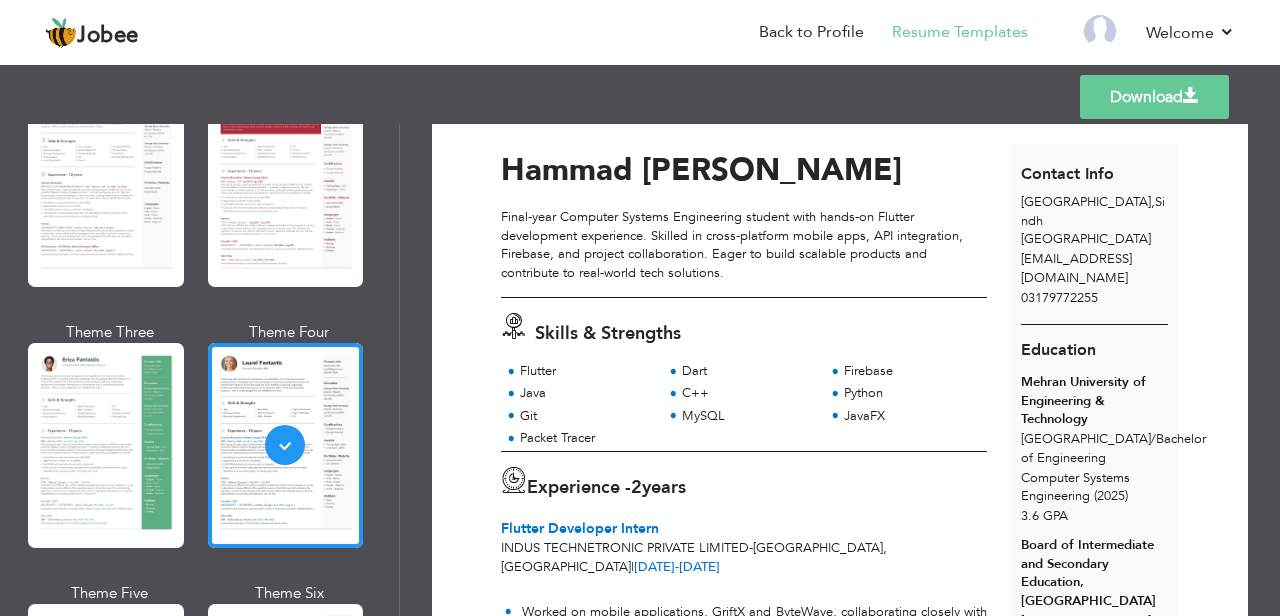 click on "Theme Four" at bounding box center [290, 442] 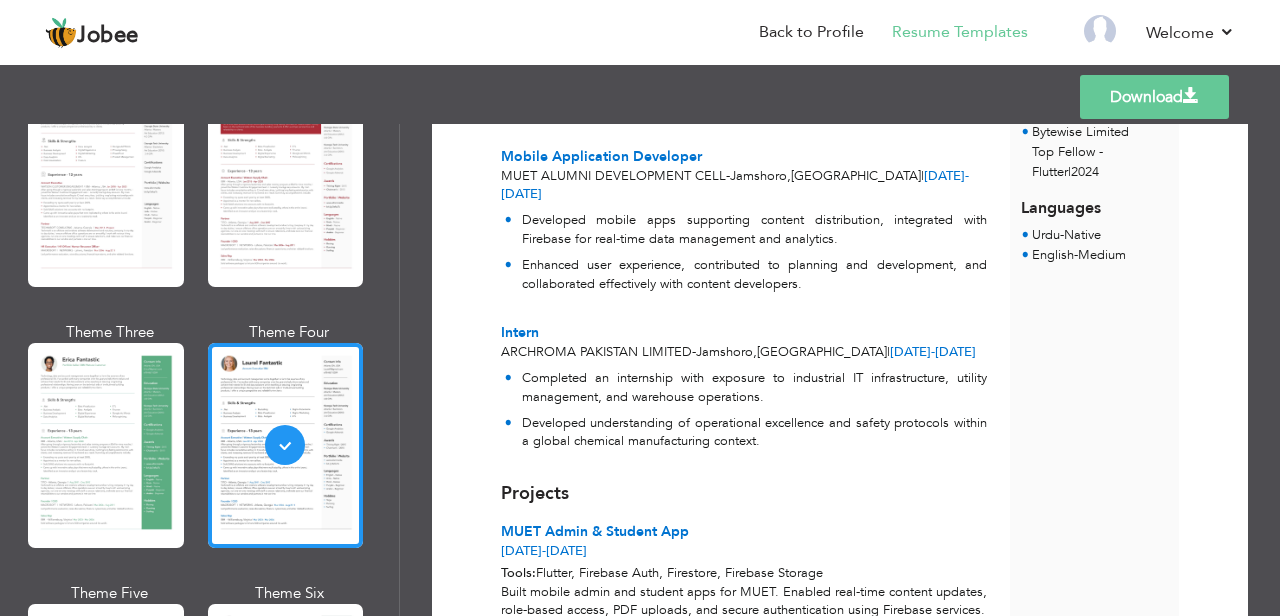 scroll, scrollTop: 0, scrollLeft: 0, axis: both 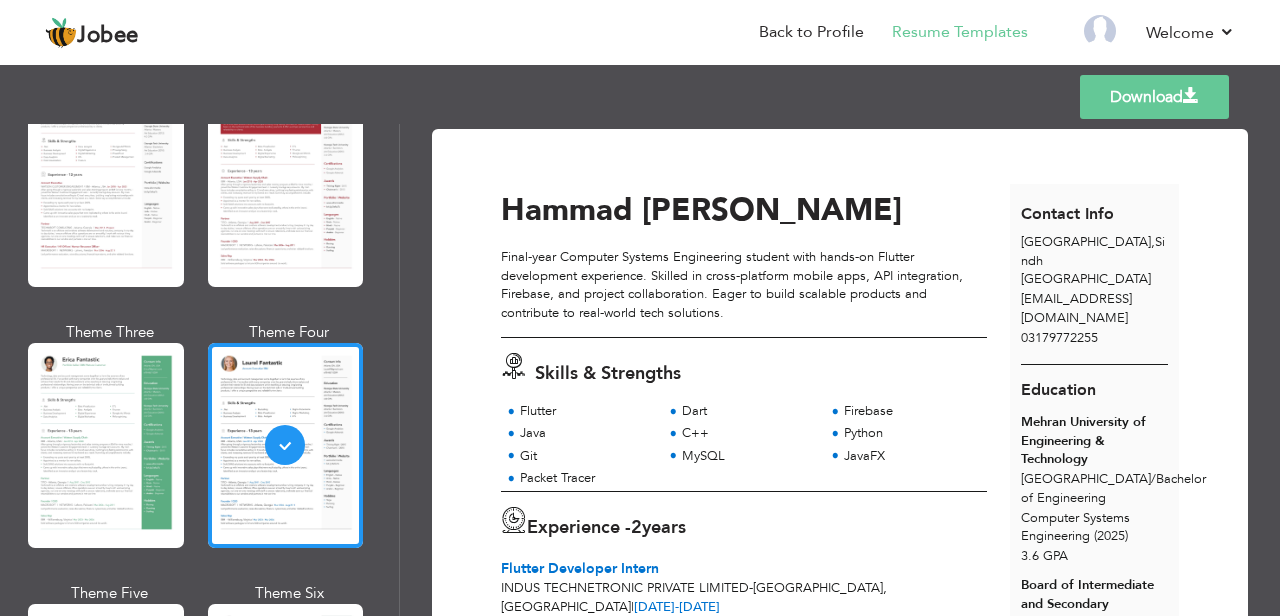 click on "Download" at bounding box center [1154, 97] 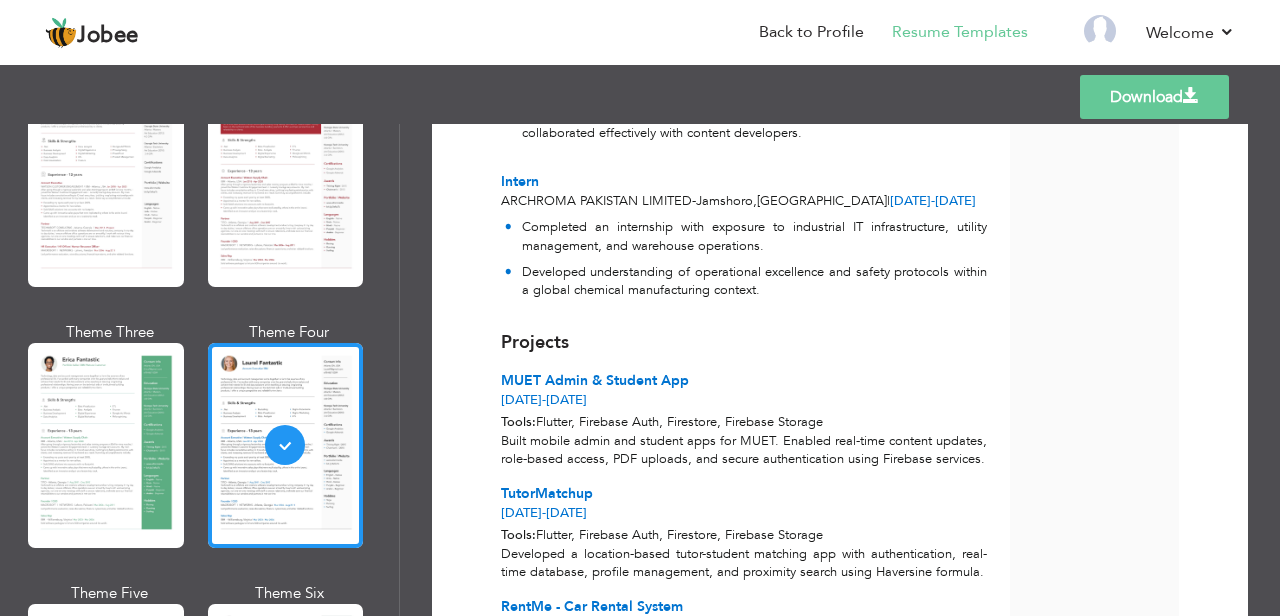 scroll, scrollTop: 1292, scrollLeft: 0, axis: vertical 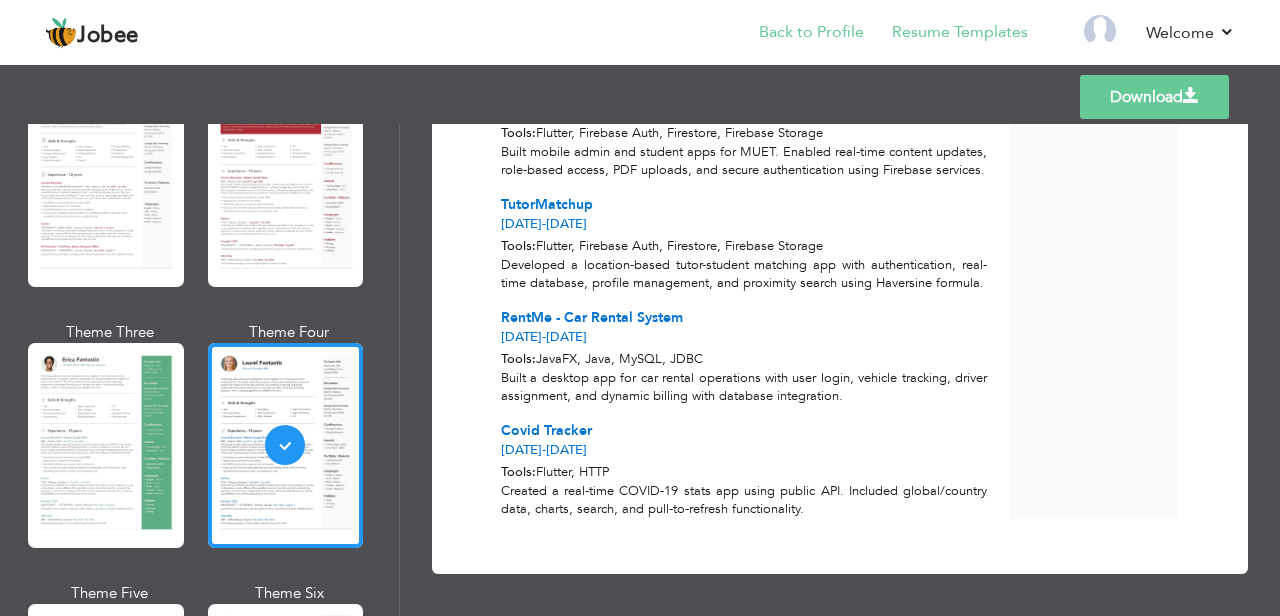 click on "Back to Profile" at bounding box center (797, 34) 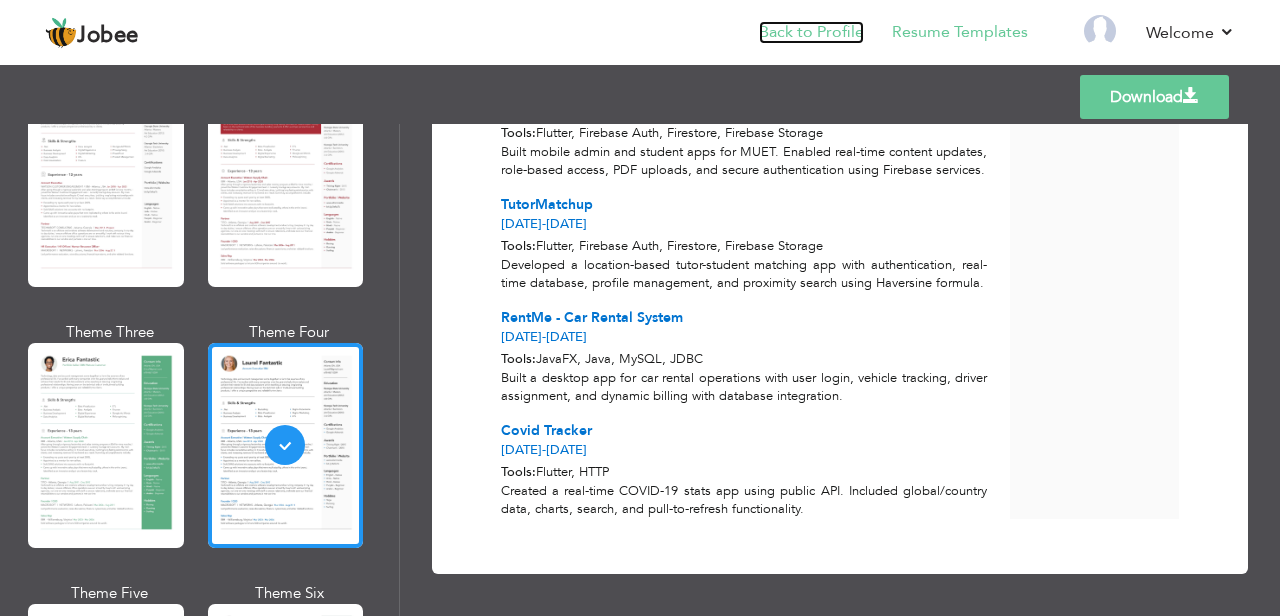 click on "Back to Profile" at bounding box center (811, 32) 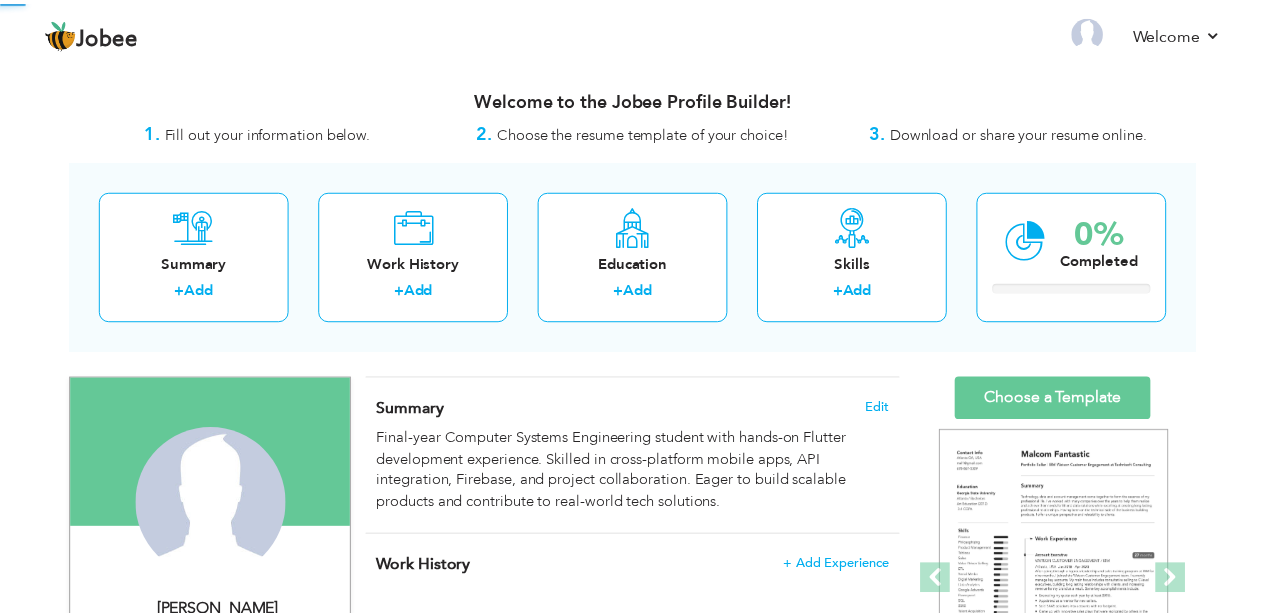 scroll, scrollTop: 0, scrollLeft: 0, axis: both 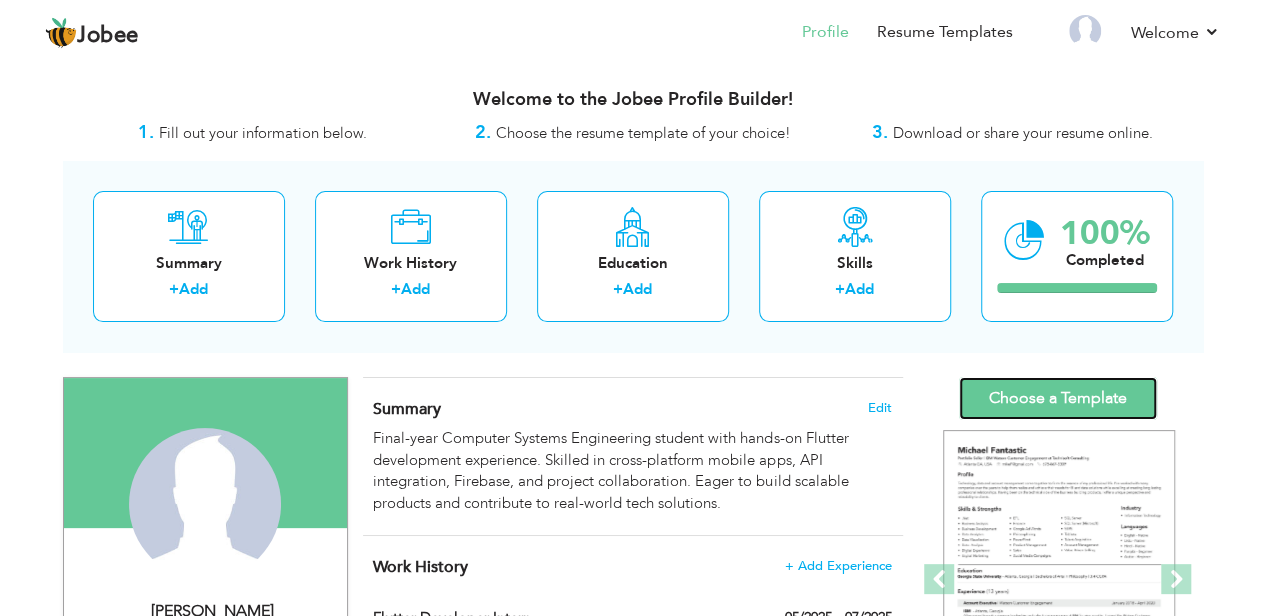 click on "Choose a Template" at bounding box center [1058, 398] 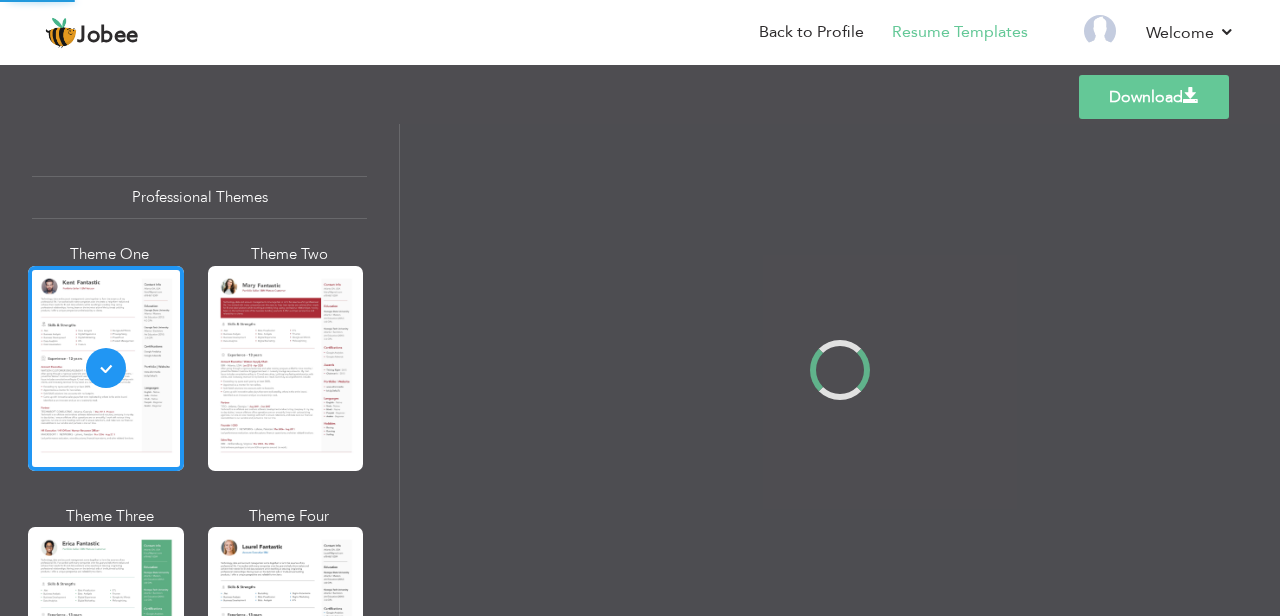 scroll, scrollTop: 0, scrollLeft: 0, axis: both 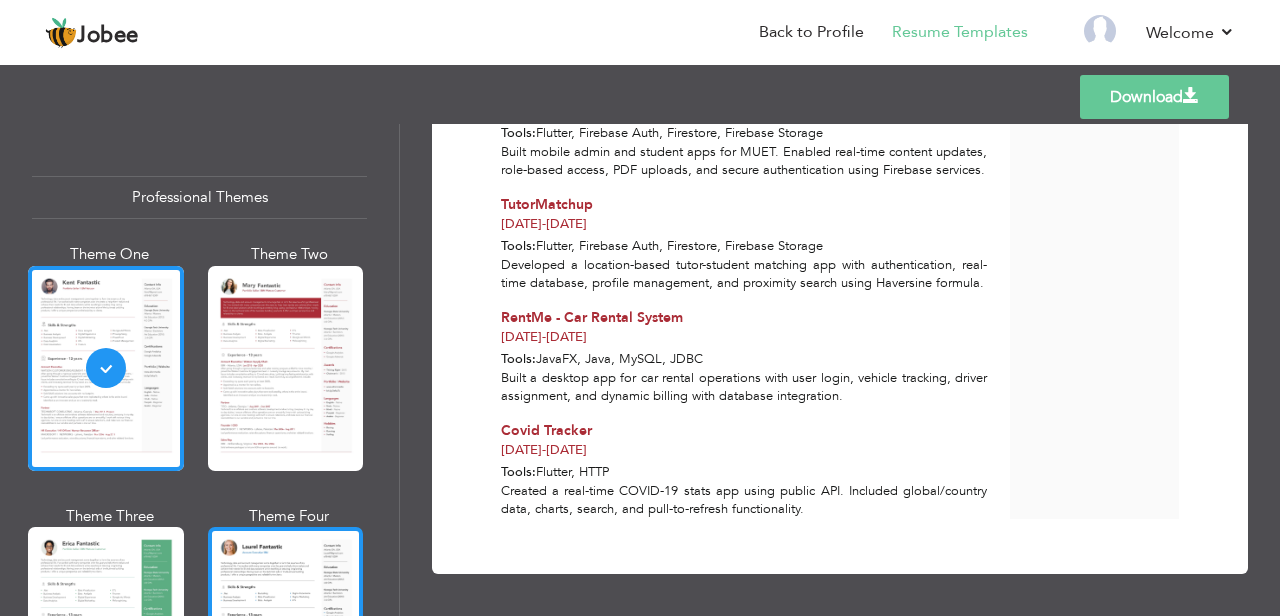 click at bounding box center (286, 629) 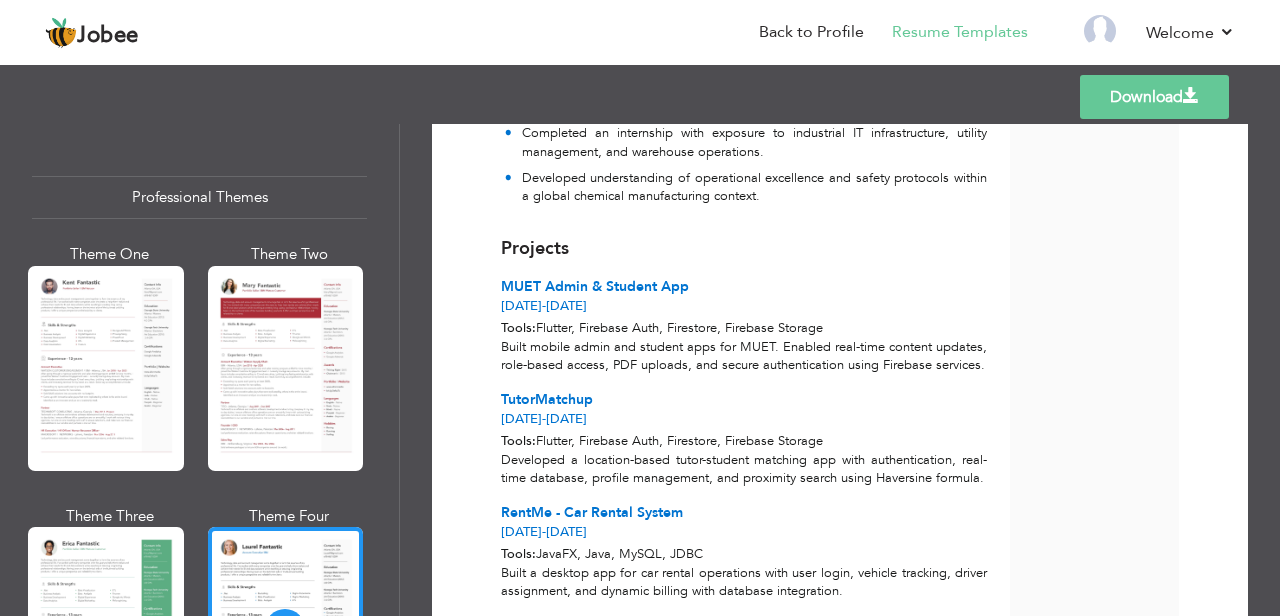 scroll, scrollTop: 1292, scrollLeft: 0, axis: vertical 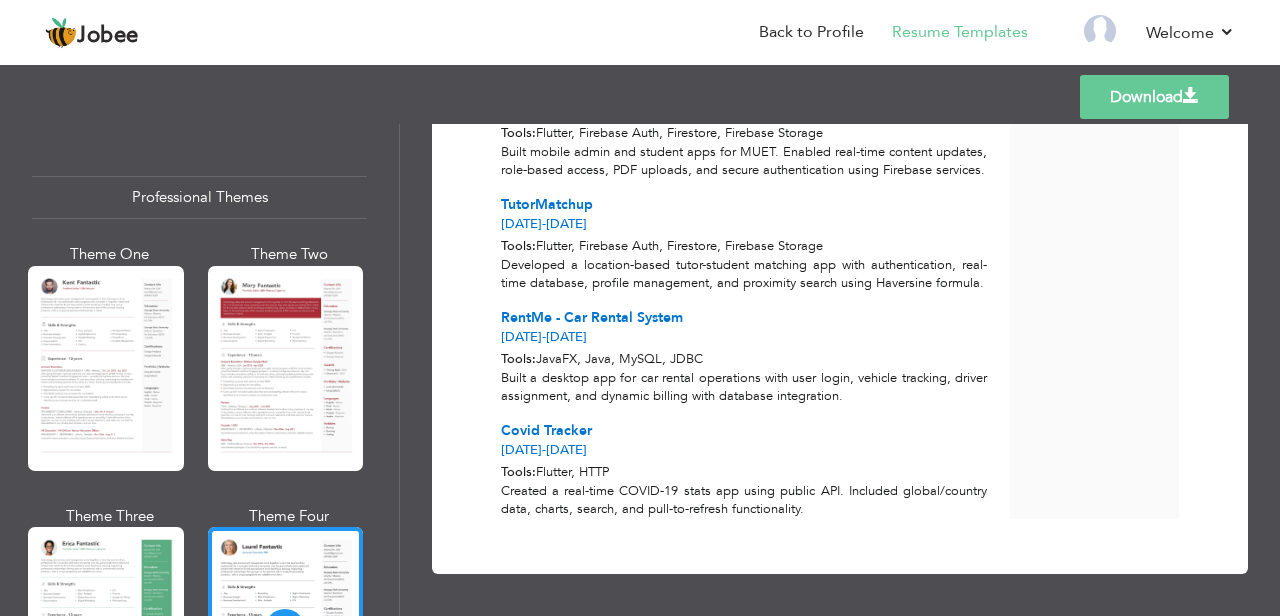 click on "Download" at bounding box center [1154, 97] 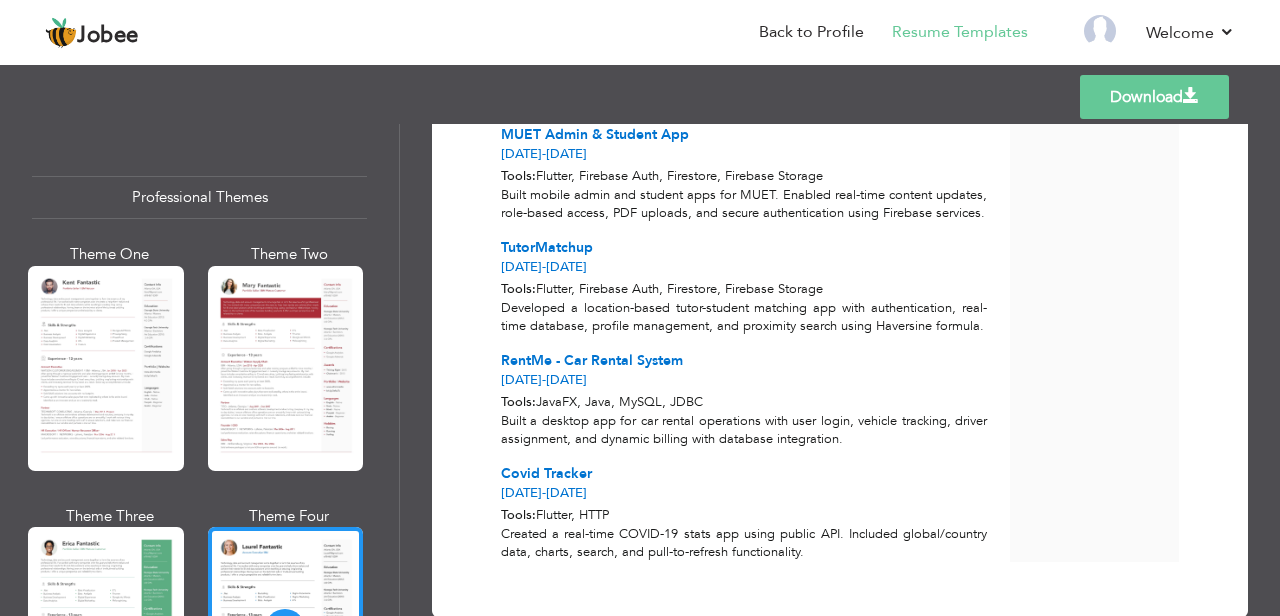 scroll, scrollTop: 1292, scrollLeft: 0, axis: vertical 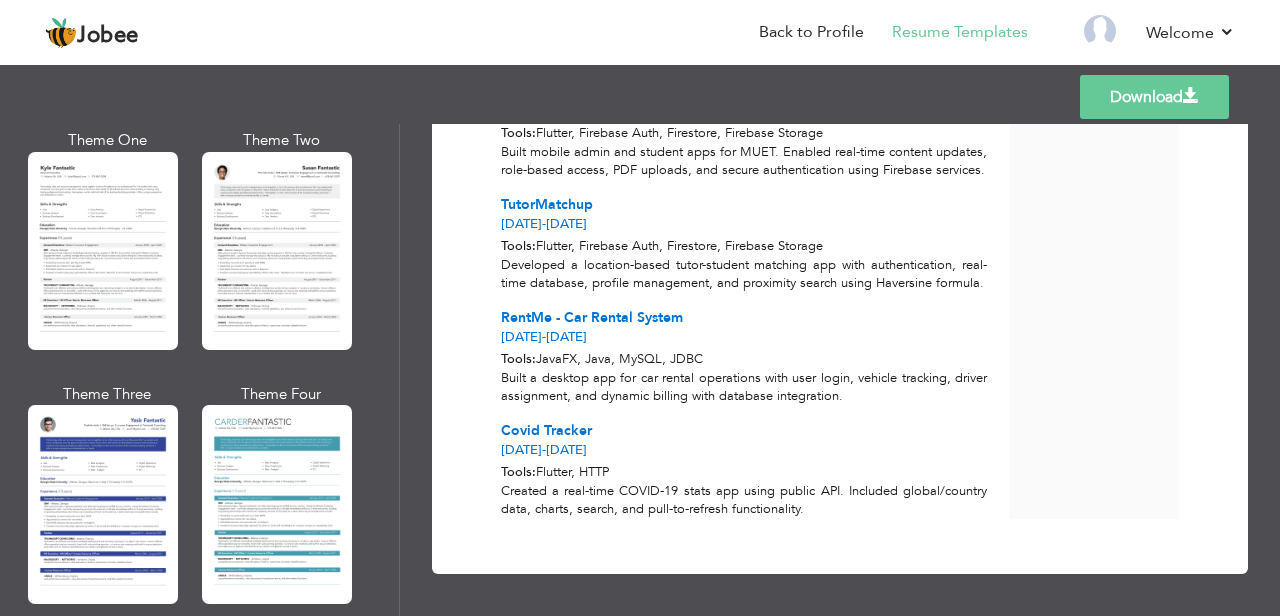 click on "Download
Hammad   Ahmed
Final-year Computer Systems Engineering student with hands-on Flutter development experience. Skilled in cross-platform mobile apps, API integration, Firebase, and project collaboration. Eager to build scalable products and contribute to real-world tech solutions." at bounding box center (840, -287) 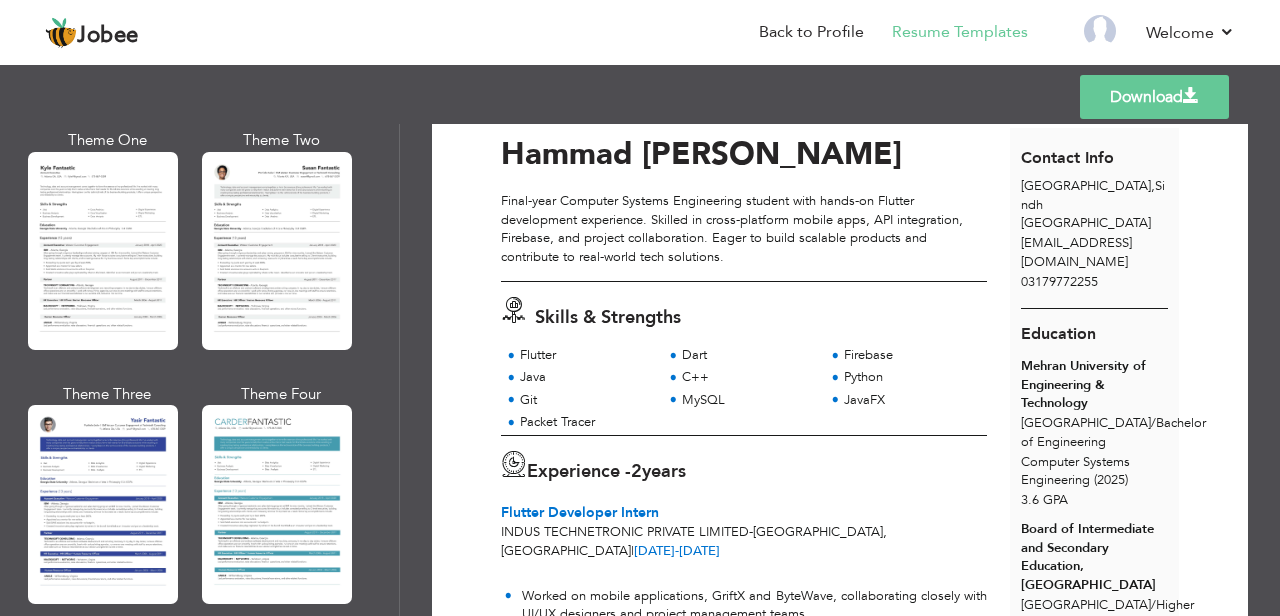 scroll, scrollTop: 0, scrollLeft: 0, axis: both 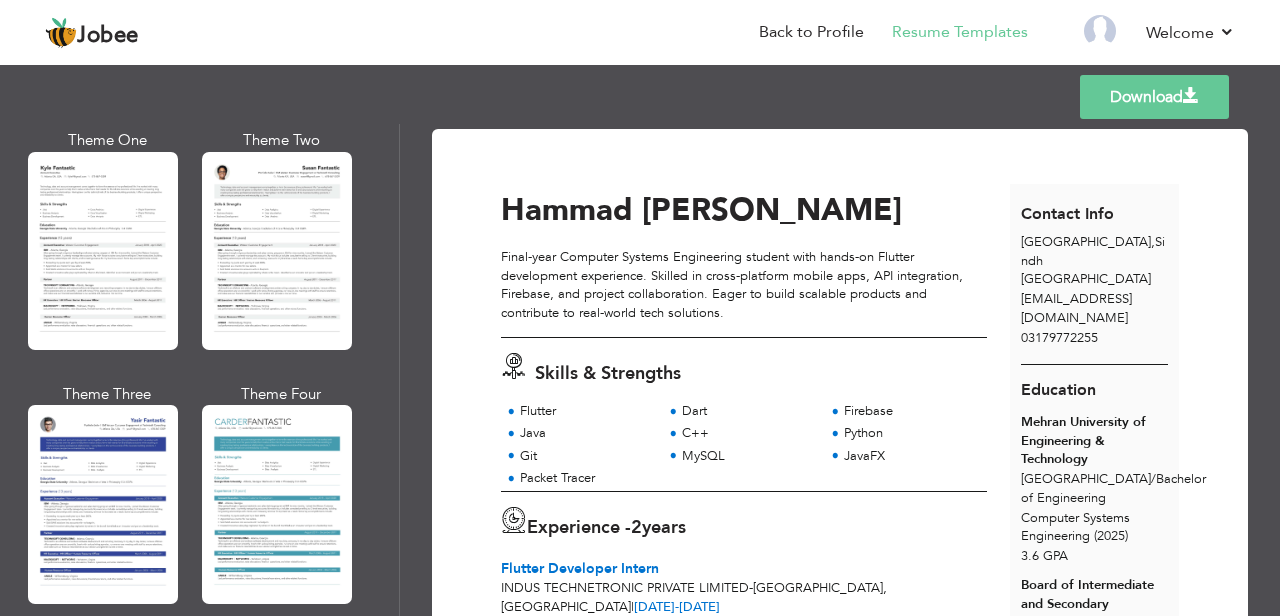 click on "Final-year Computer Systems Engineering student with hands-on Flutter development experience. Skilled in cross-platform mobile apps, API integration, Firebase, and project collaboration. Eager to build scalable products and contribute to real-world tech solutions." at bounding box center (744, 285) 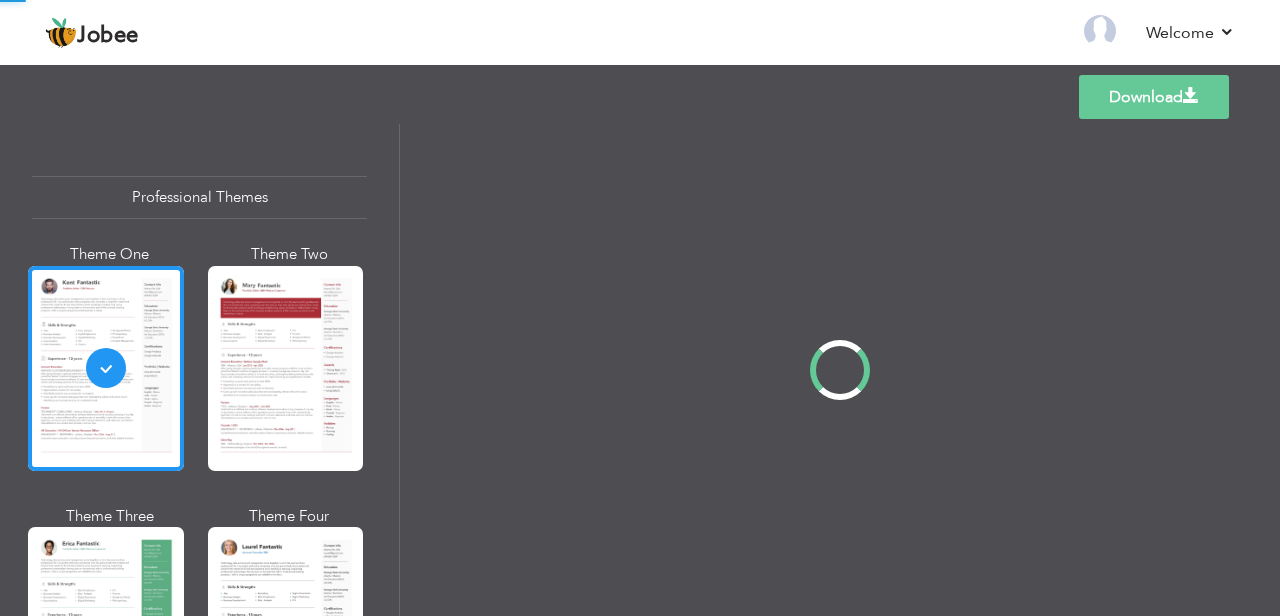 scroll, scrollTop: 0, scrollLeft: 0, axis: both 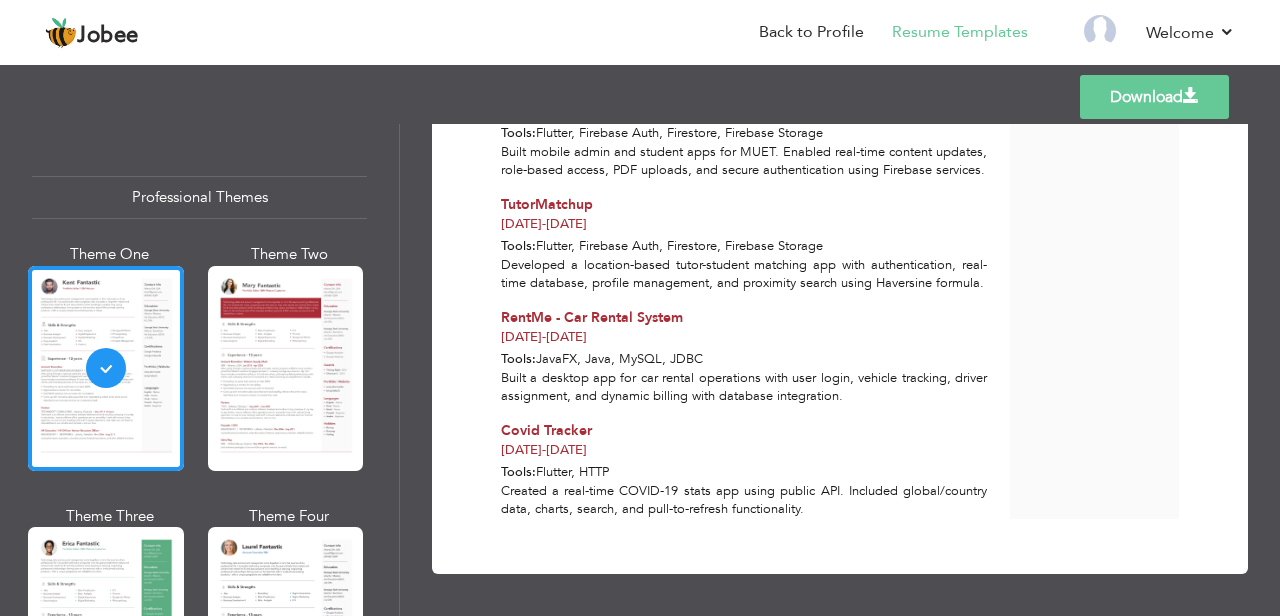 click on "Download" at bounding box center [1154, 97] 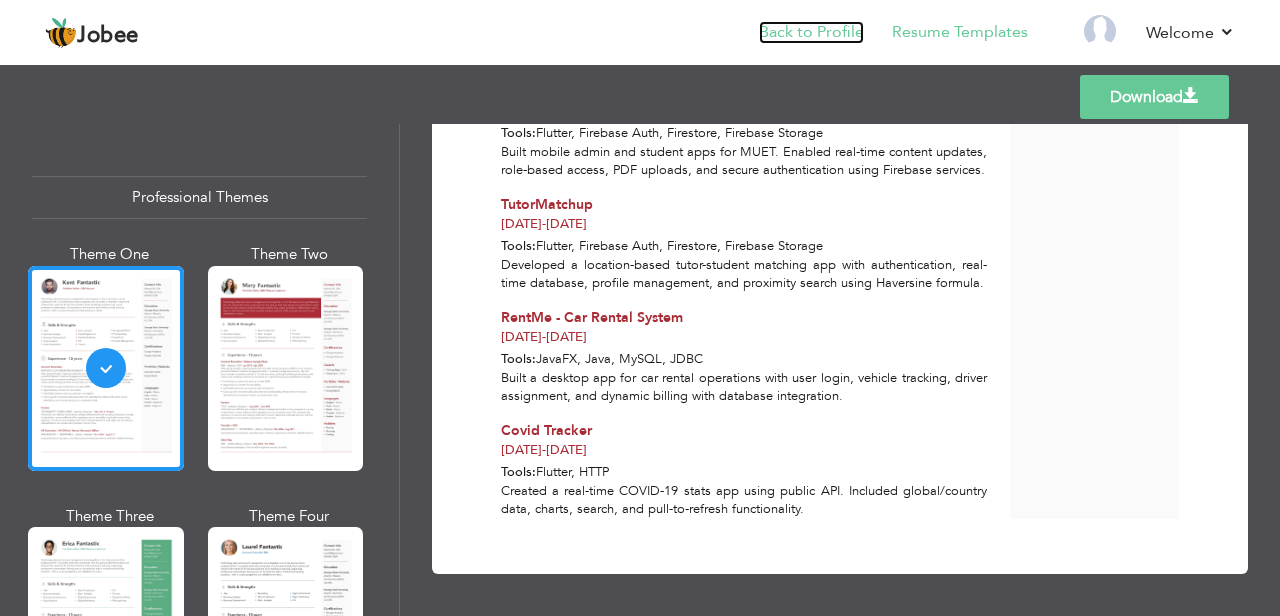 click on "Back to Profile" at bounding box center (811, 32) 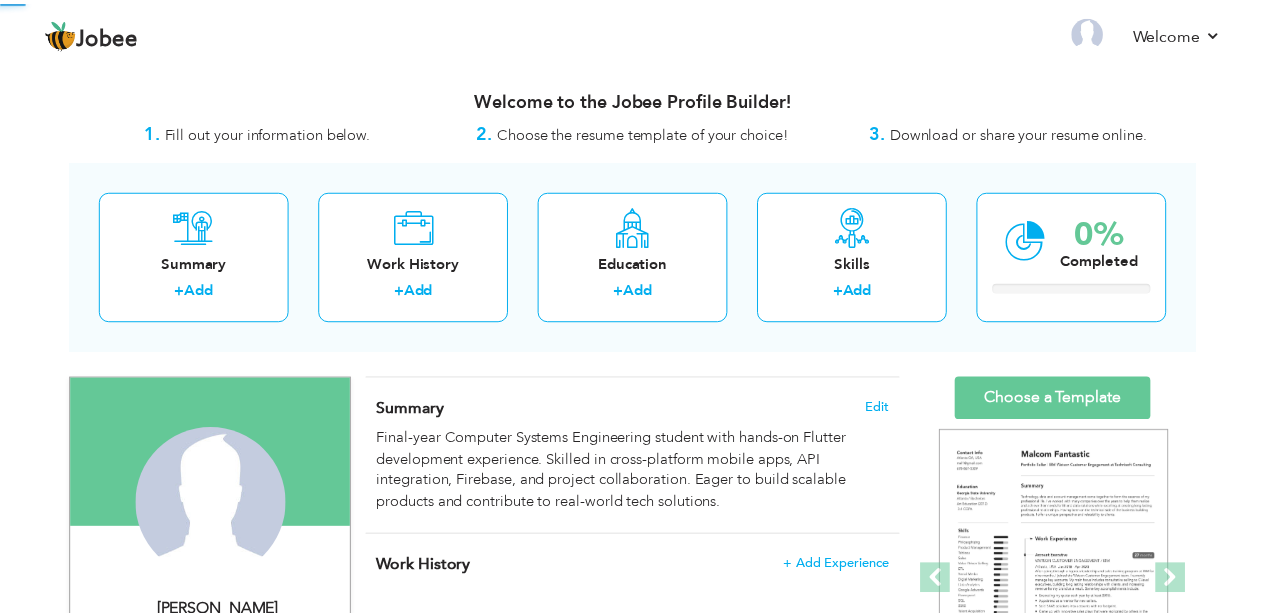 scroll, scrollTop: 0, scrollLeft: 0, axis: both 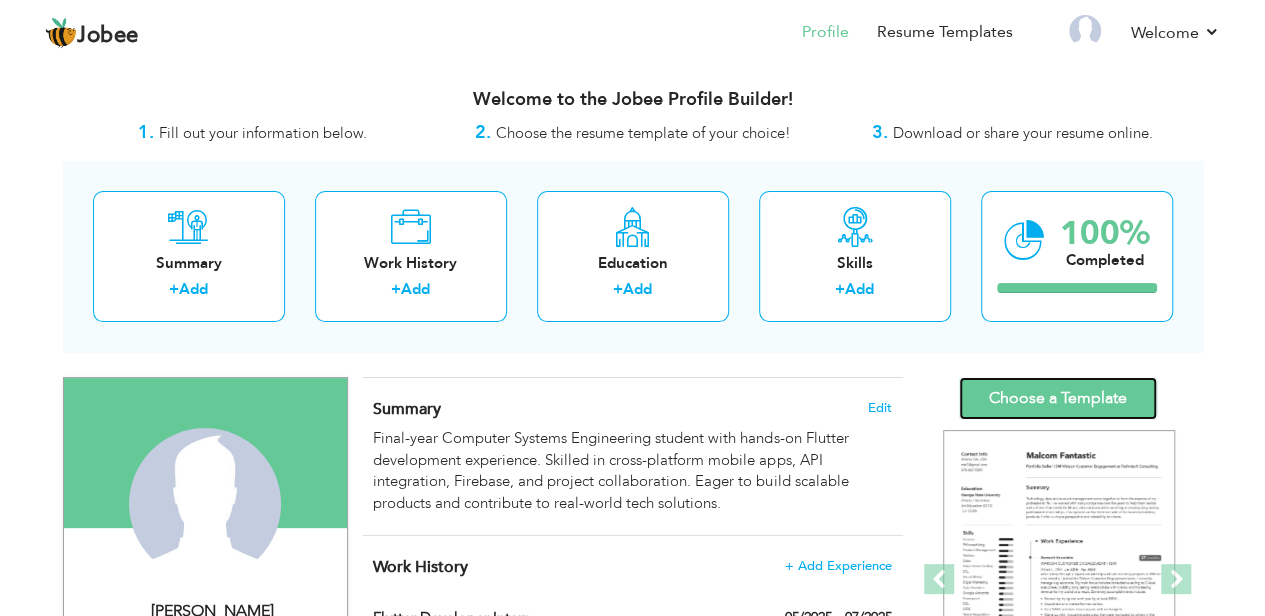 click on "Choose a Template" at bounding box center (1058, 398) 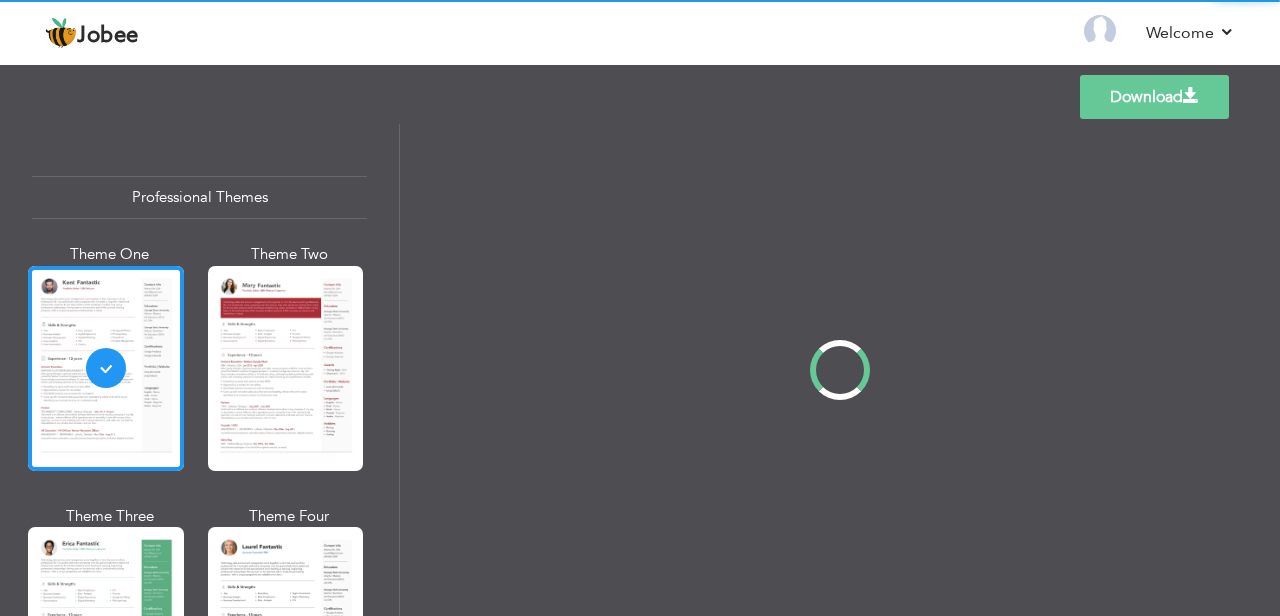 scroll, scrollTop: 0, scrollLeft: 0, axis: both 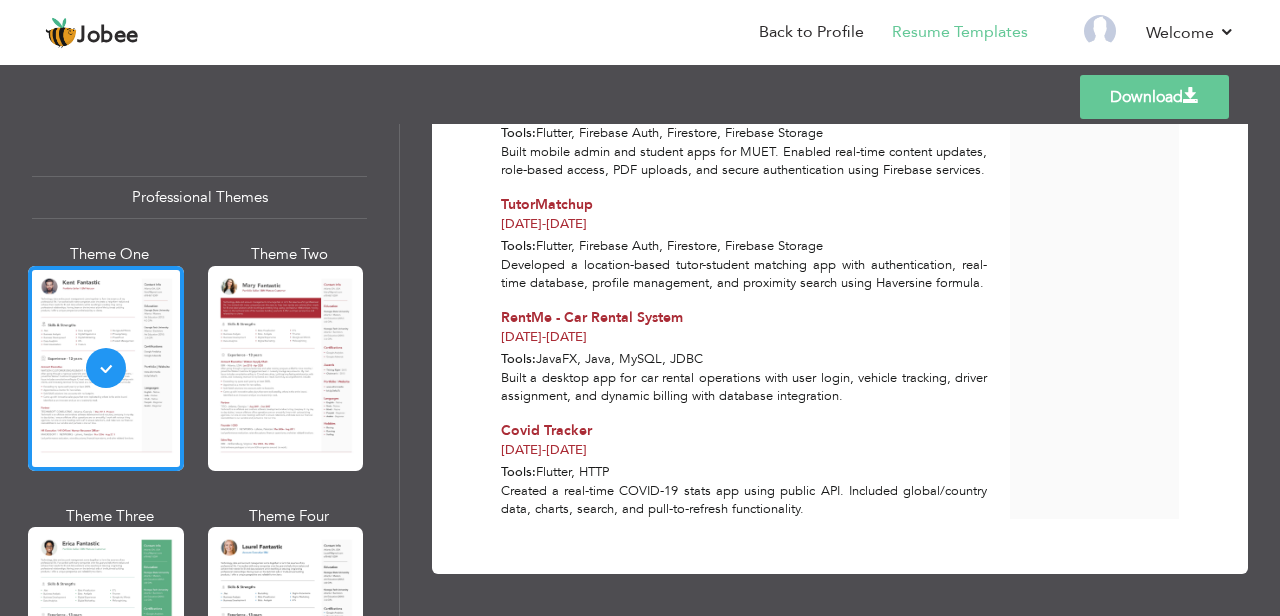 click on "Download" at bounding box center (1154, 97) 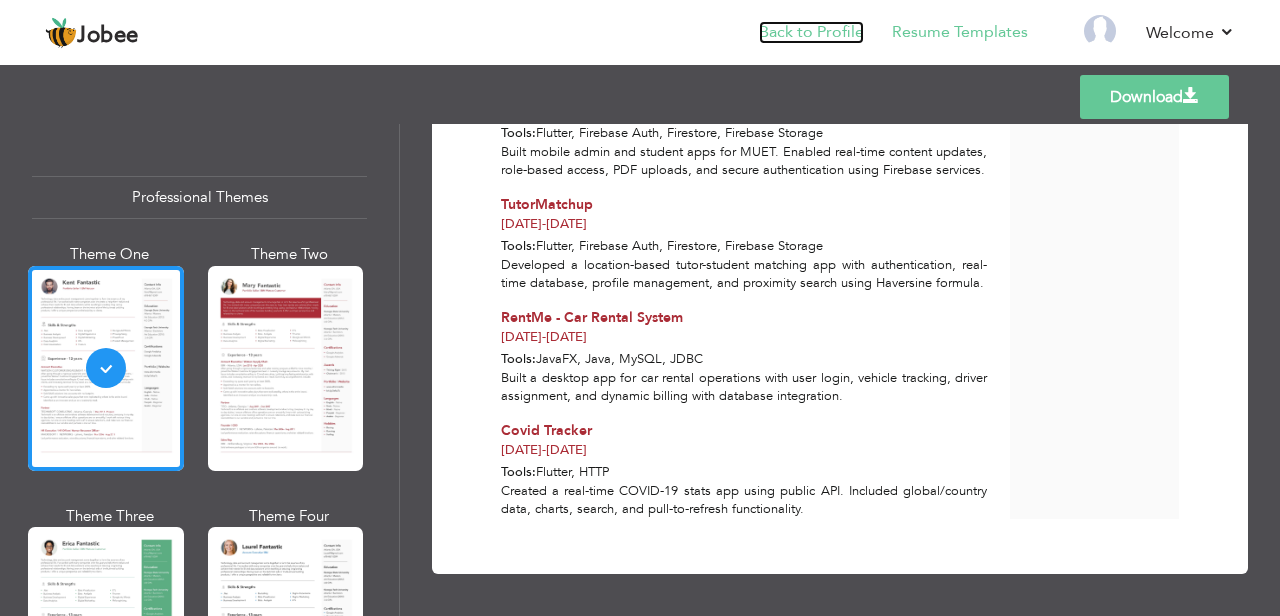 click on "Back to Profile" at bounding box center [811, 32] 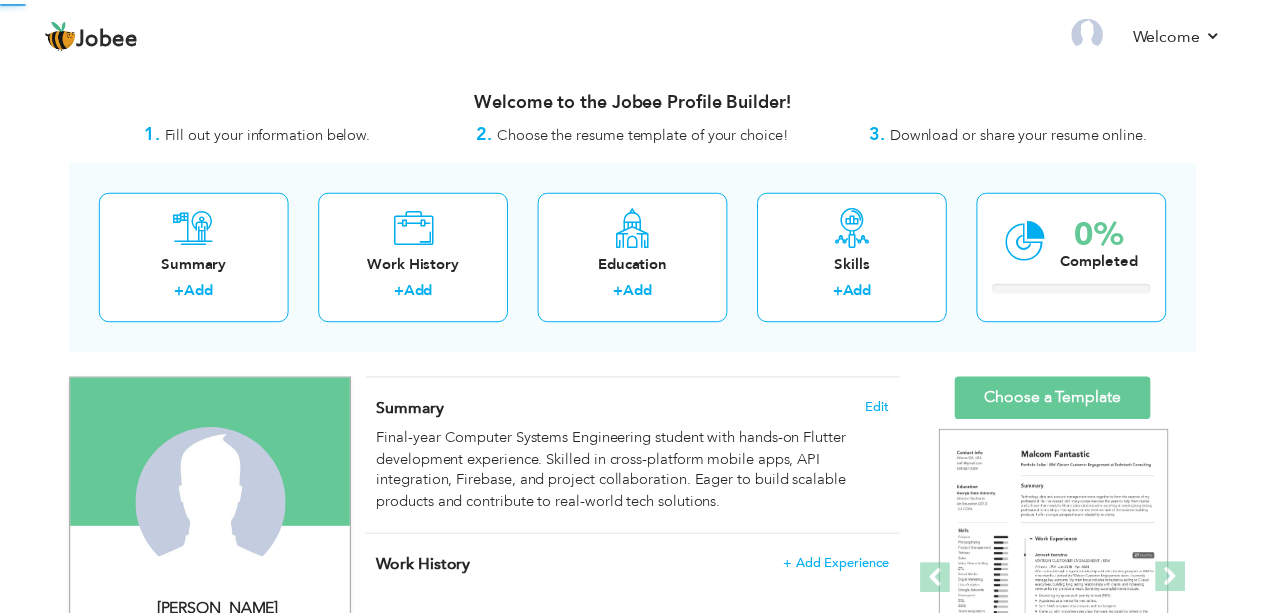 scroll, scrollTop: 0, scrollLeft: 0, axis: both 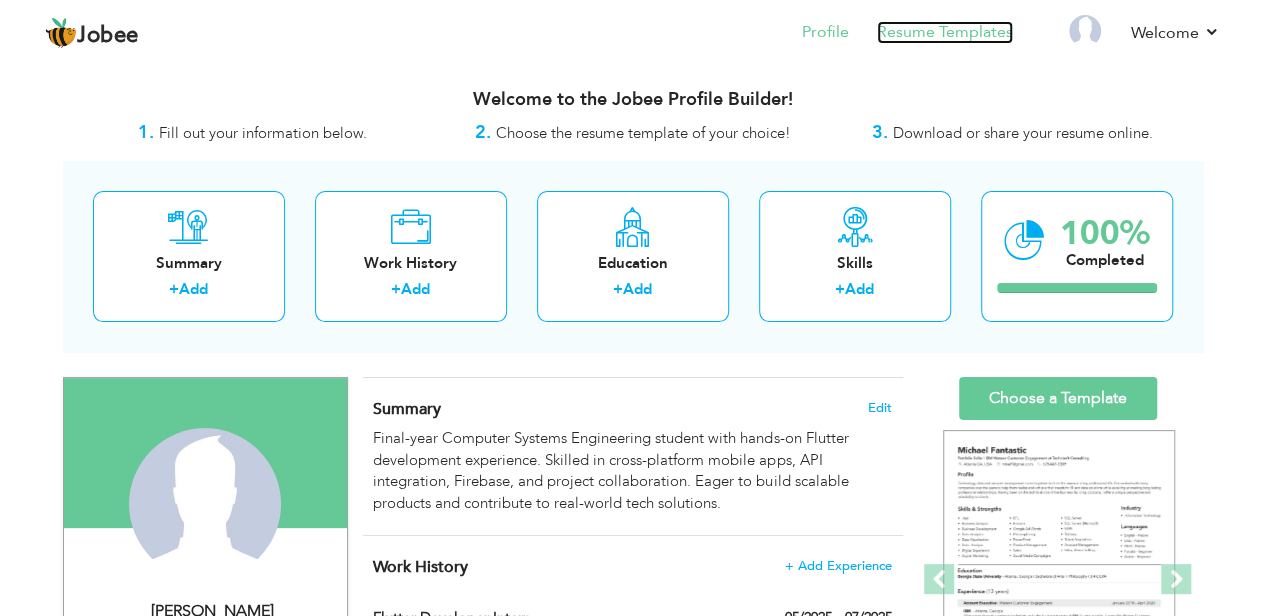 click on "Resume Templates" at bounding box center (945, 32) 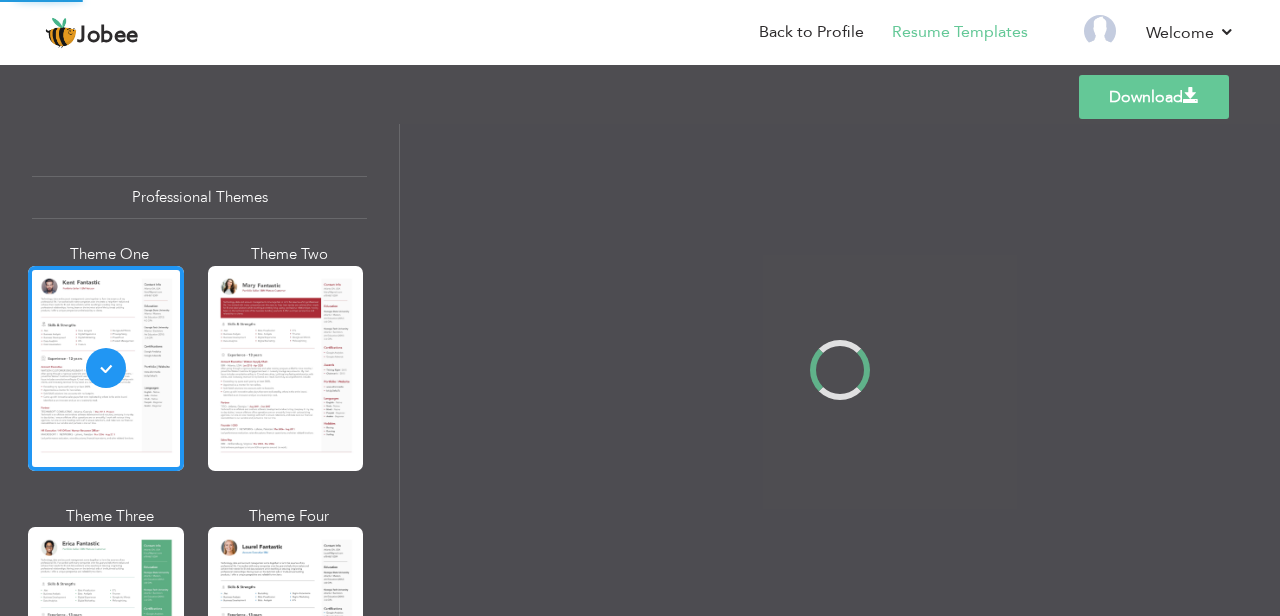 scroll, scrollTop: 0, scrollLeft: 0, axis: both 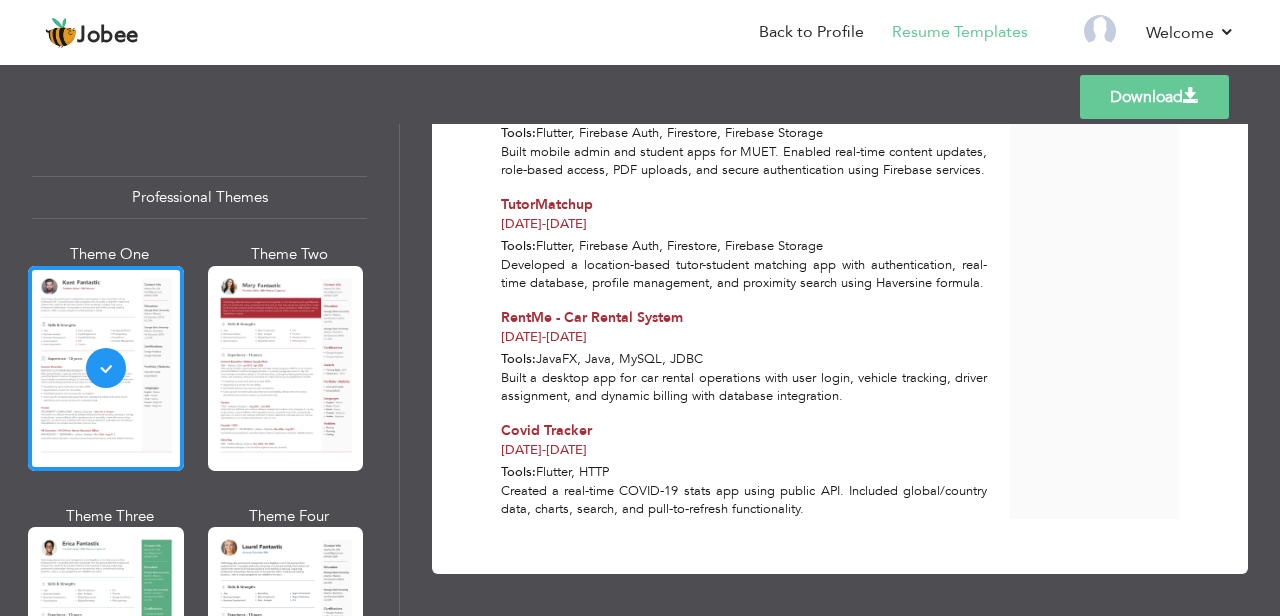 click on "Download" at bounding box center [1154, 97] 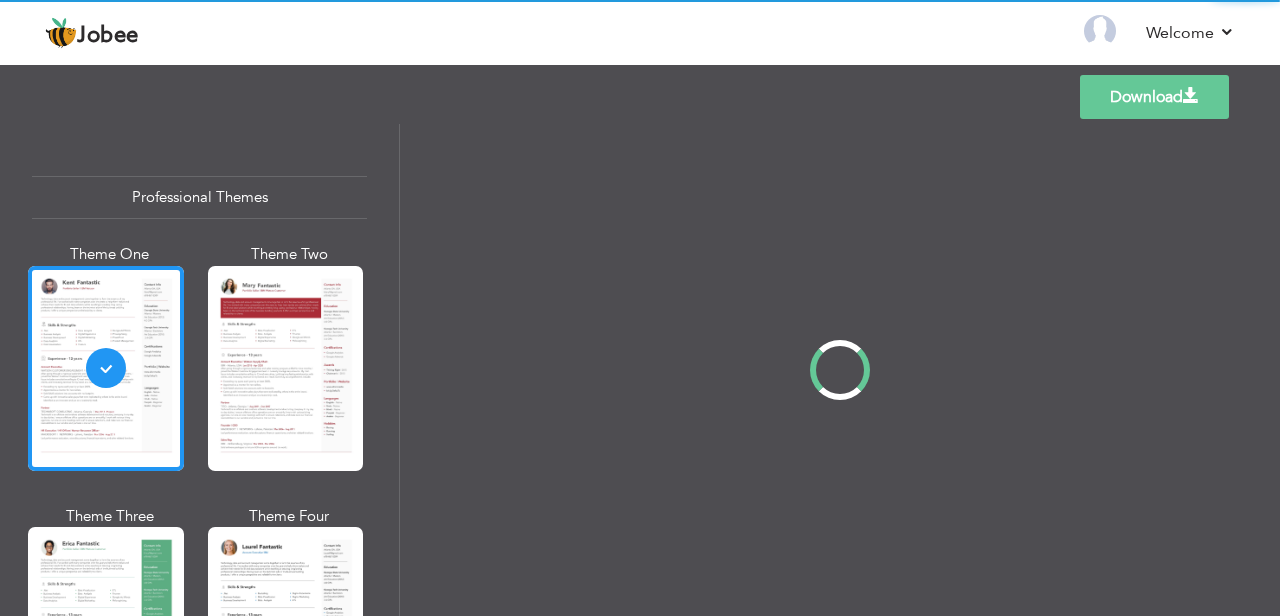 scroll, scrollTop: 0, scrollLeft: 0, axis: both 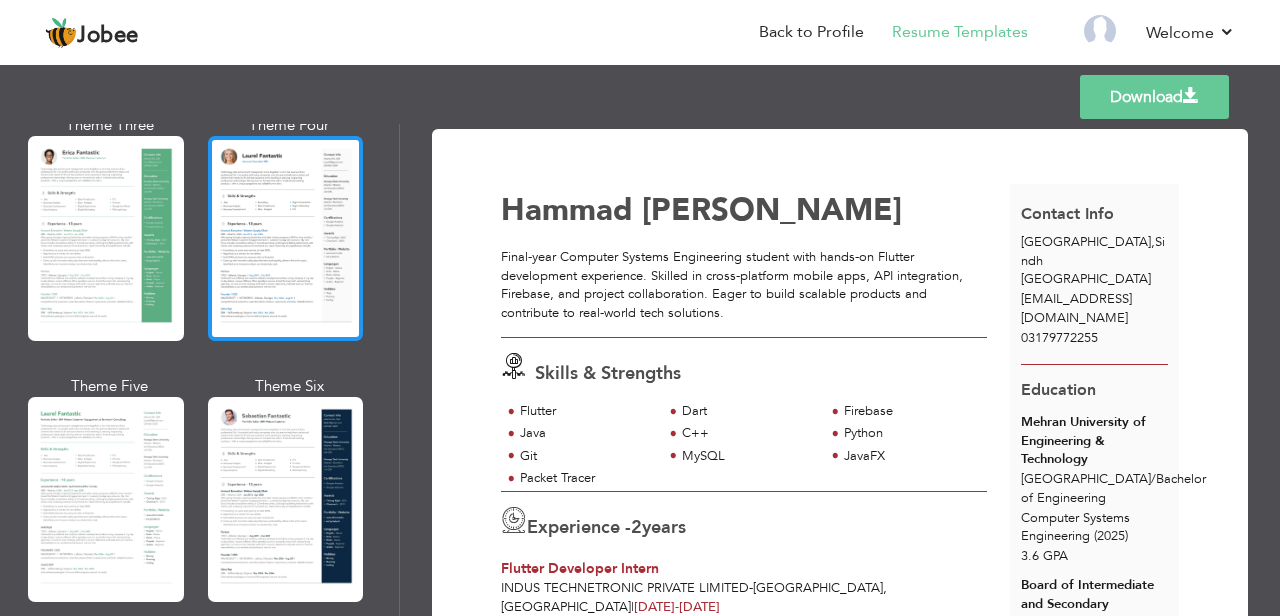 click at bounding box center [286, 238] 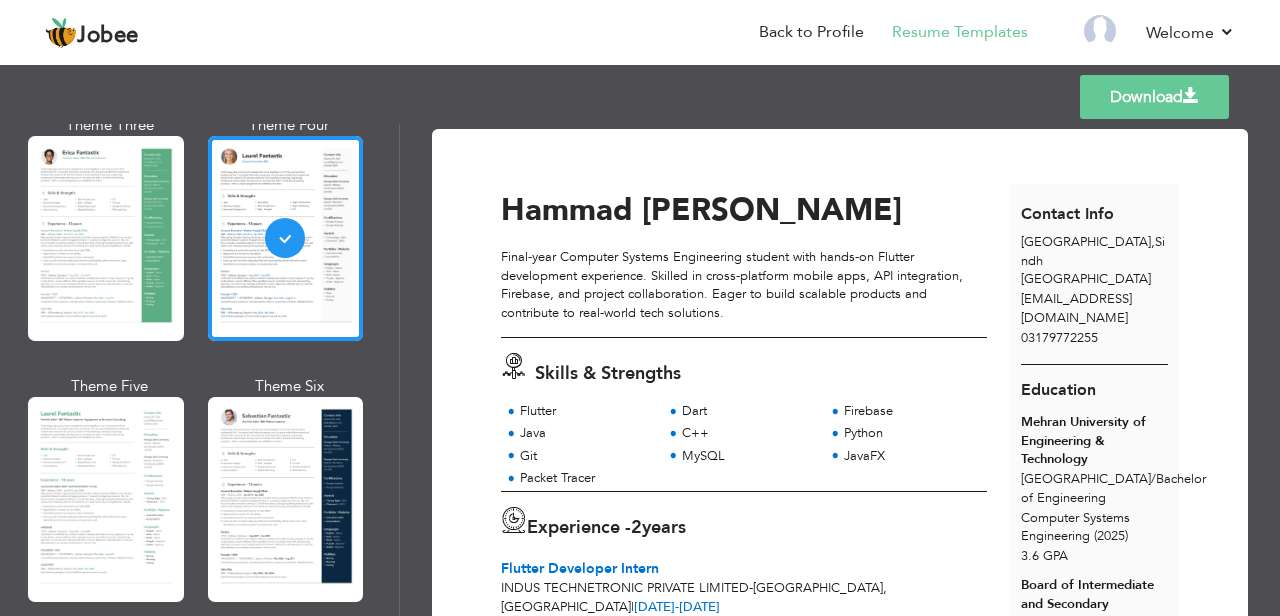 click on "Download" at bounding box center (1154, 97) 